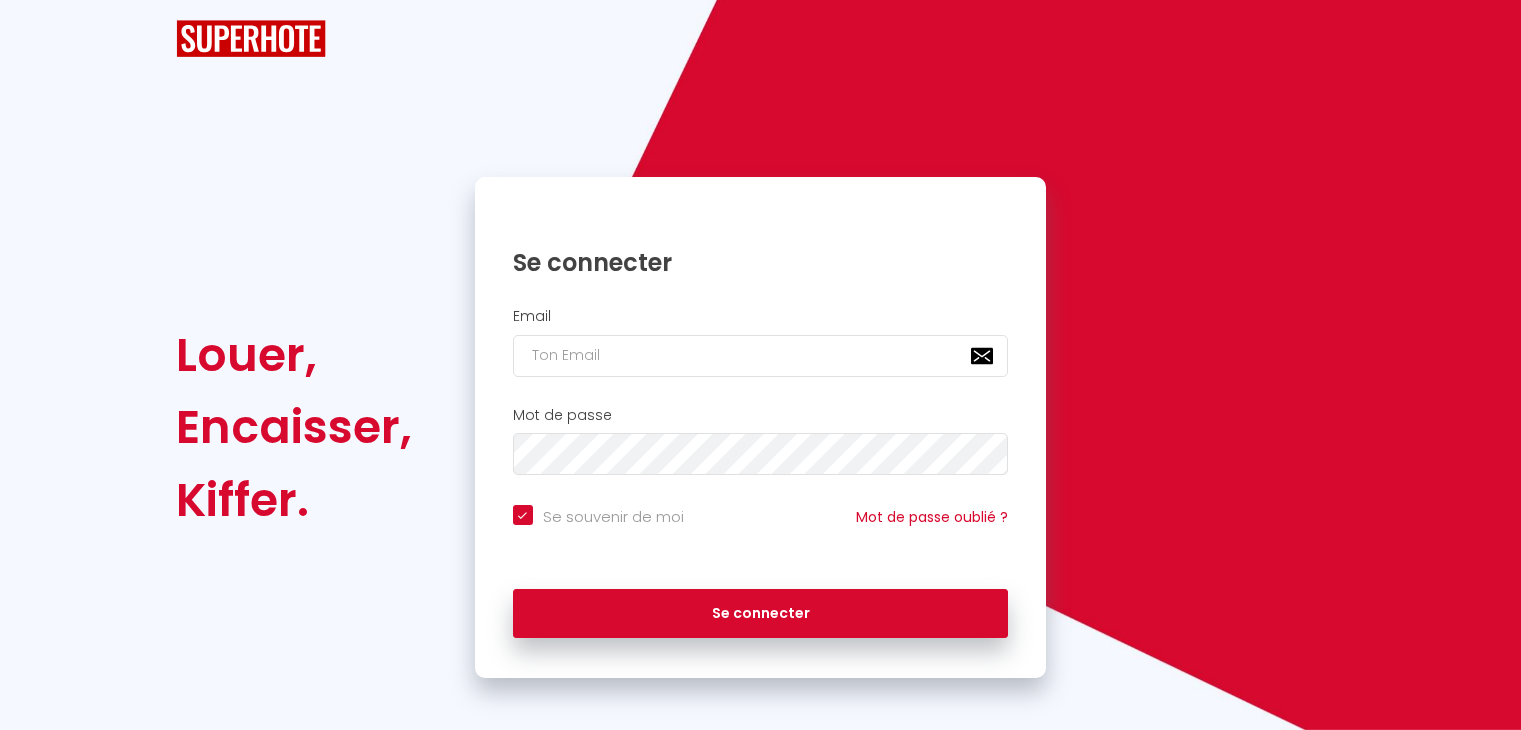 scroll, scrollTop: 0, scrollLeft: 0, axis: both 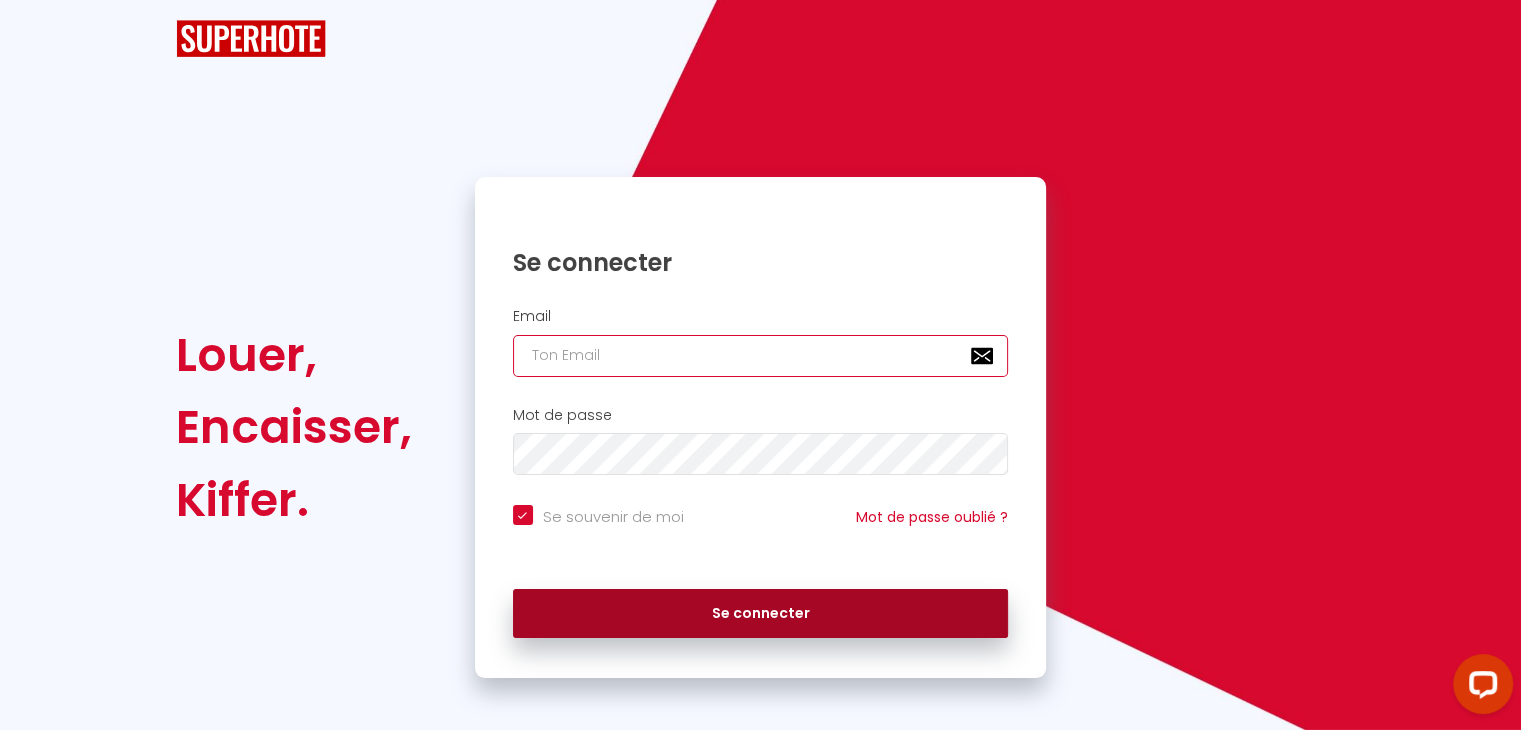 type on "[PERSON_NAME][EMAIL_ADDRESS][DOMAIN_NAME]" 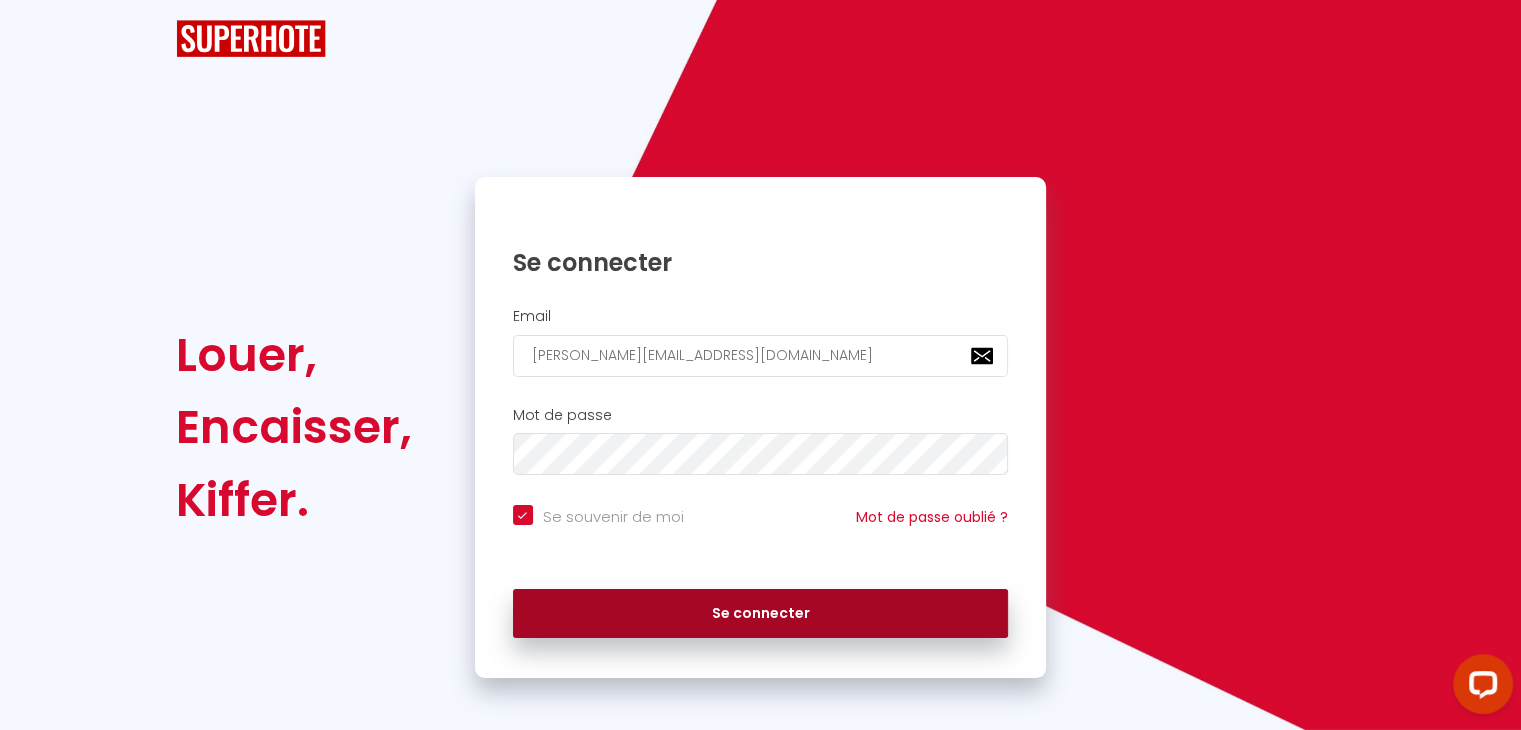 click on "Se connecter" at bounding box center (761, 614) 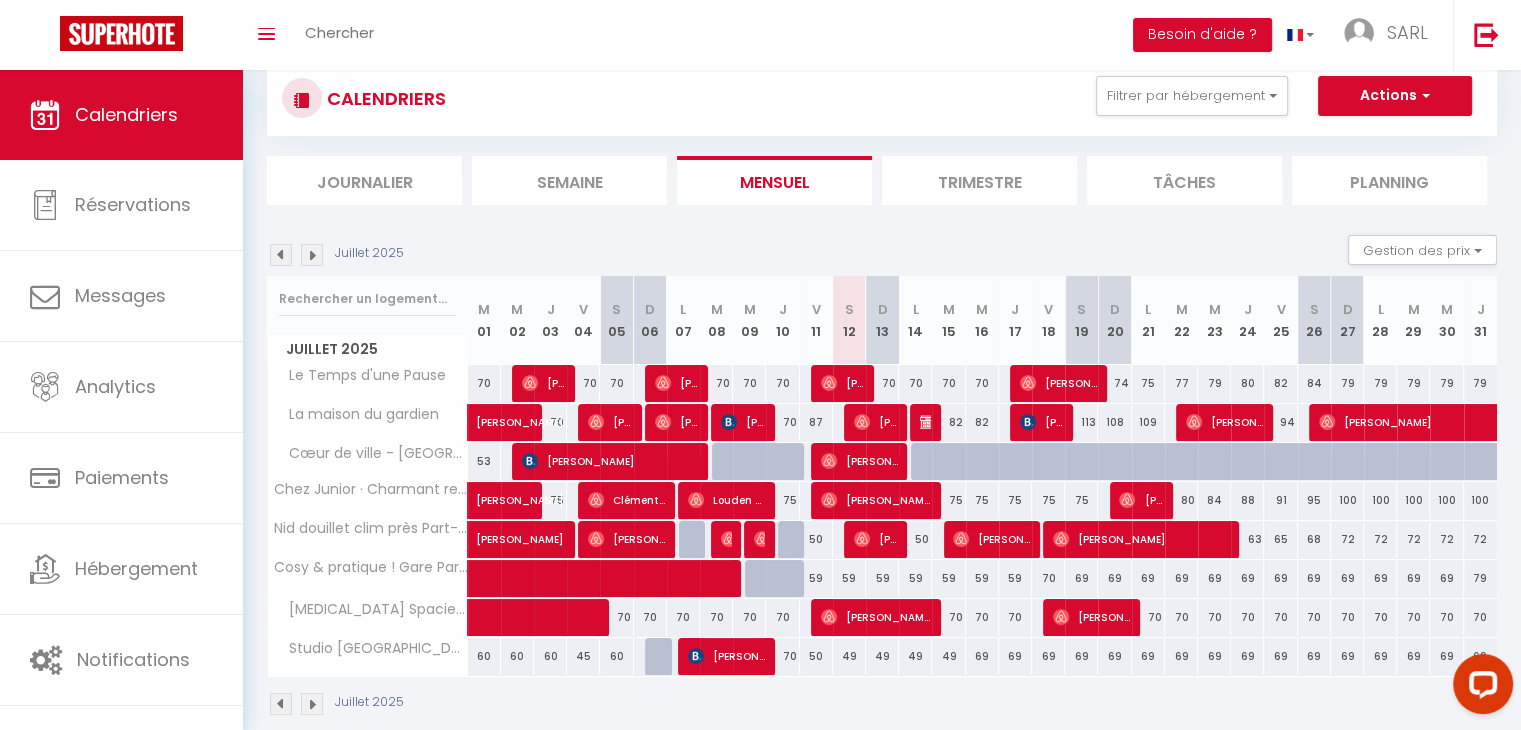 scroll, scrollTop: 79, scrollLeft: 0, axis: vertical 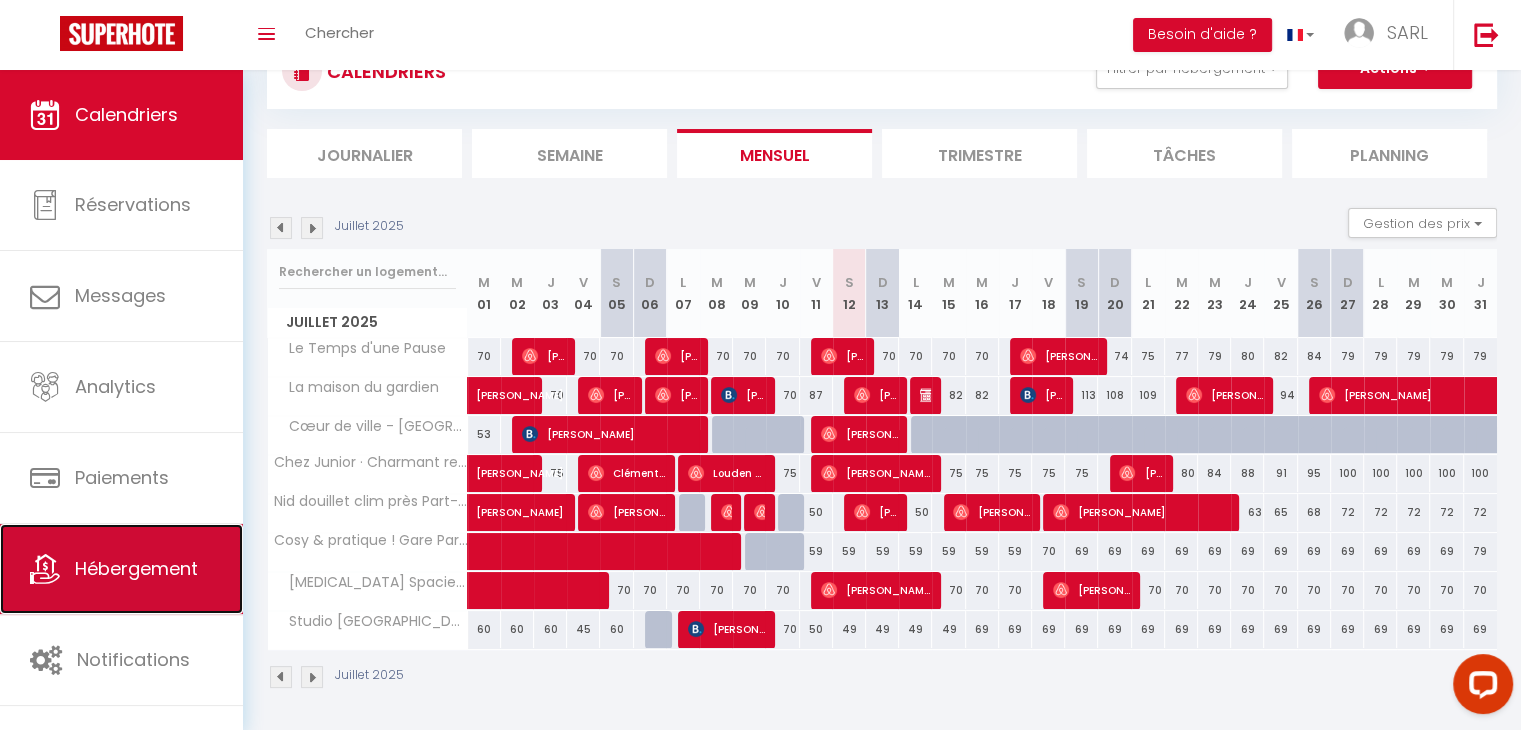 click on "Hébergement" at bounding box center [121, 569] 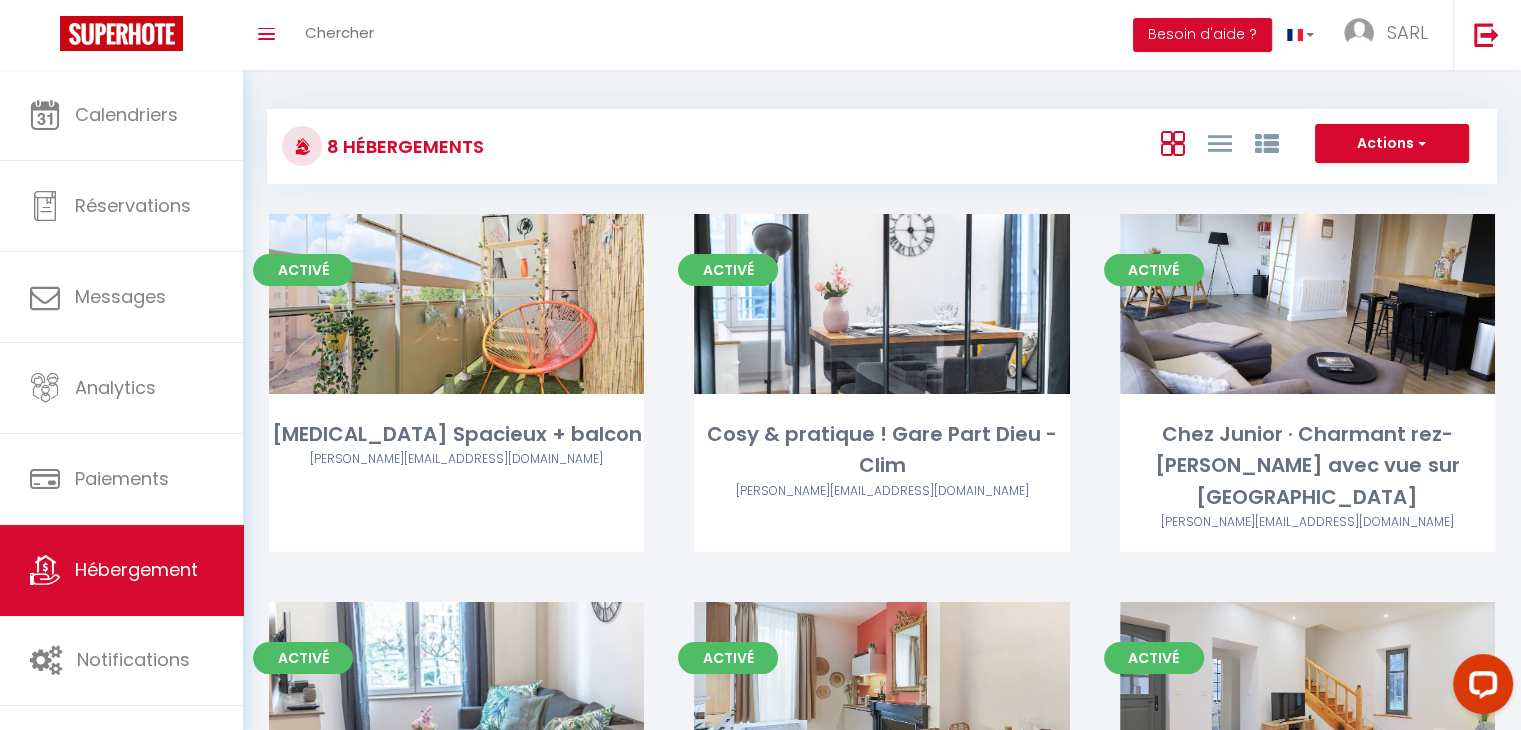scroll, scrollTop: 0, scrollLeft: 0, axis: both 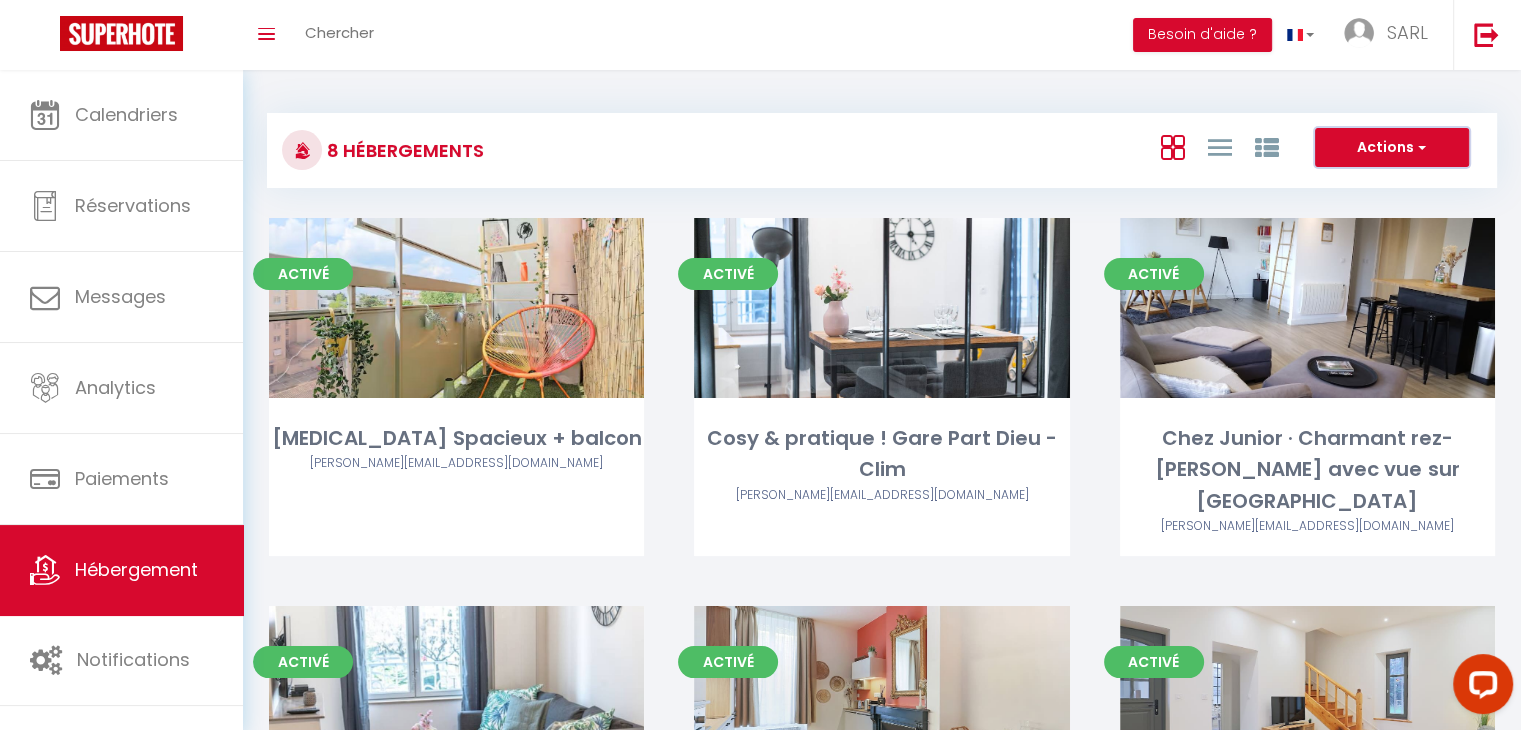click on "Actions" at bounding box center [1392, 148] 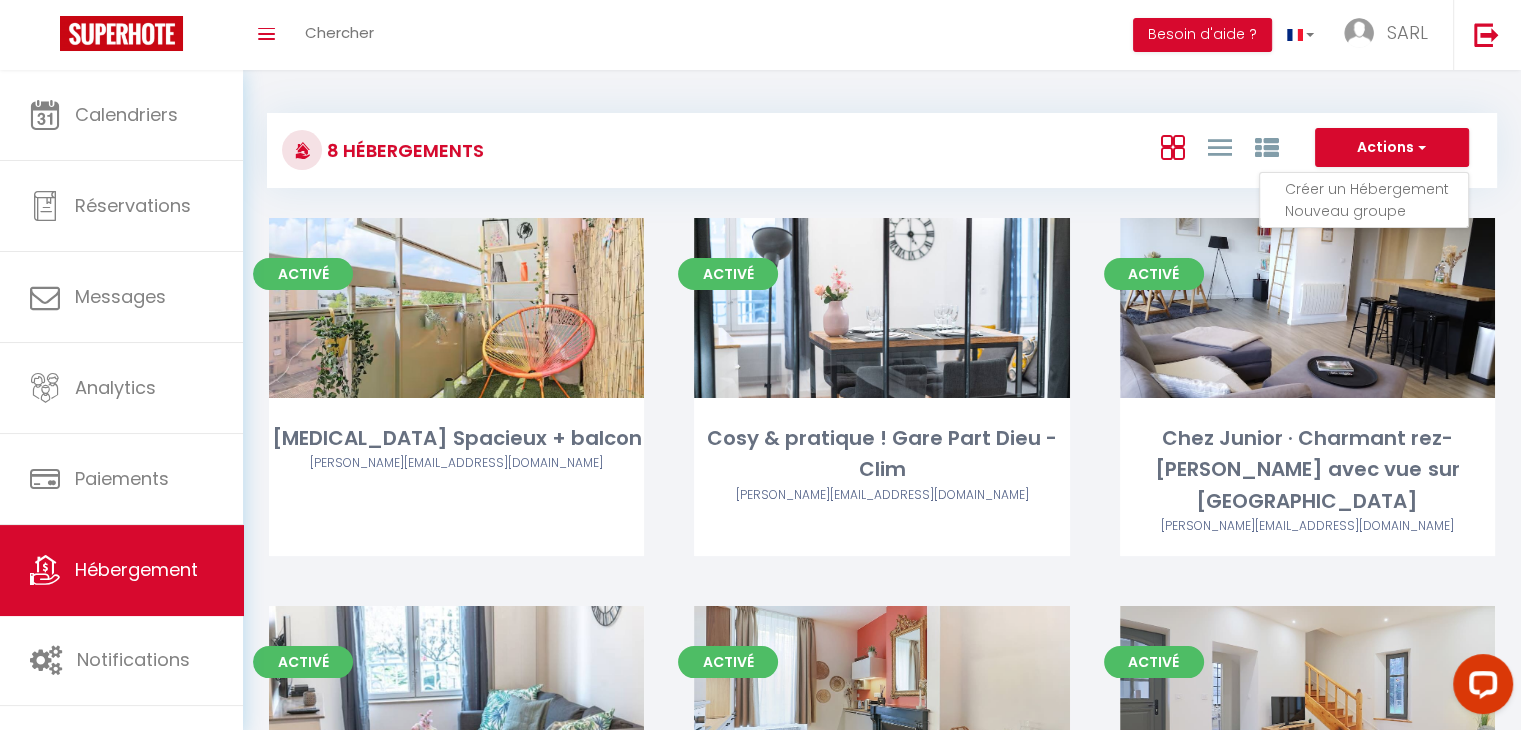 click on "Créer un Hébergement" at bounding box center (1376, 189) 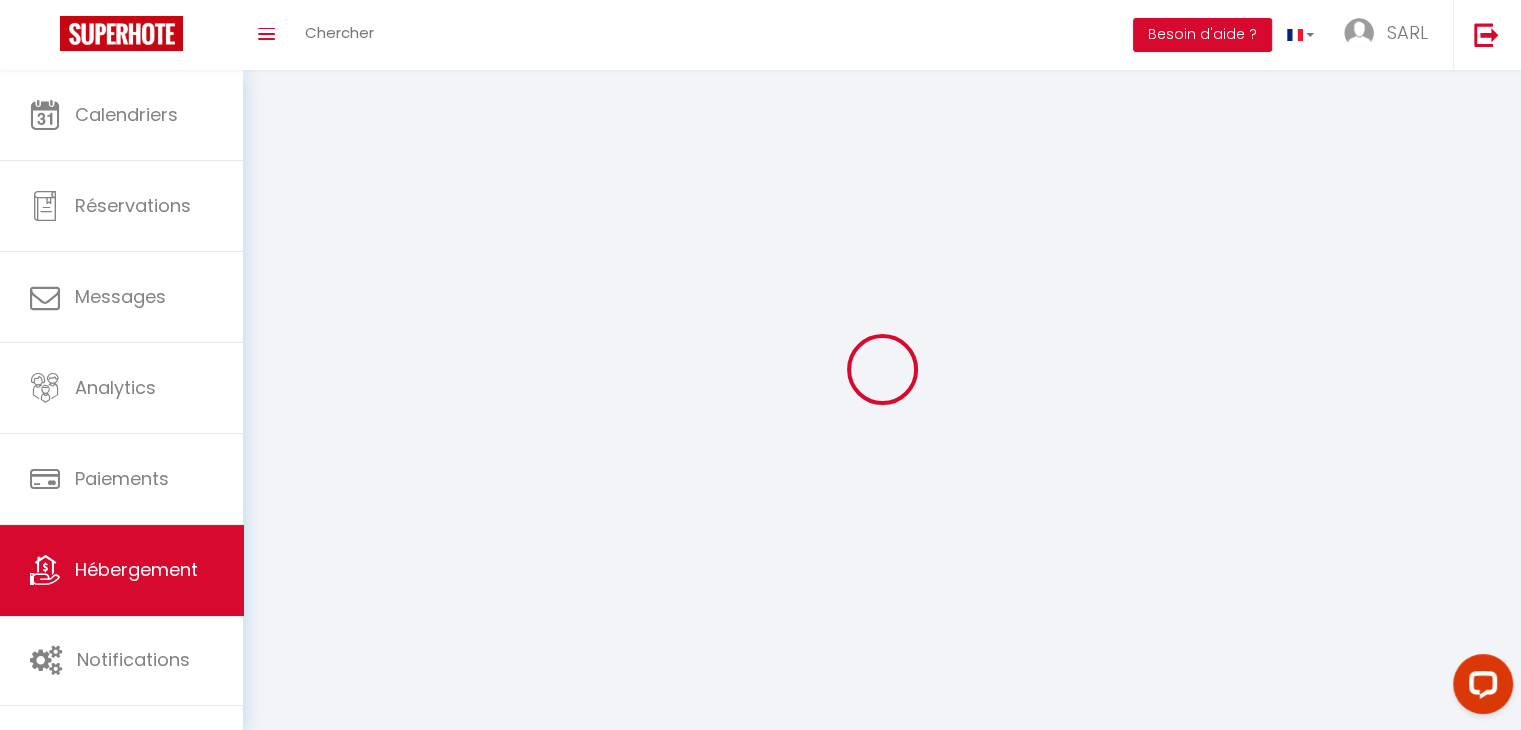 select 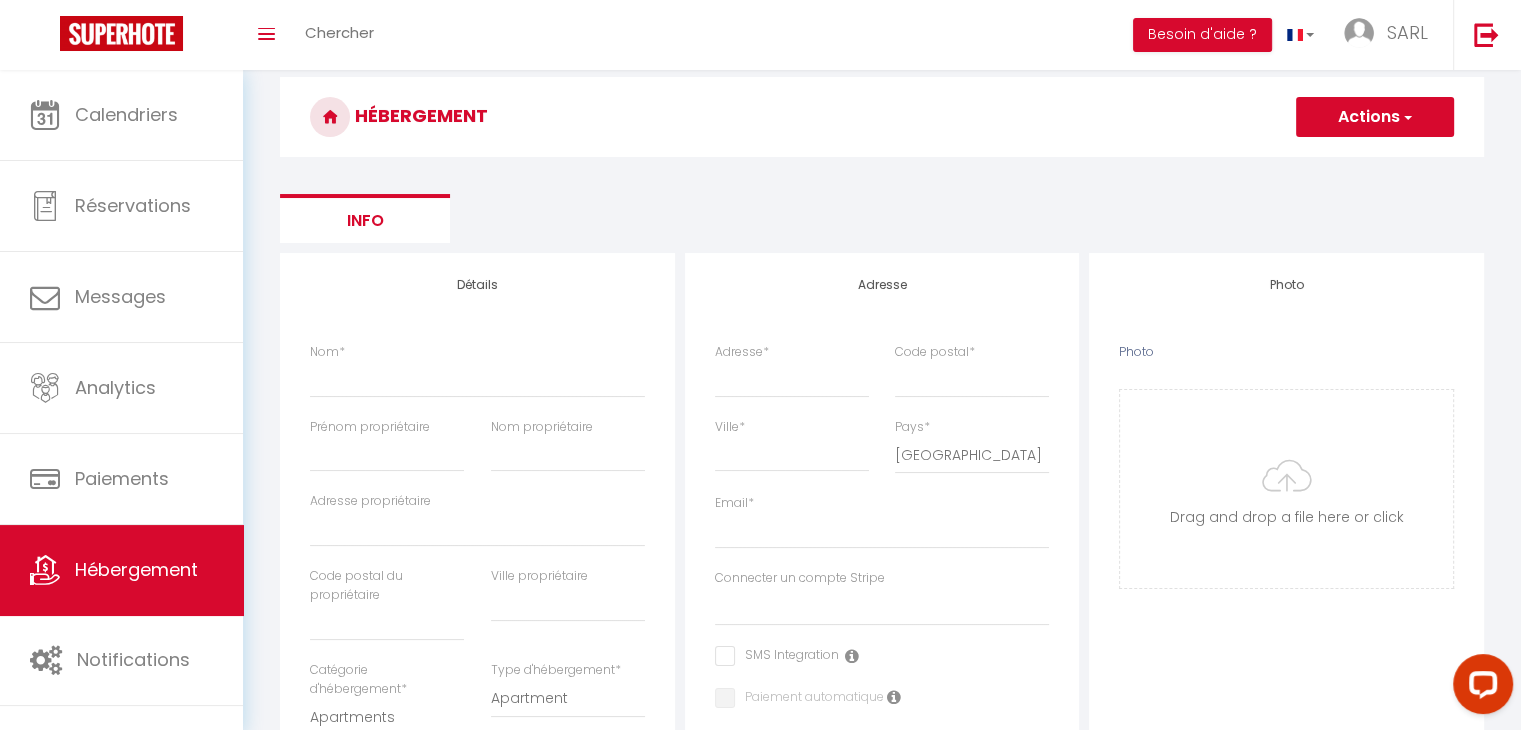 scroll, scrollTop: 100, scrollLeft: 0, axis: vertical 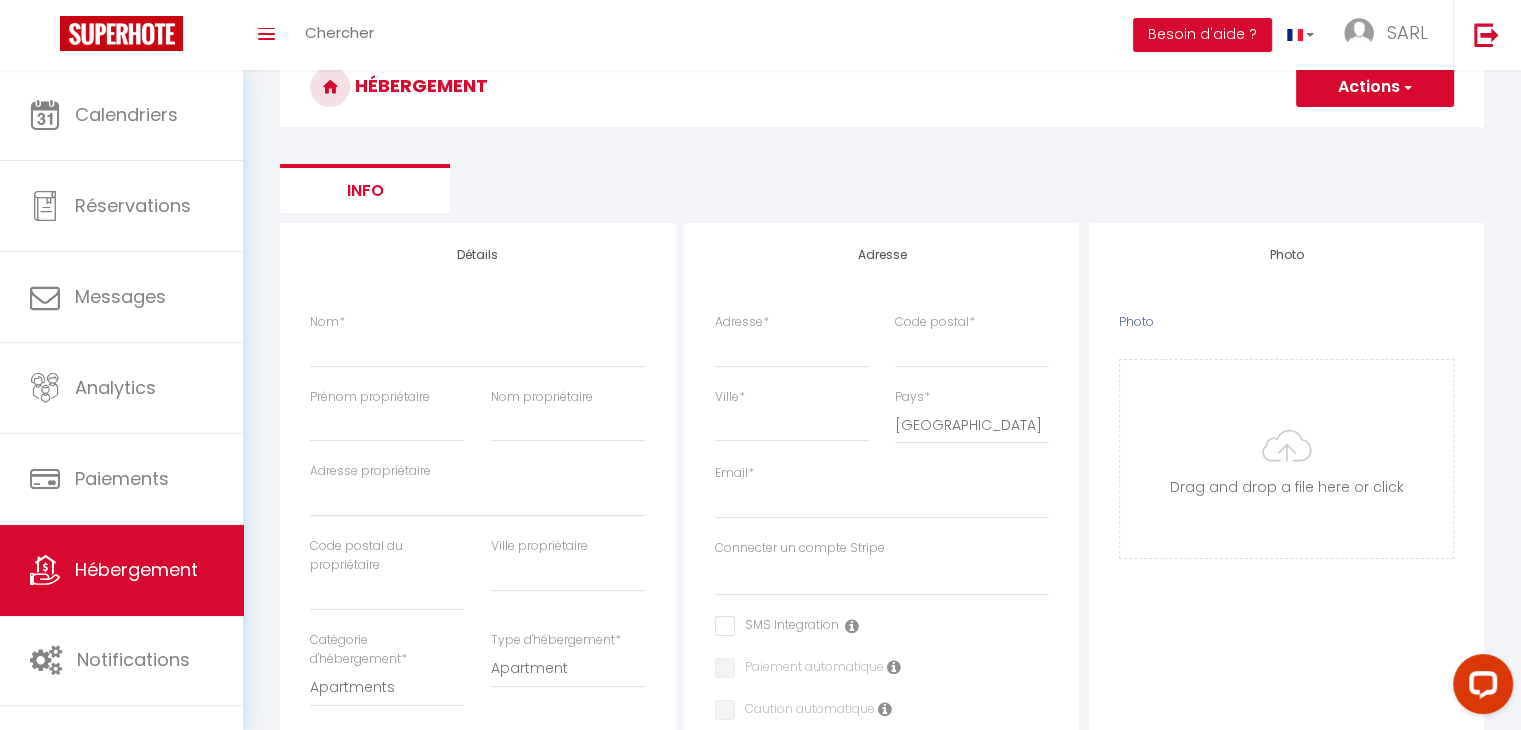 select 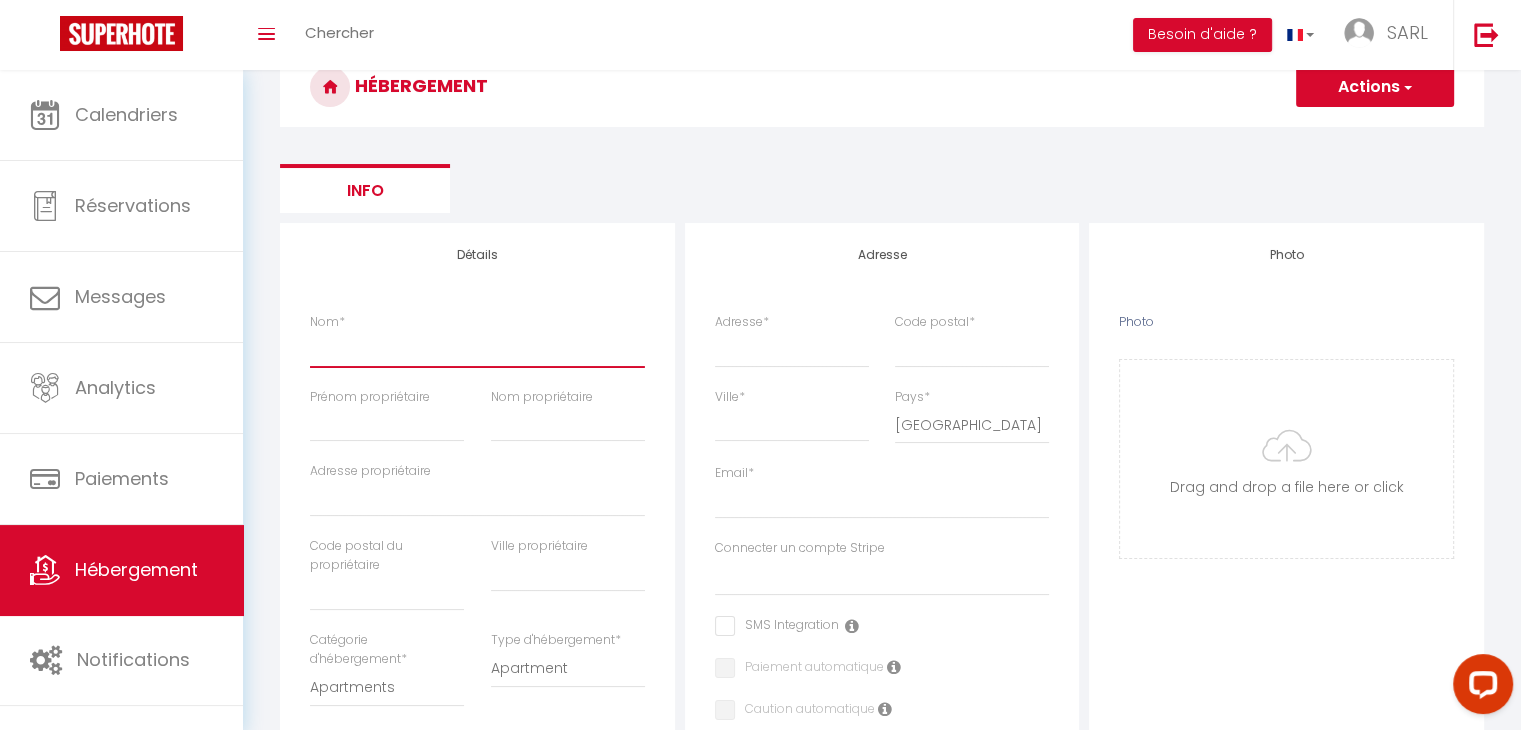 click on "Nom
*" at bounding box center [477, 349] 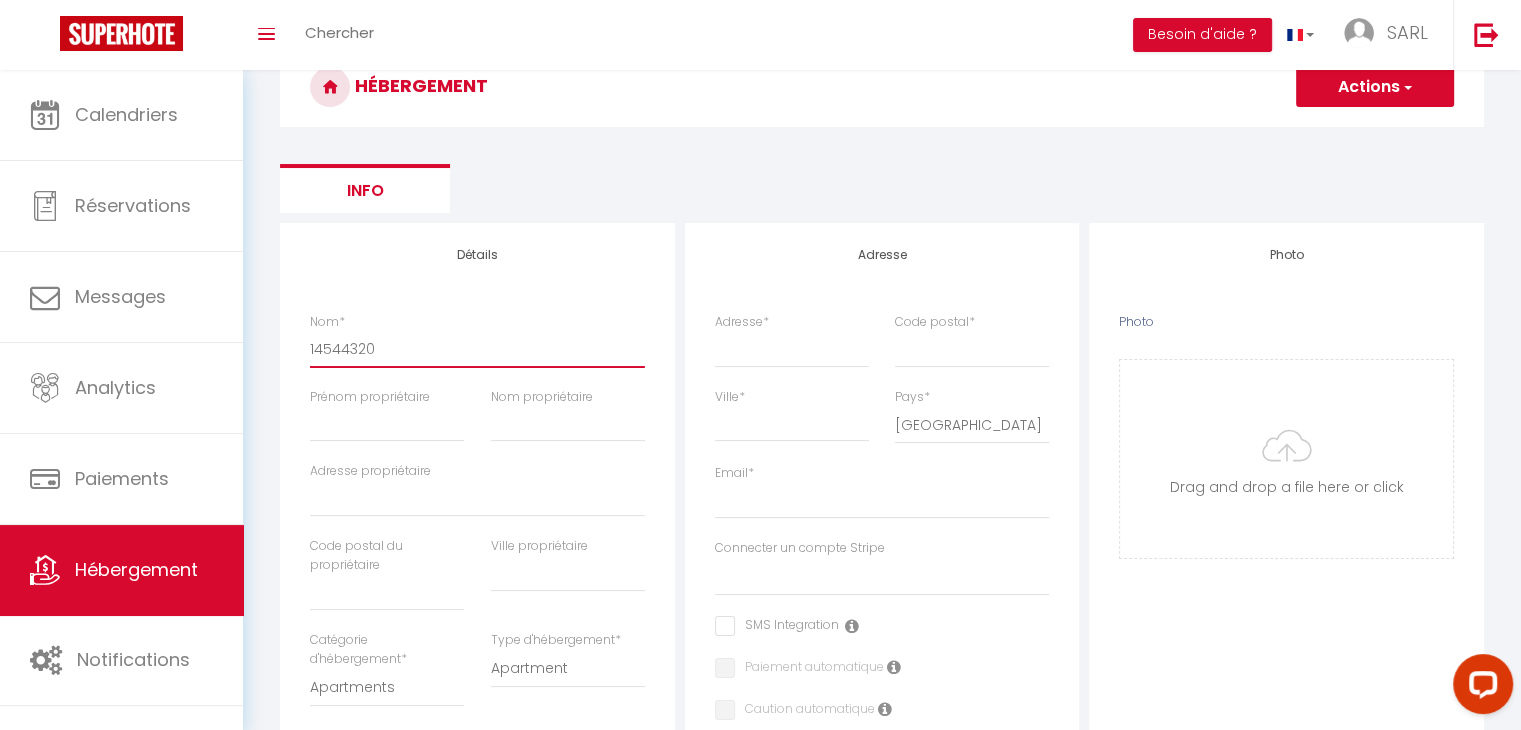 select 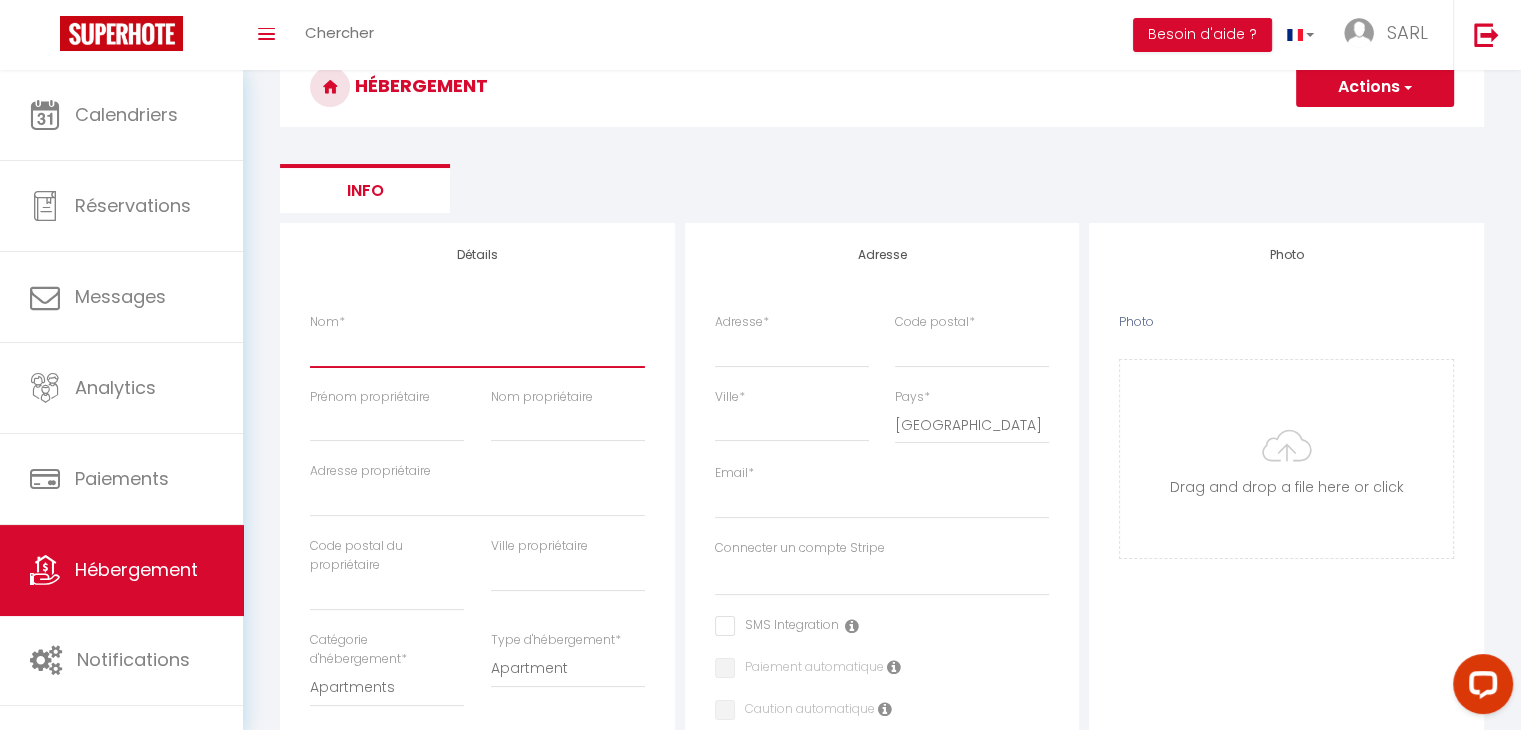select 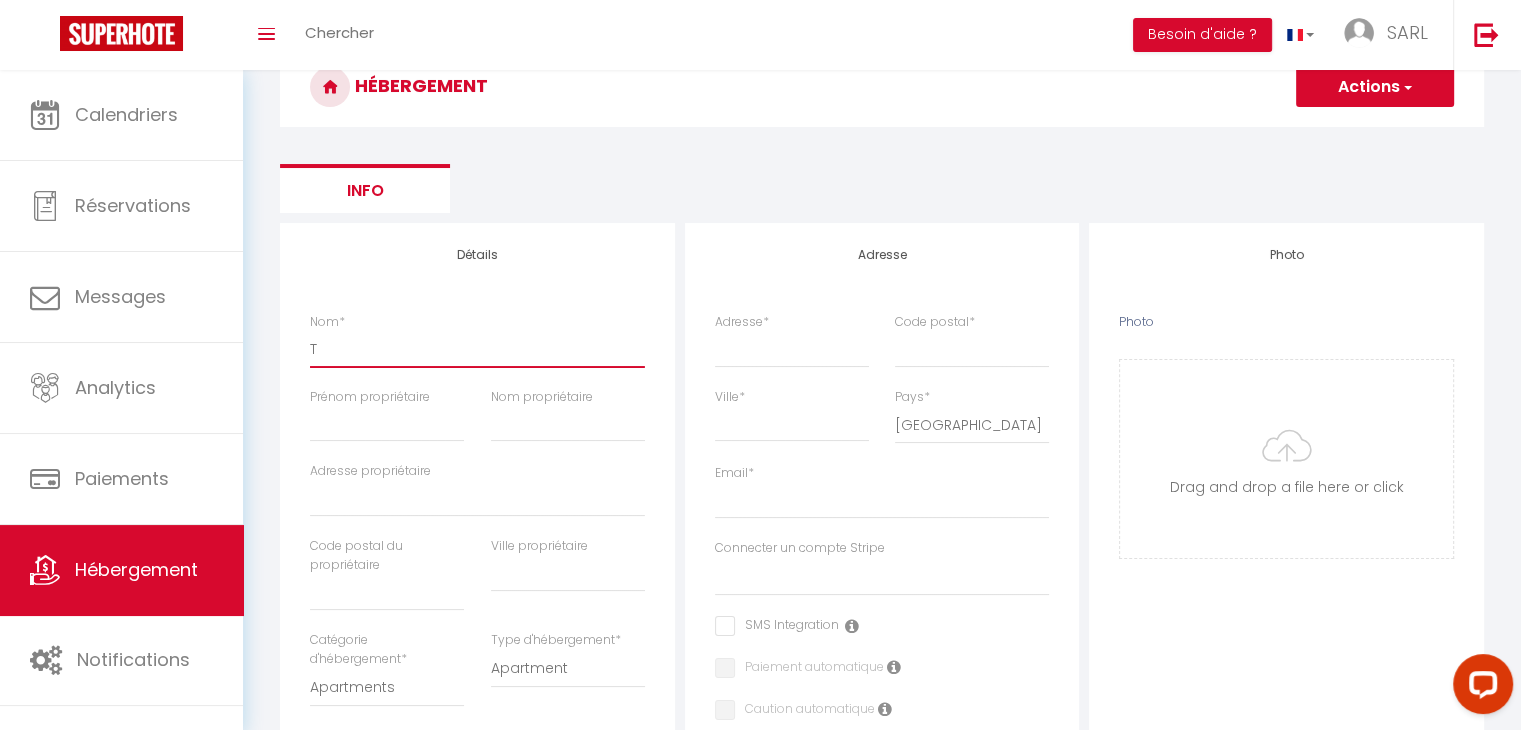 select 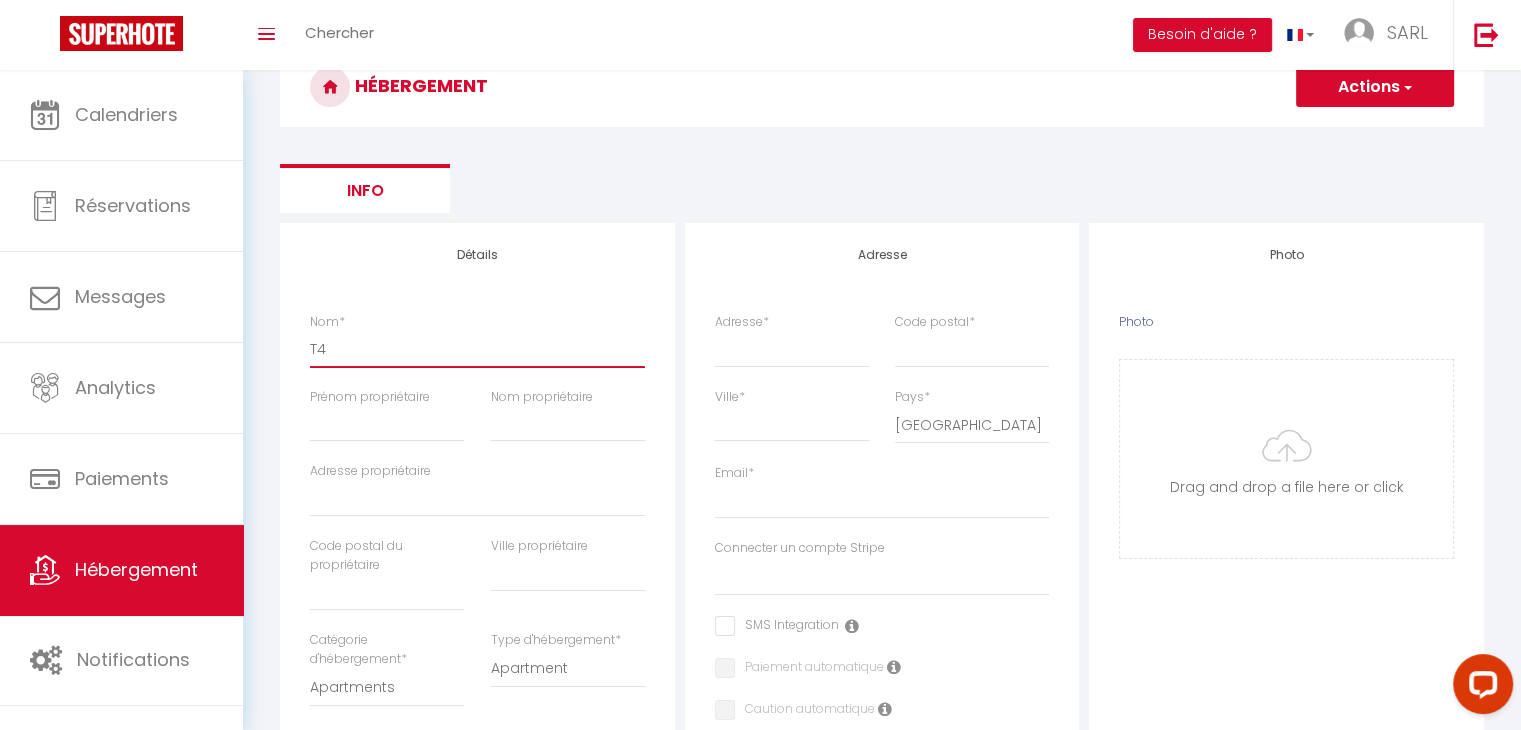 select 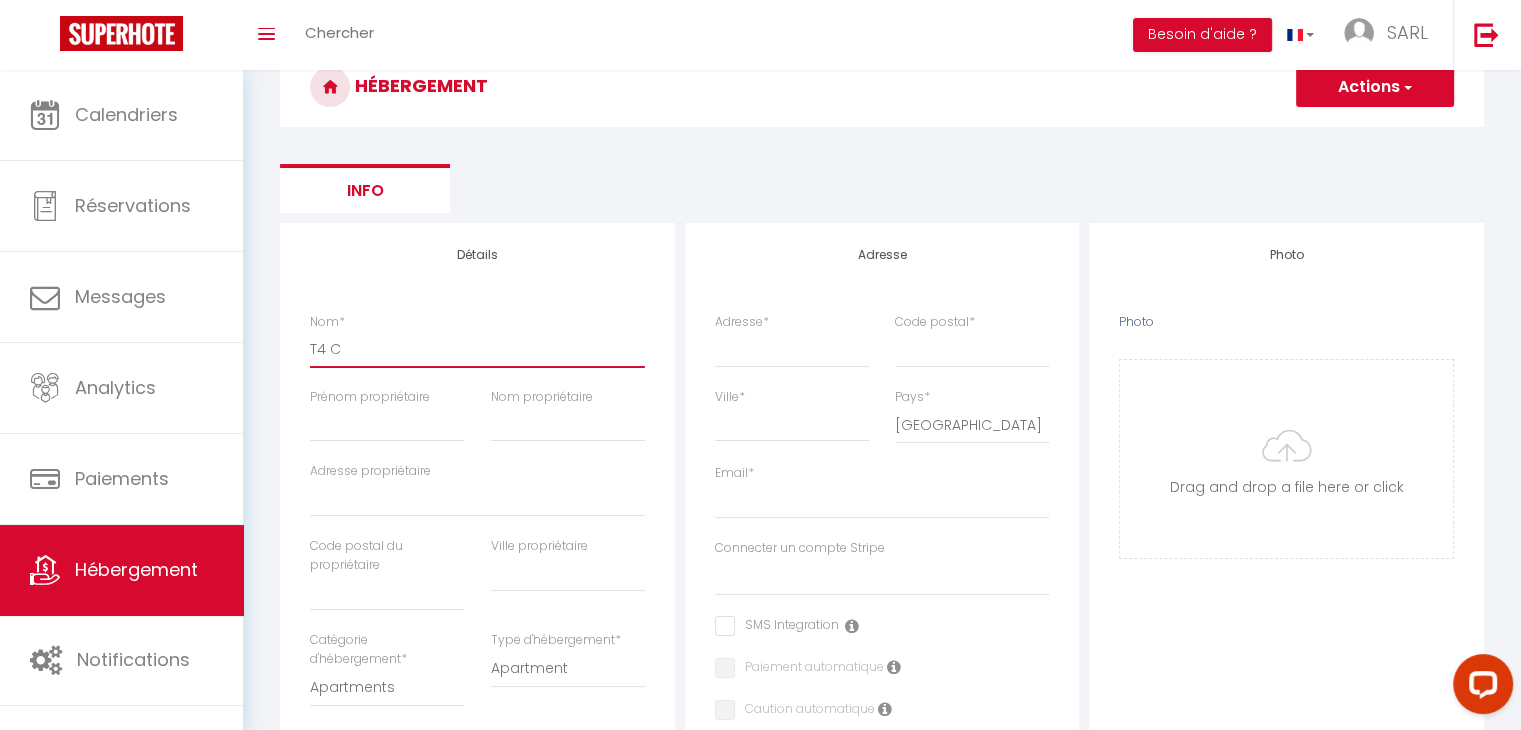 select 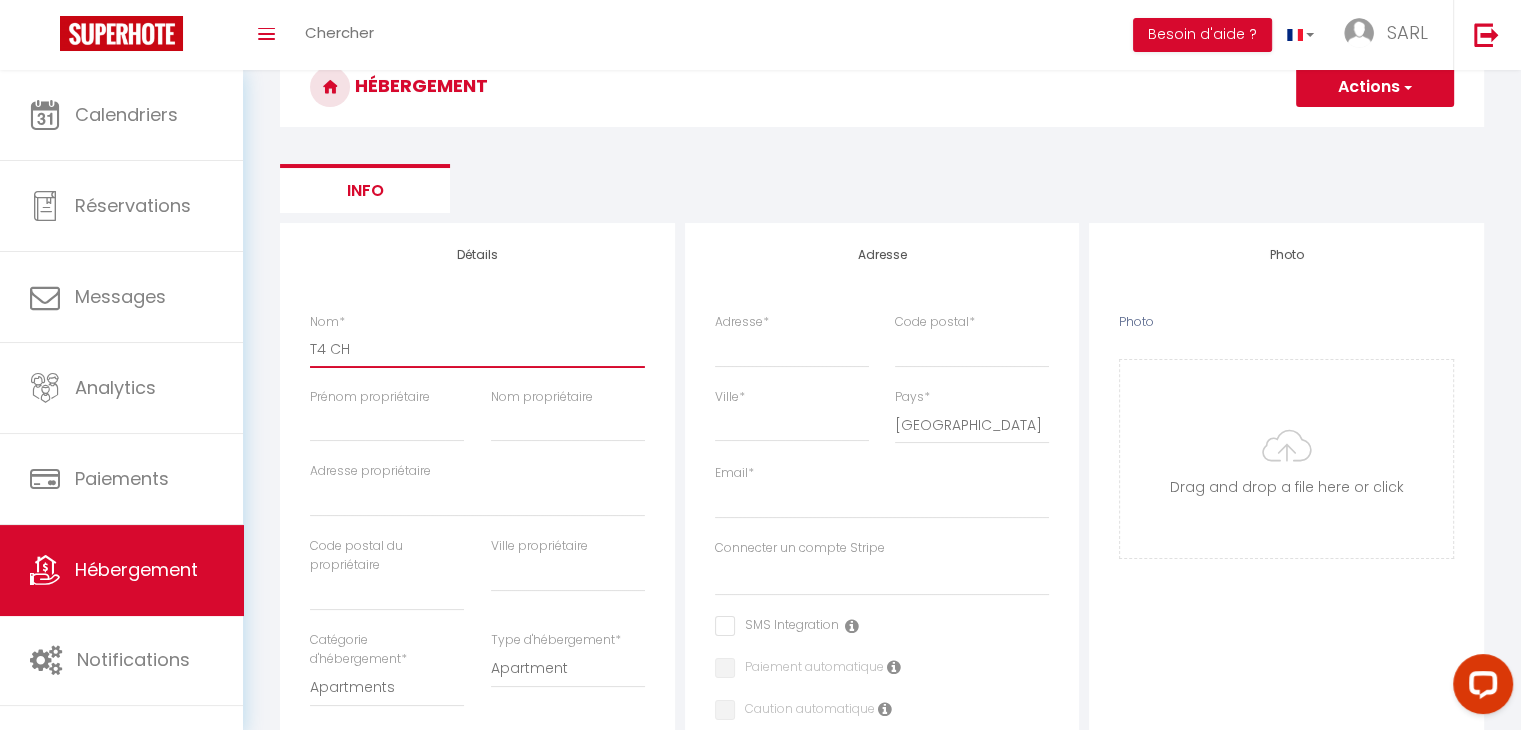 select 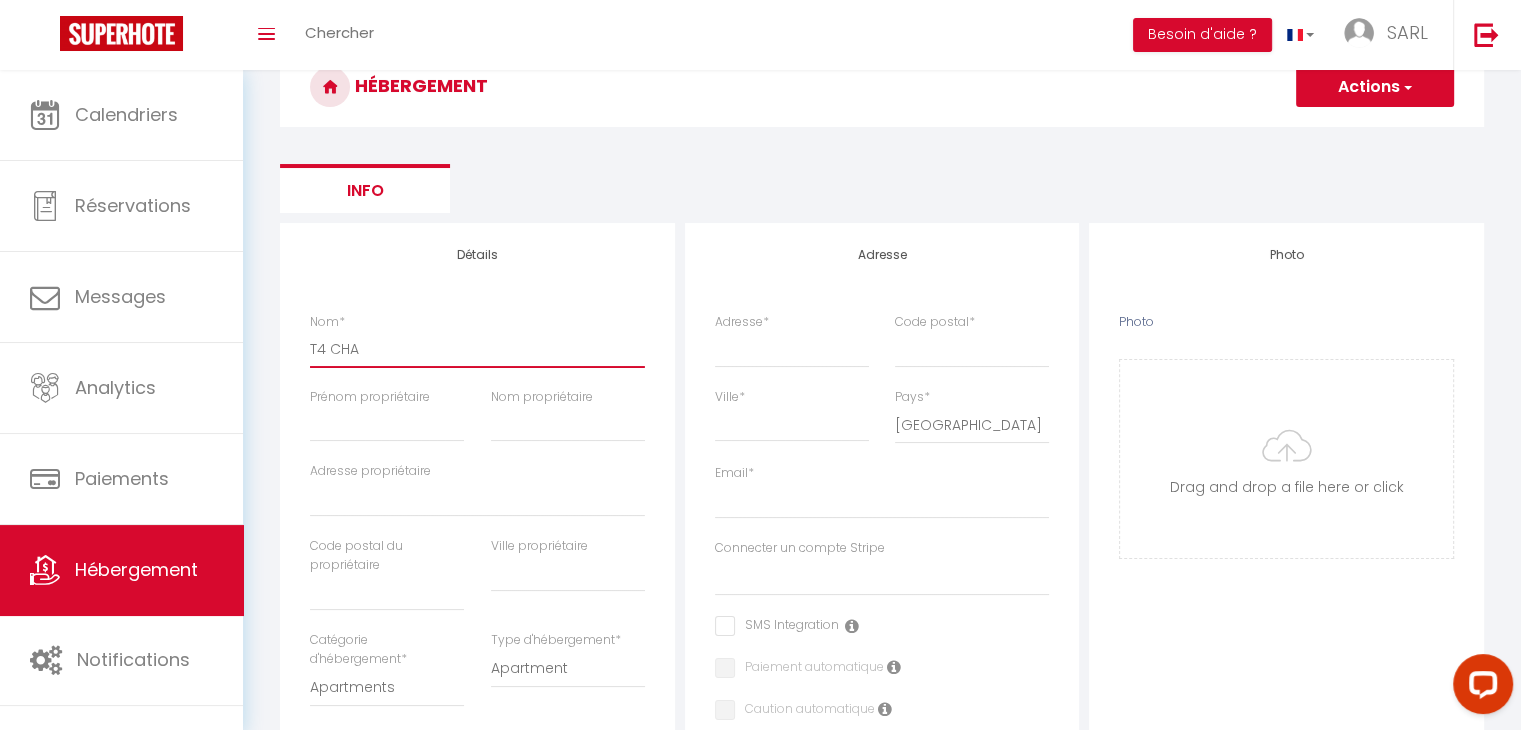 select 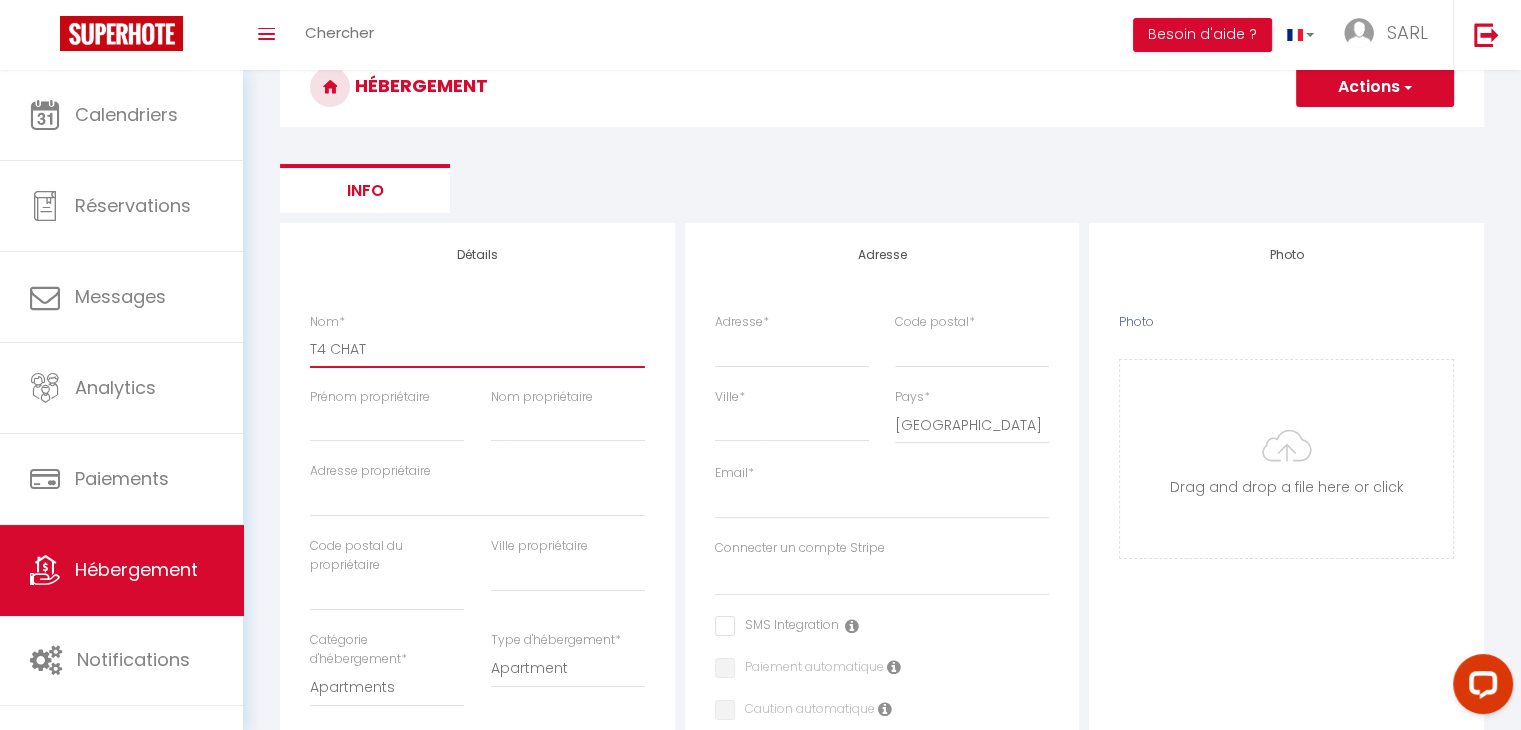 select 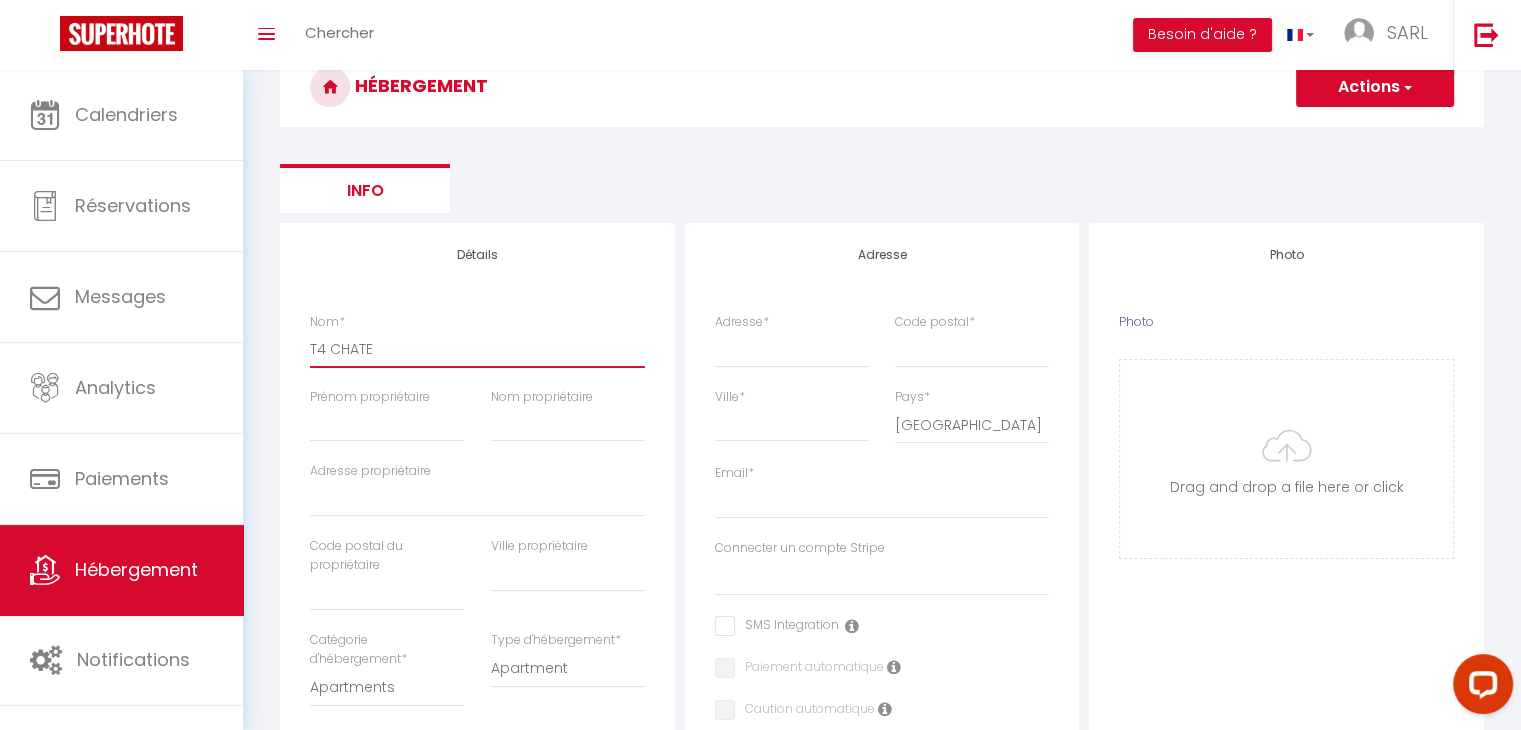 select 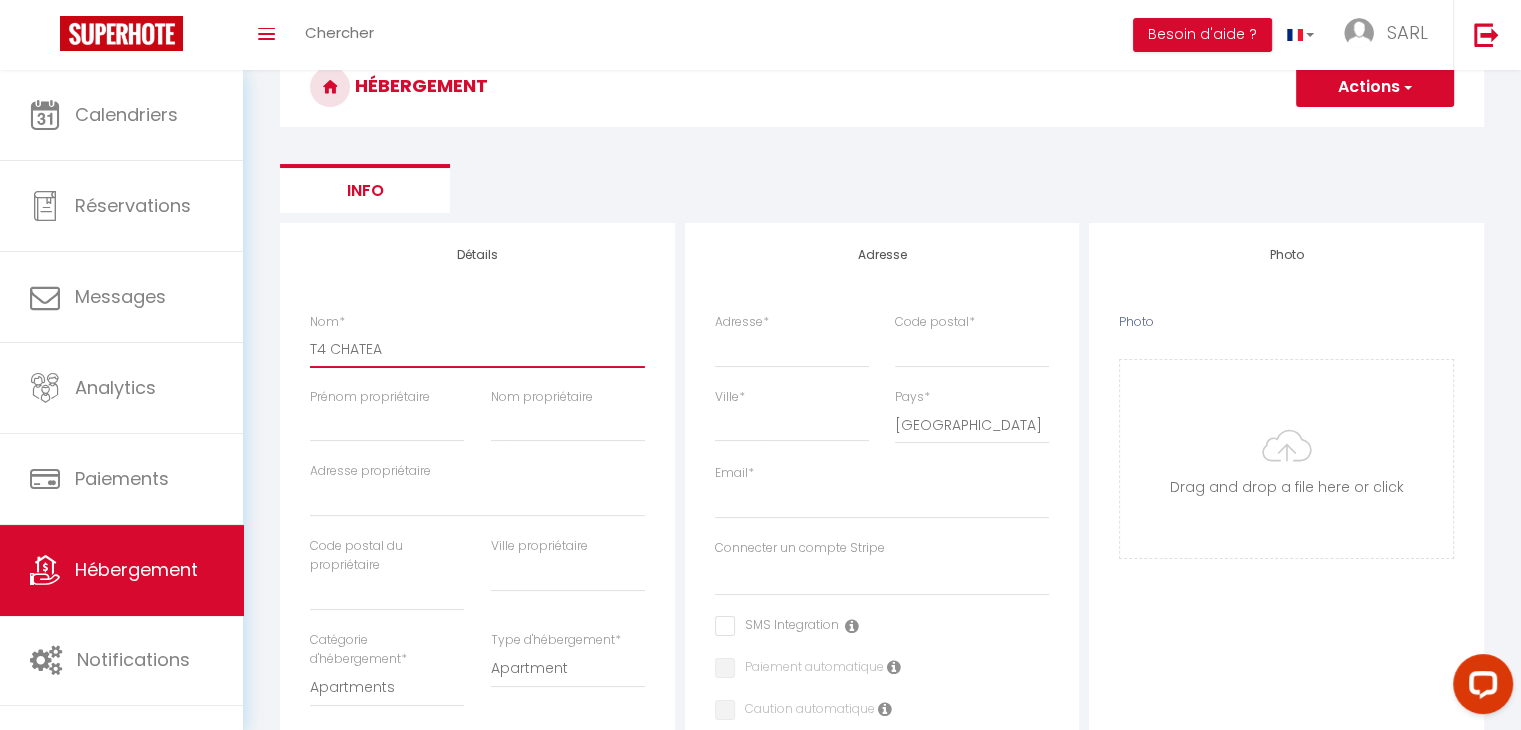 type on "T4 CHATEAU" 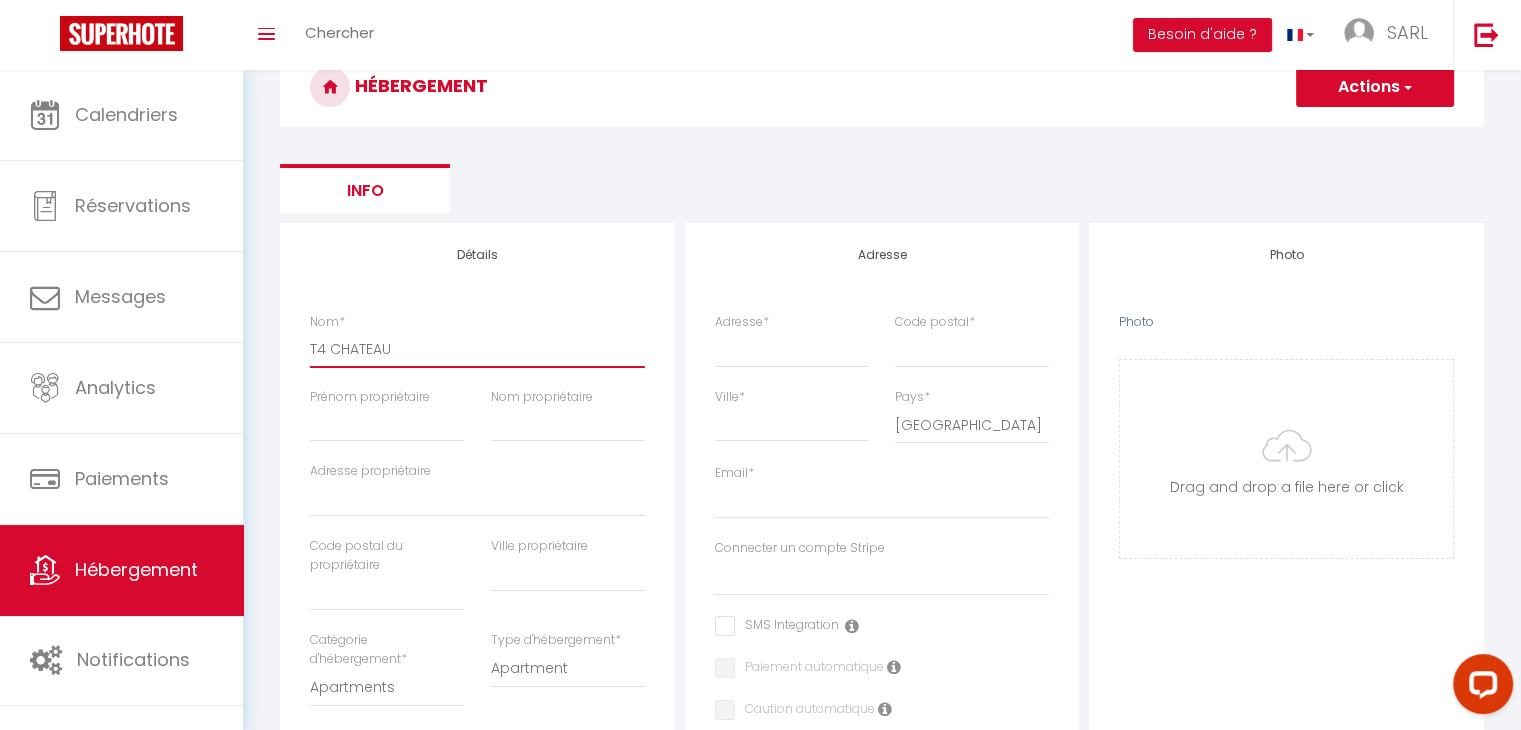select 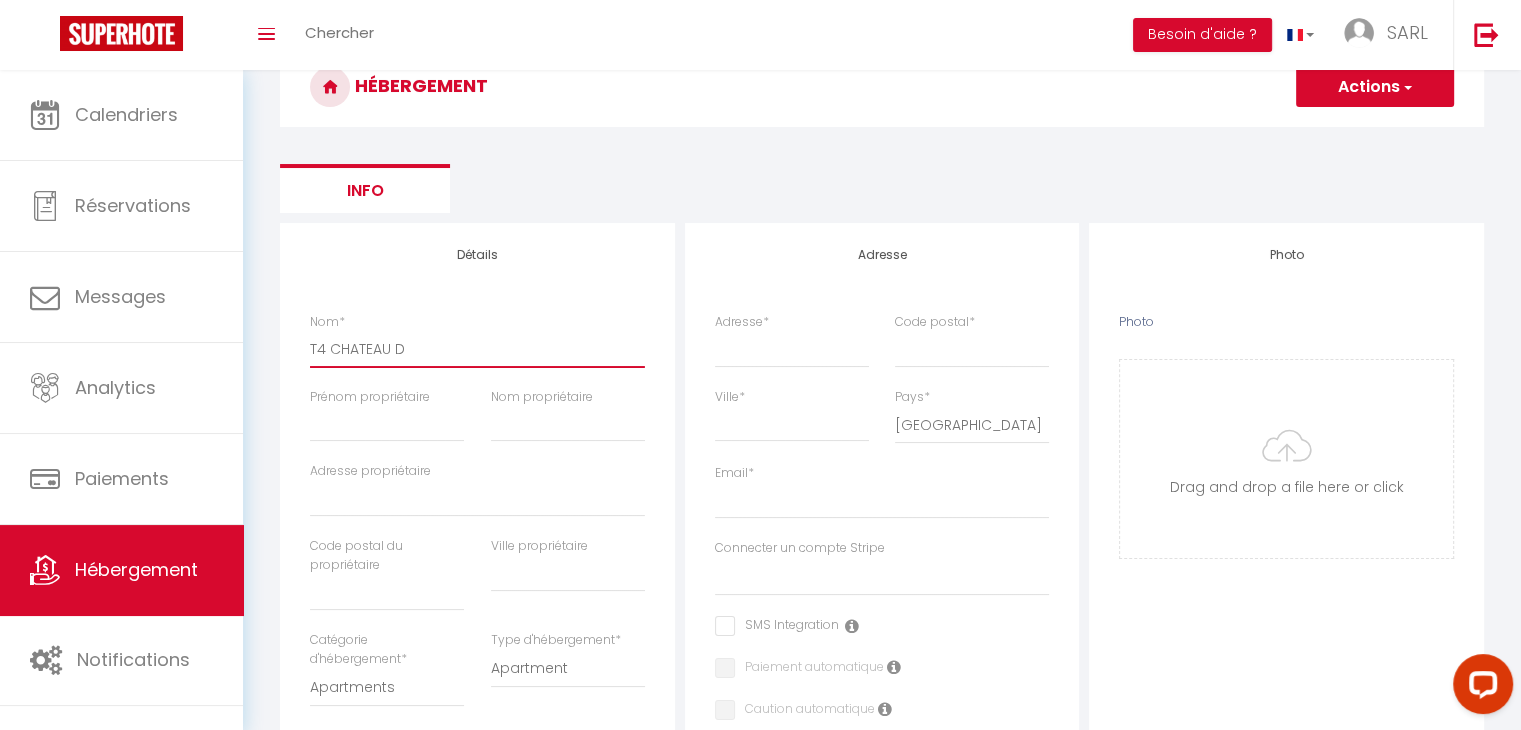 select 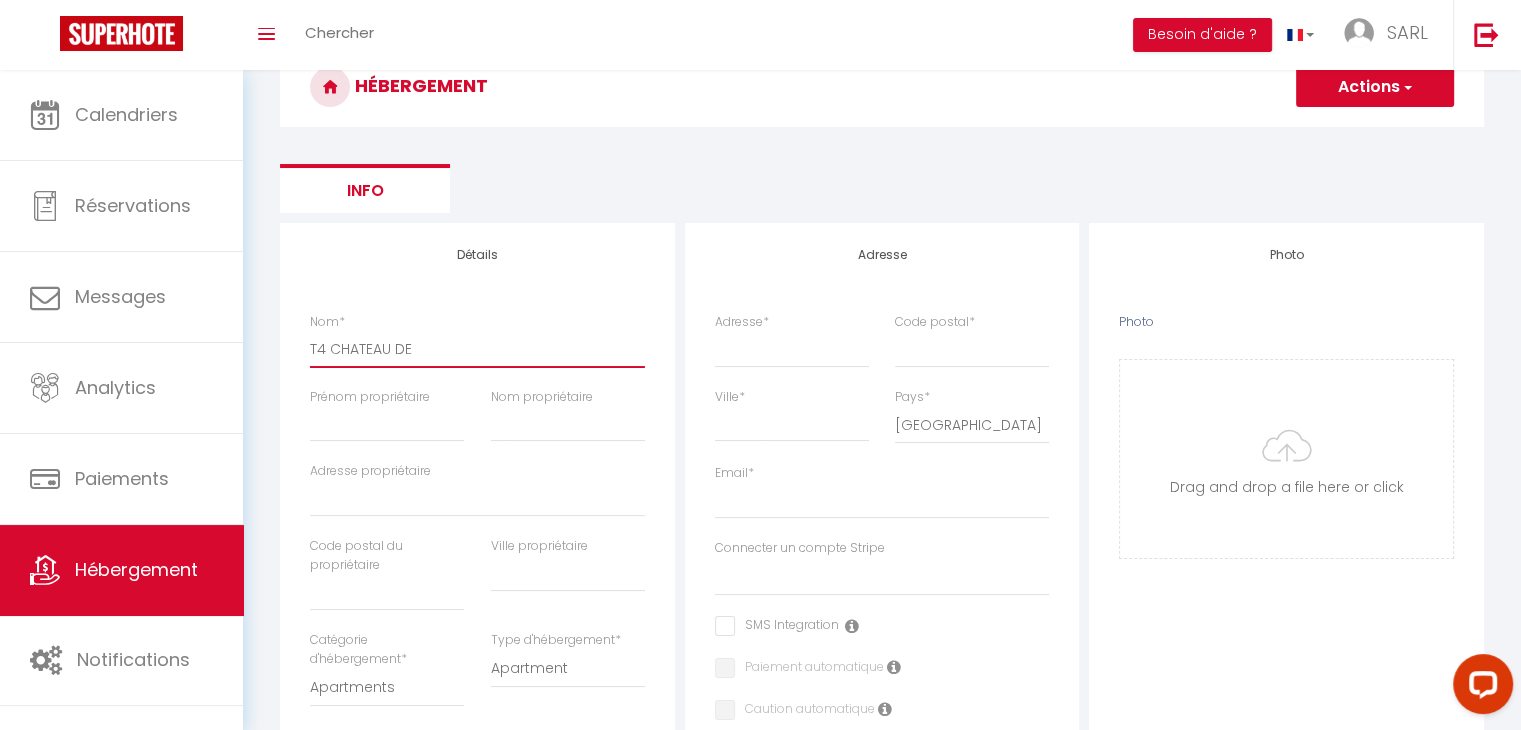 select 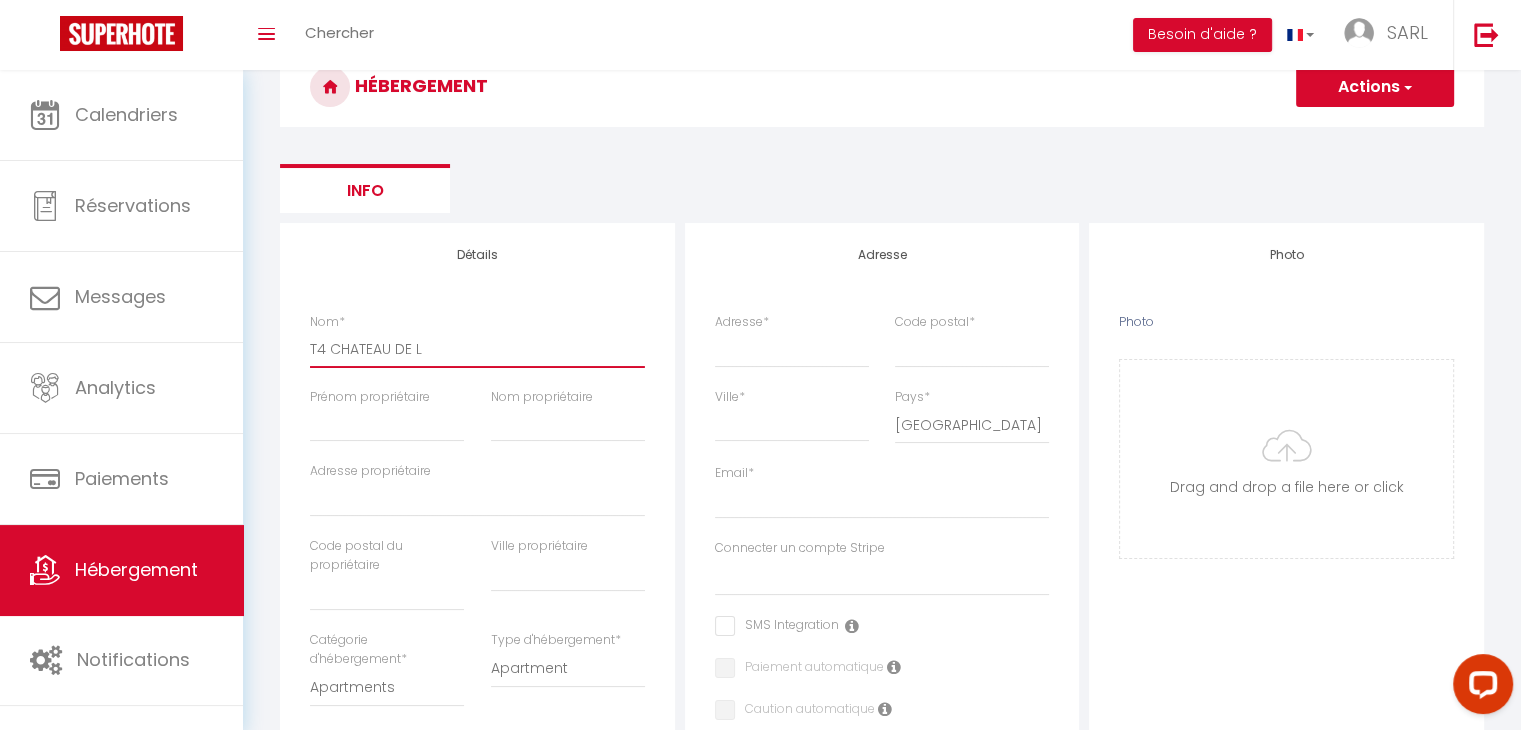 select 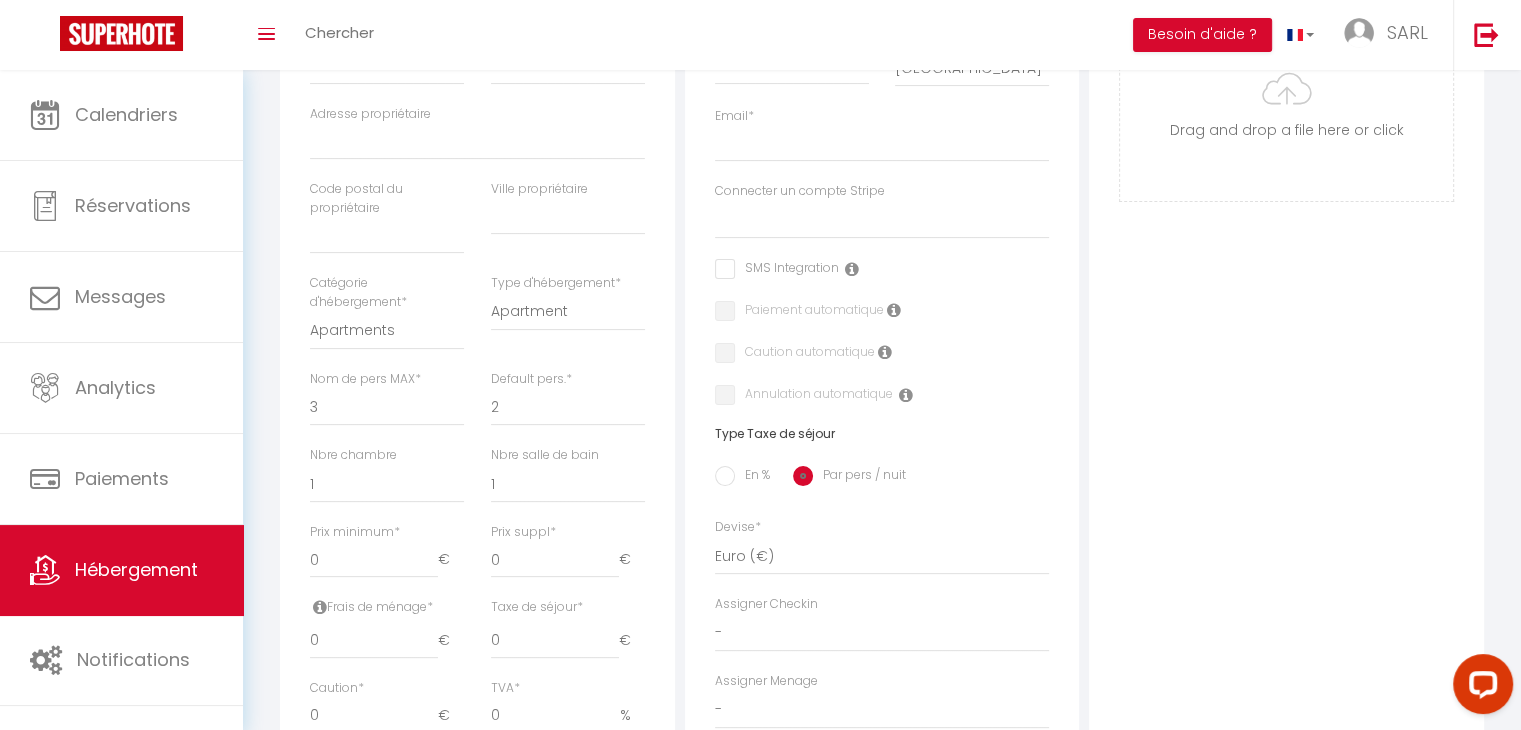 scroll, scrollTop: 500, scrollLeft: 0, axis: vertical 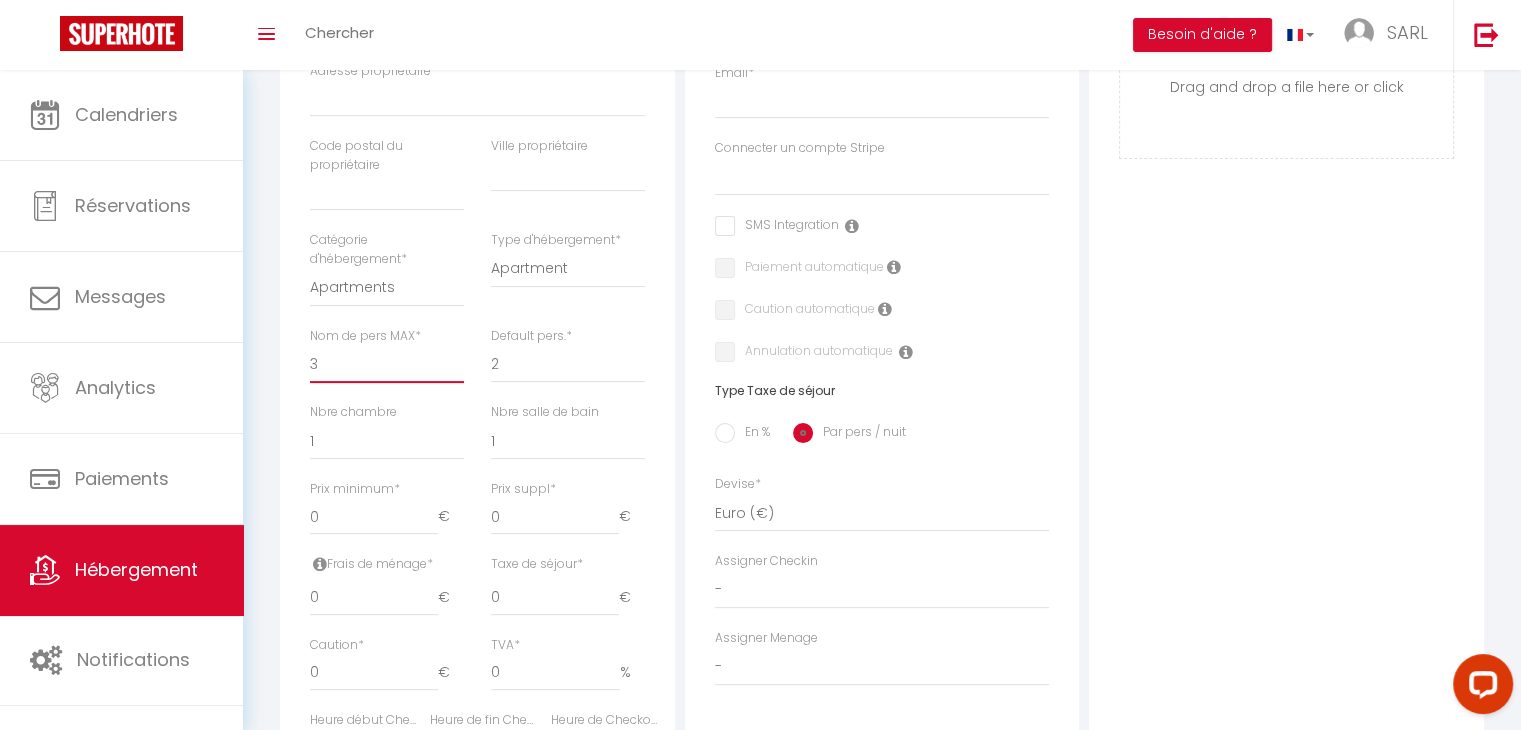 click on "1
2
3
4
5
6
7
8
9
10
11
12
13
14" at bounding box center [387, 364] 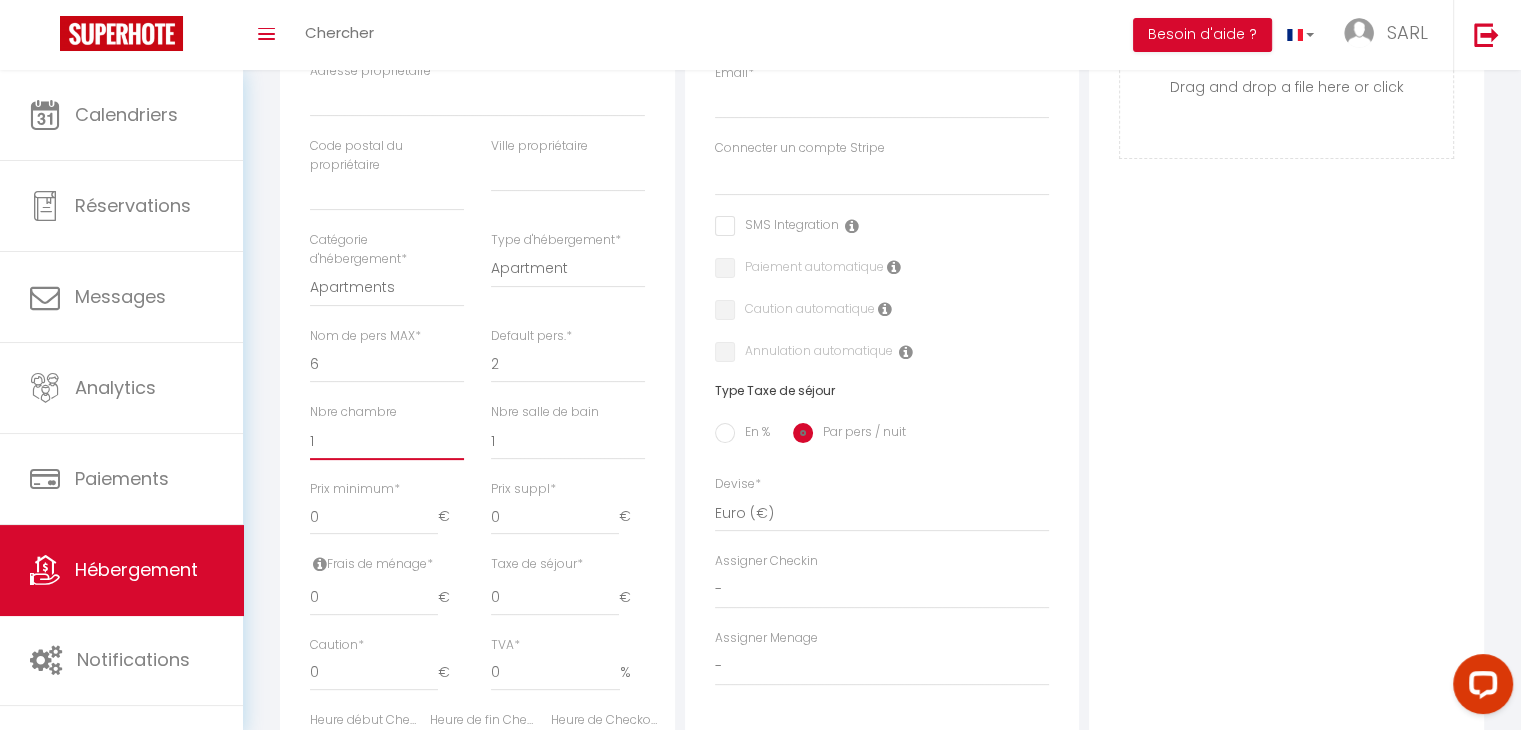 click on "0
1
2
3
4
5
6
7
8
9
10
11
12
13" at bounding box center [387, 441] 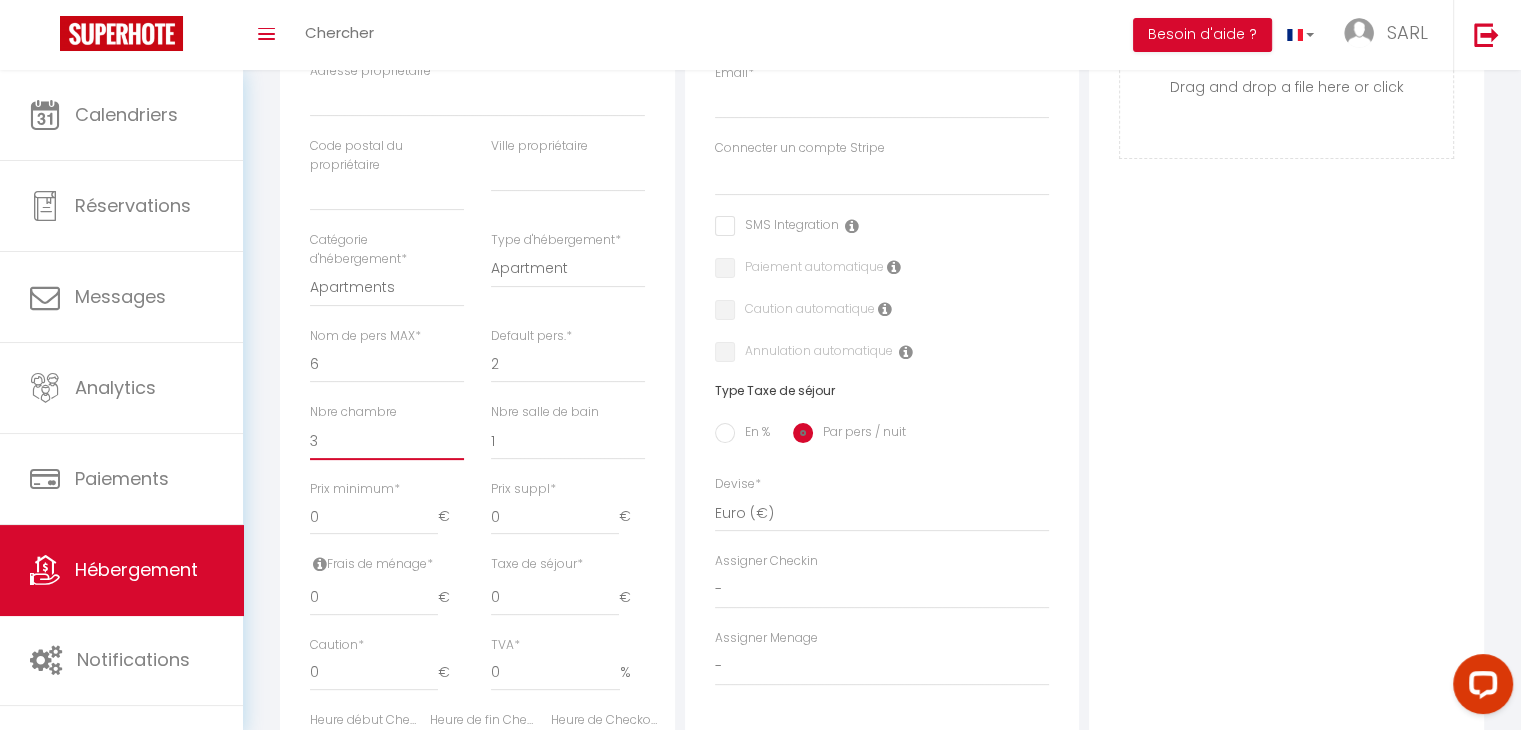click on "0
1
2
3
4
5
6
7
8
9
10
11
12
13" at bounding box center (387, 441) 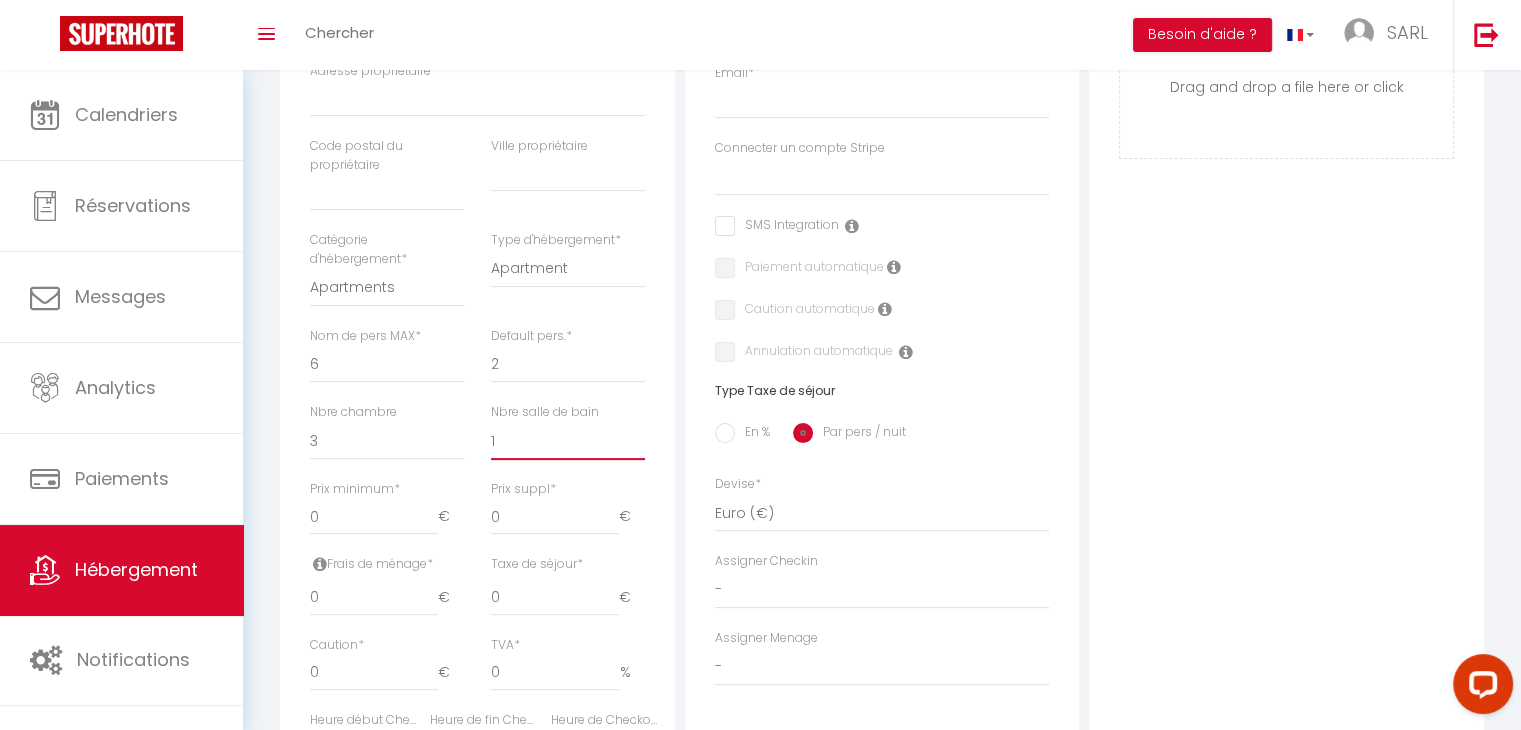 click on "0
1
2
3
4
5
6
7
8
9
10
11
12
13" at bounding box center [568, 441] 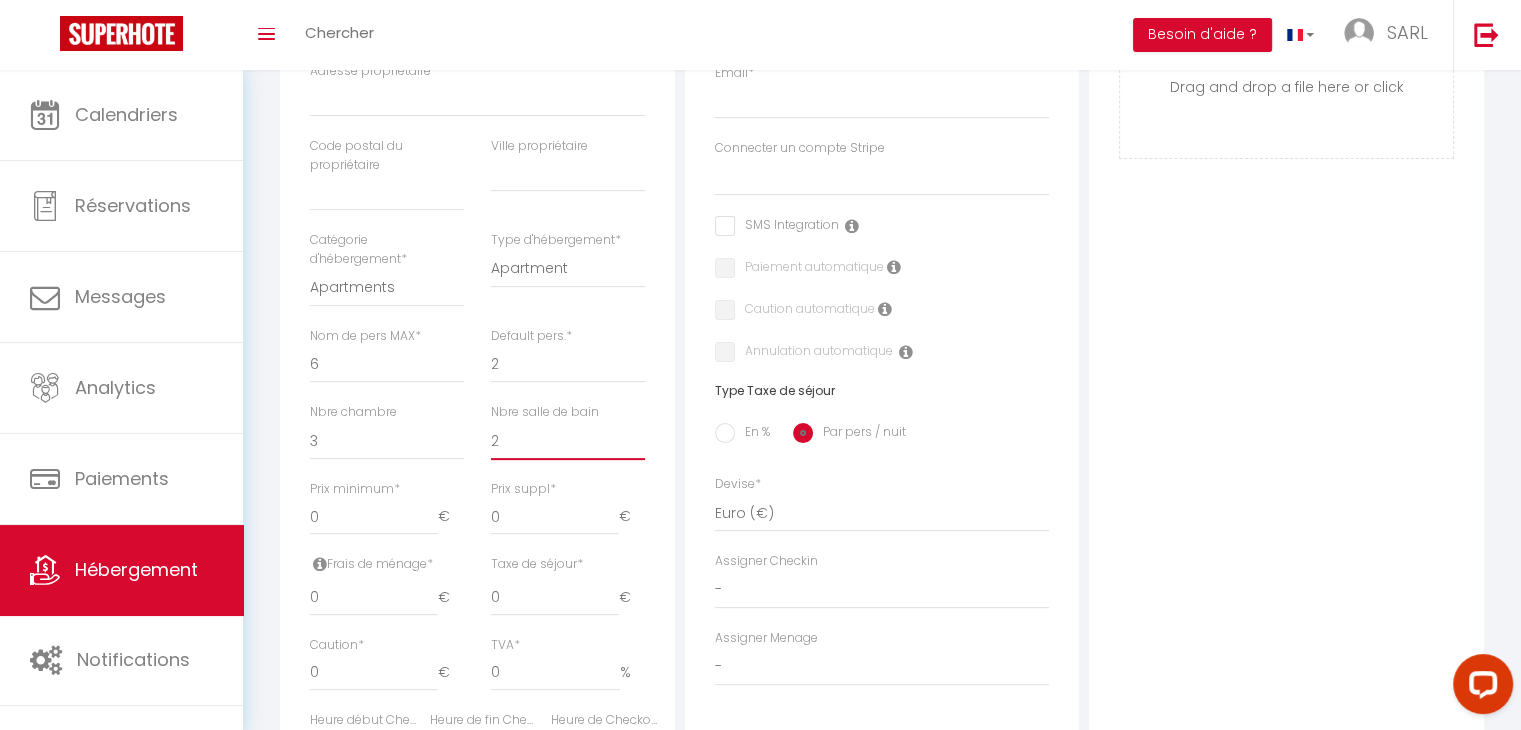 click on "0
1
2
3
4
5
6
7
8
9
10
11
12
13" at bounding box center [568, 441] 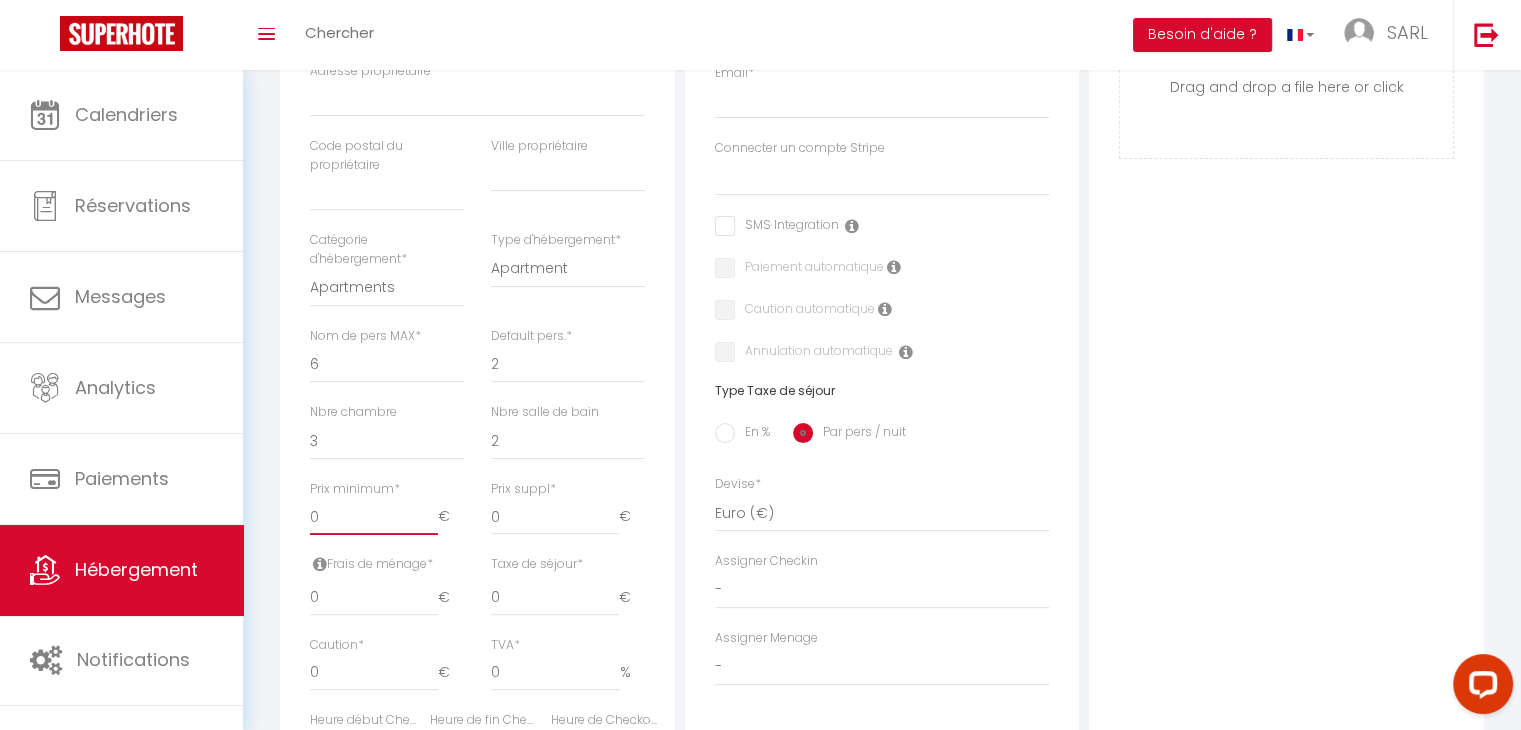 drag, startPoint x: 382, startPoint y: 525, endPoint x: 278, endPoint y: 517, distance: 104.307236 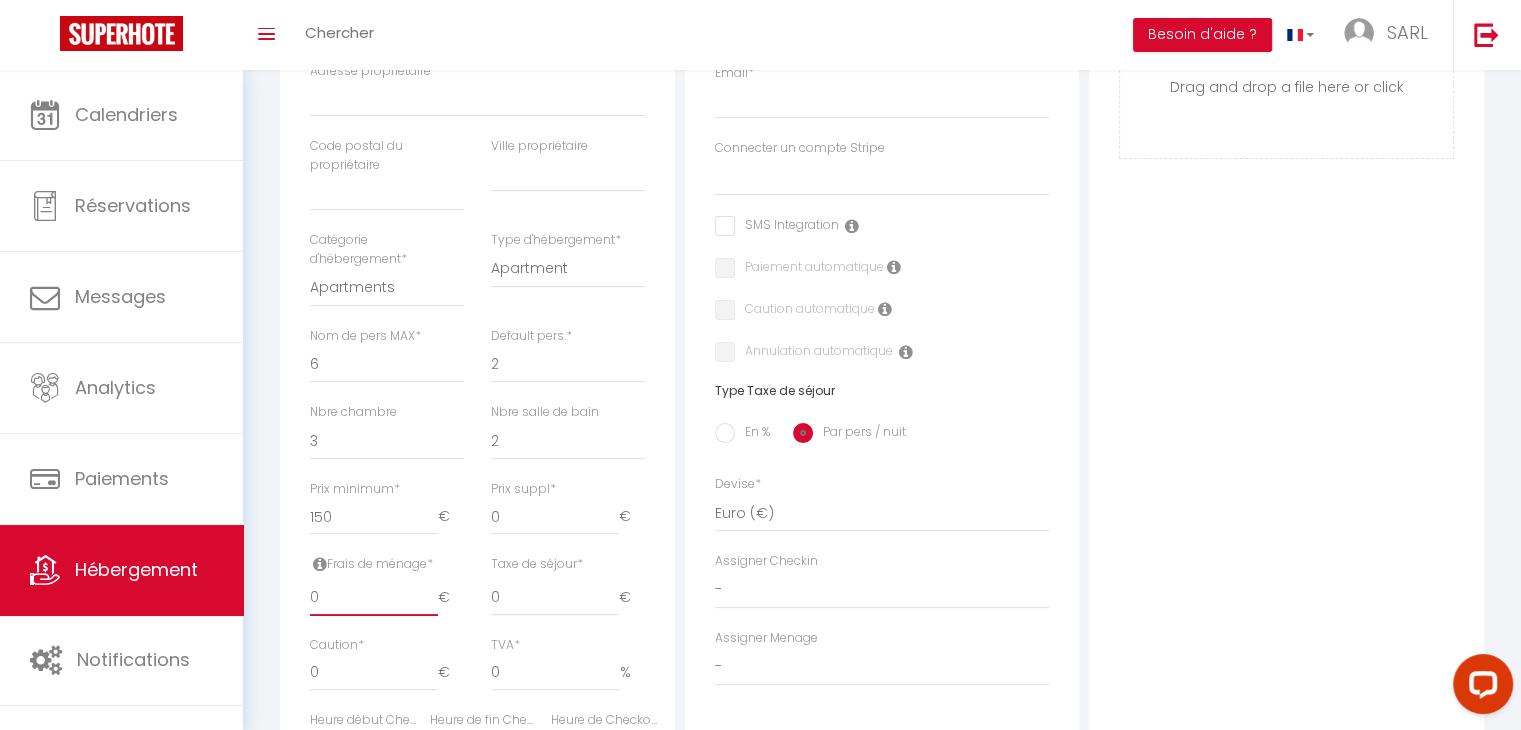 drag, startPoint x: 324, startPoint y: 601, endPoint x: 293, endPoint y: 601, distance: 31 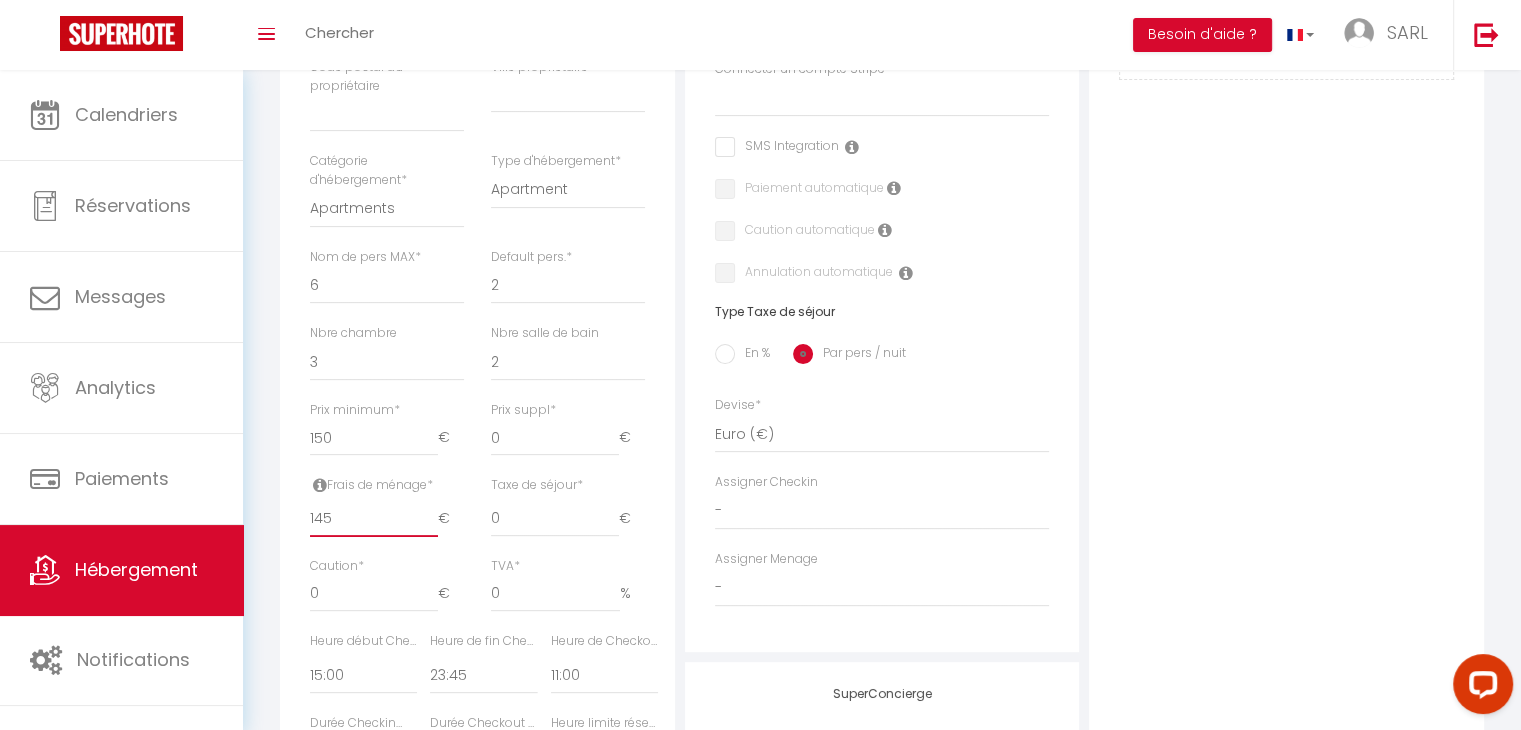 scroll, scrollTop: 700, scrollLeft: 0, axis: vertical 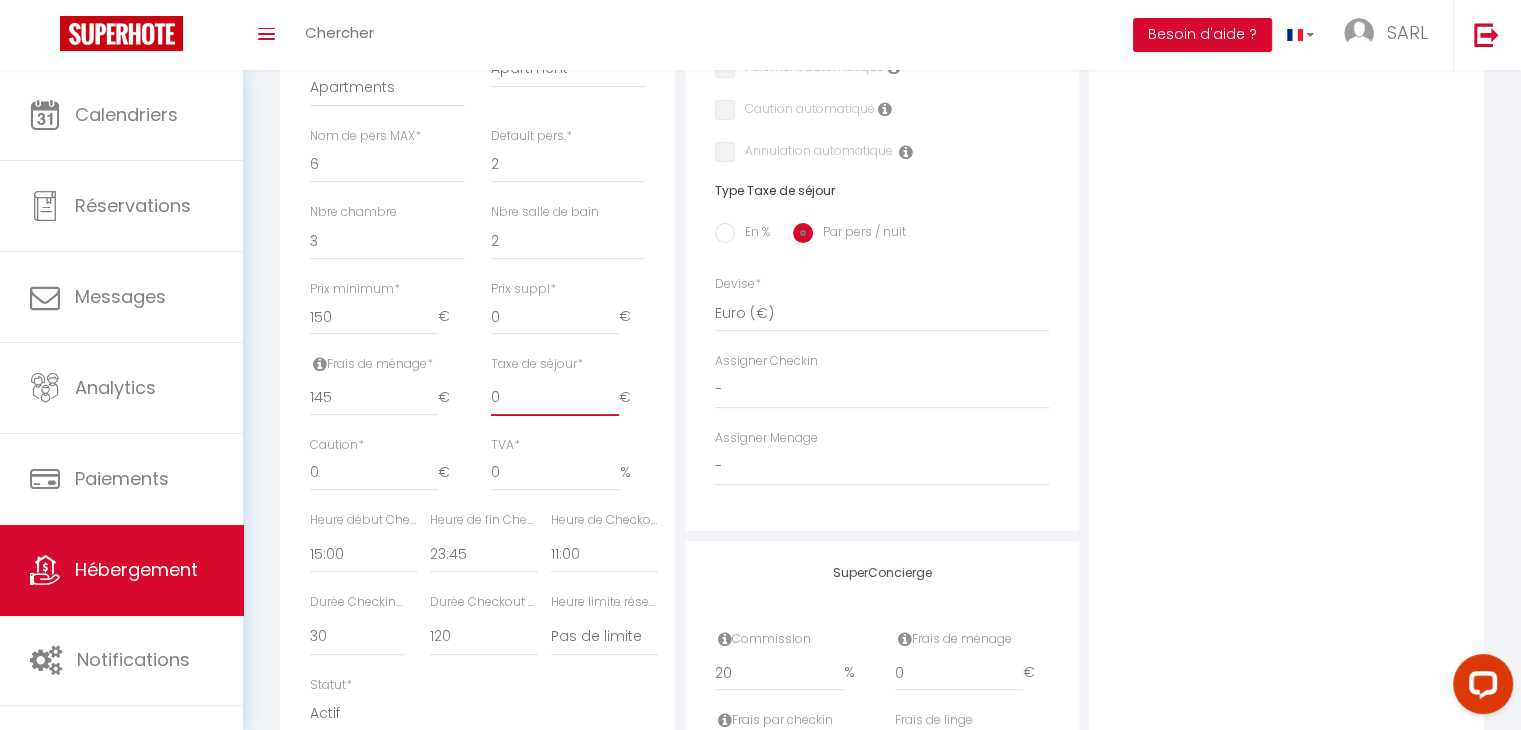 drag, startPoint x: 508, startPoint y: 399, endPoint x: 487, endPoint y: 398, distance: 21.023796 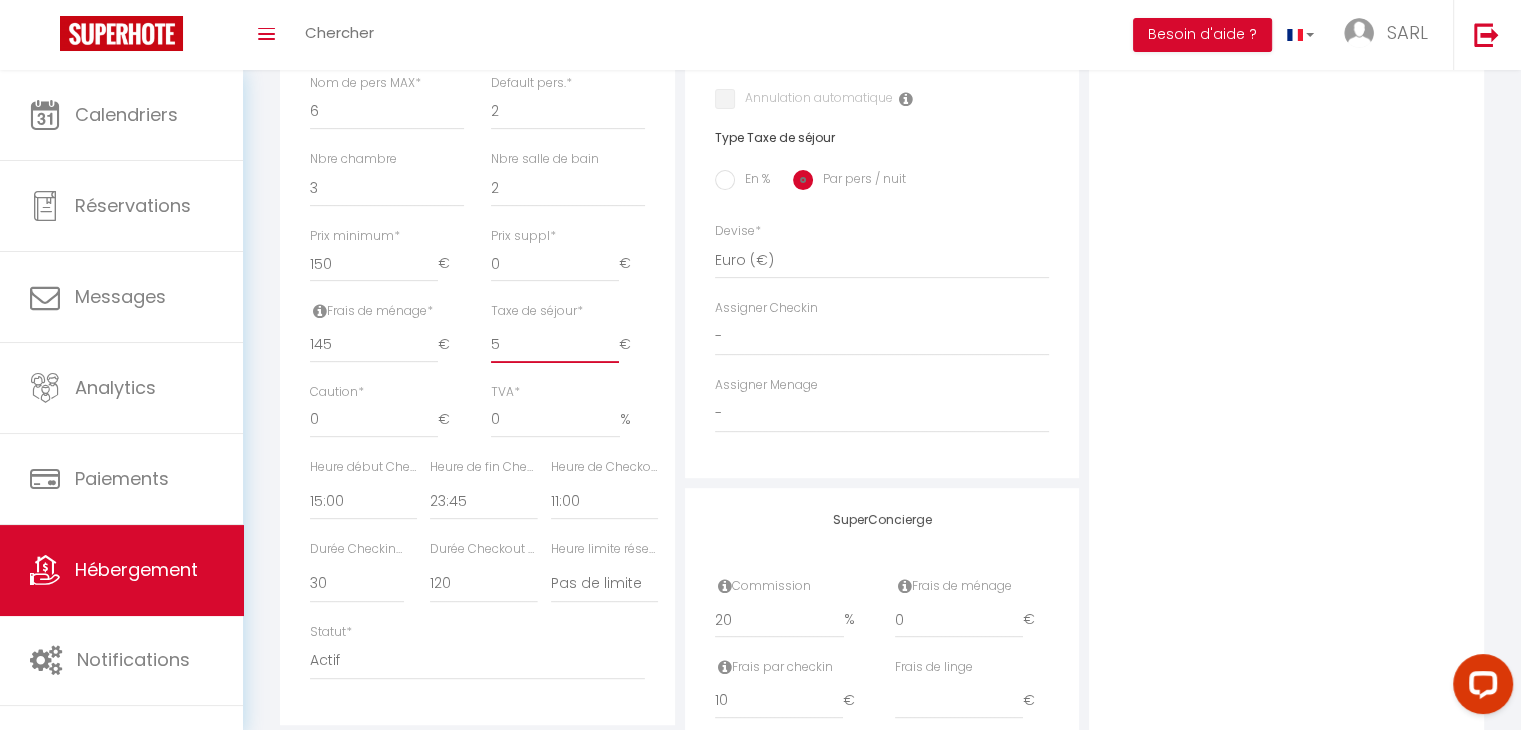 scroll, scrollTop: 800, scrollLeft: 0, axis: vertical 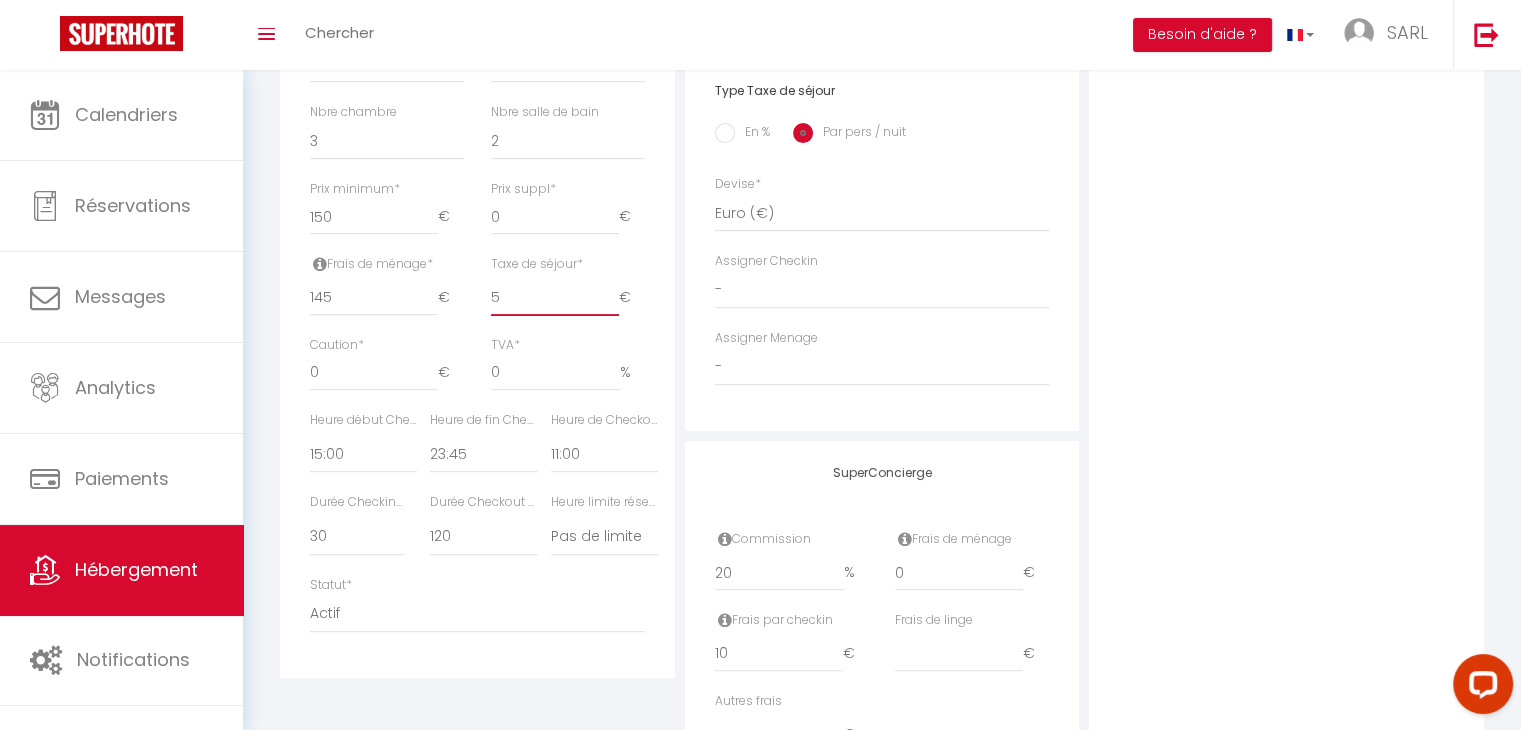 click on "Taxe de séjour
*   5   €" at bounding box center (567, 295) 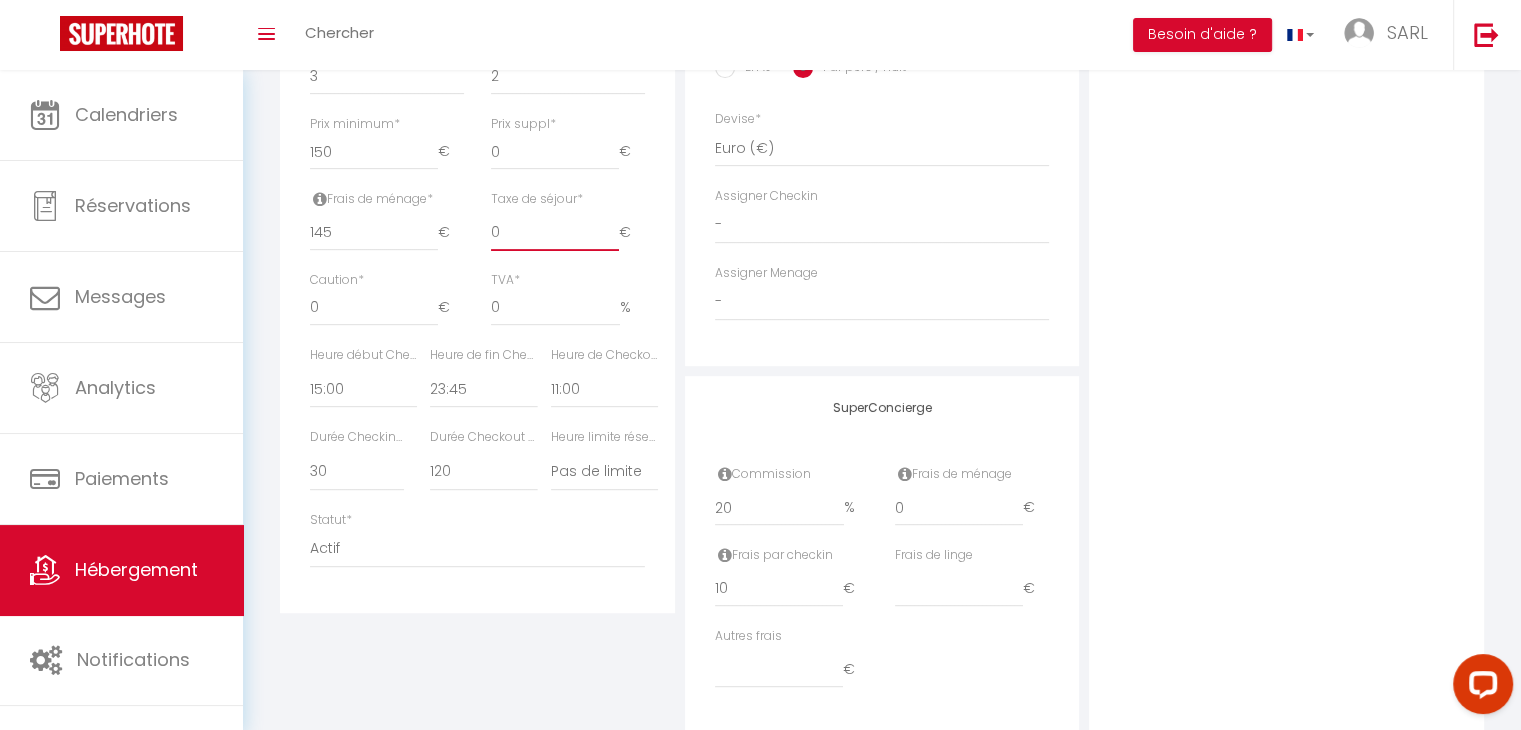 scroll, scrollTop: 900, scrollLeft: 0, axis: vertical 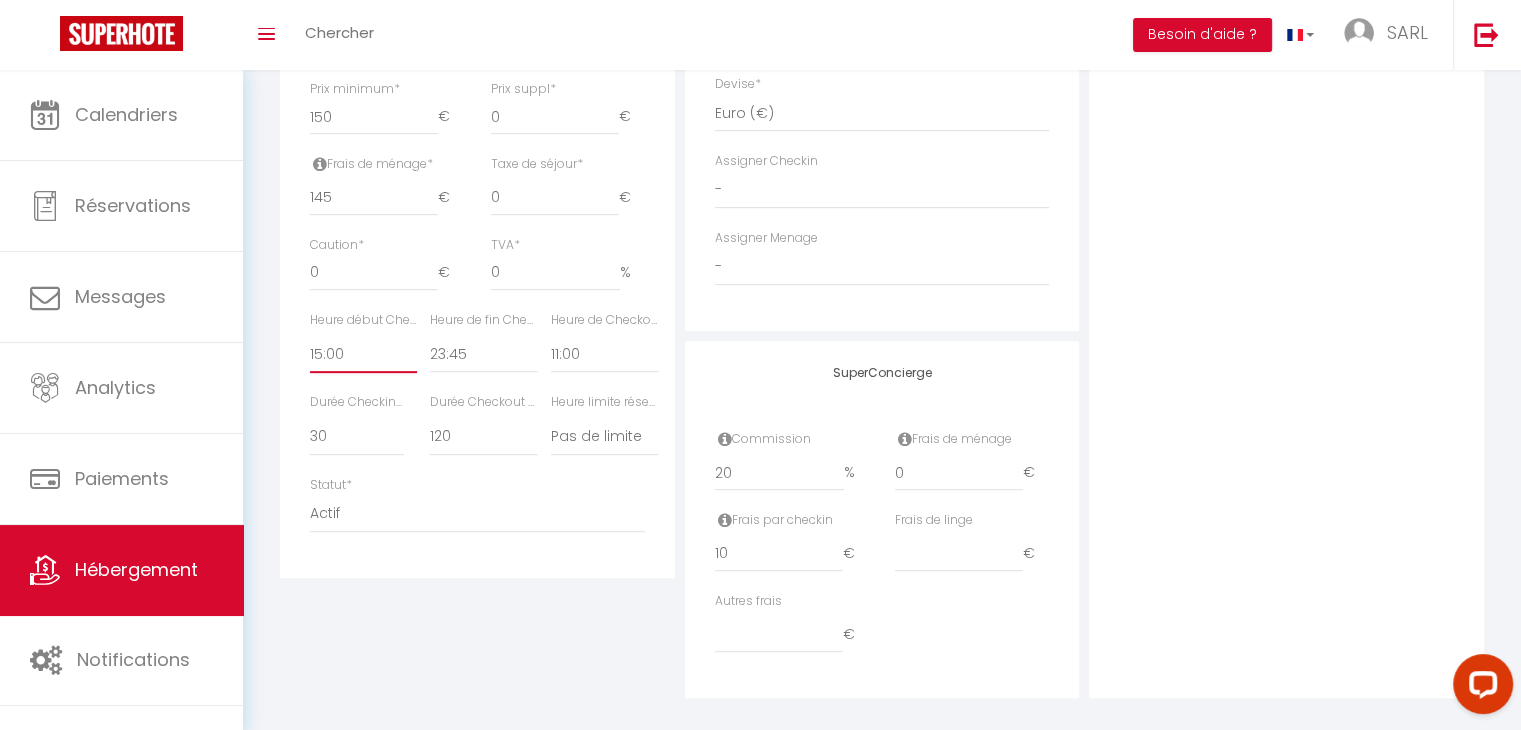 click on "00:00
00:15
00:30
00:45
01:00
01:15
01:30
01:45
02:00
02:15
02:30
02:45
03:00" at bounding box center (363, 354) 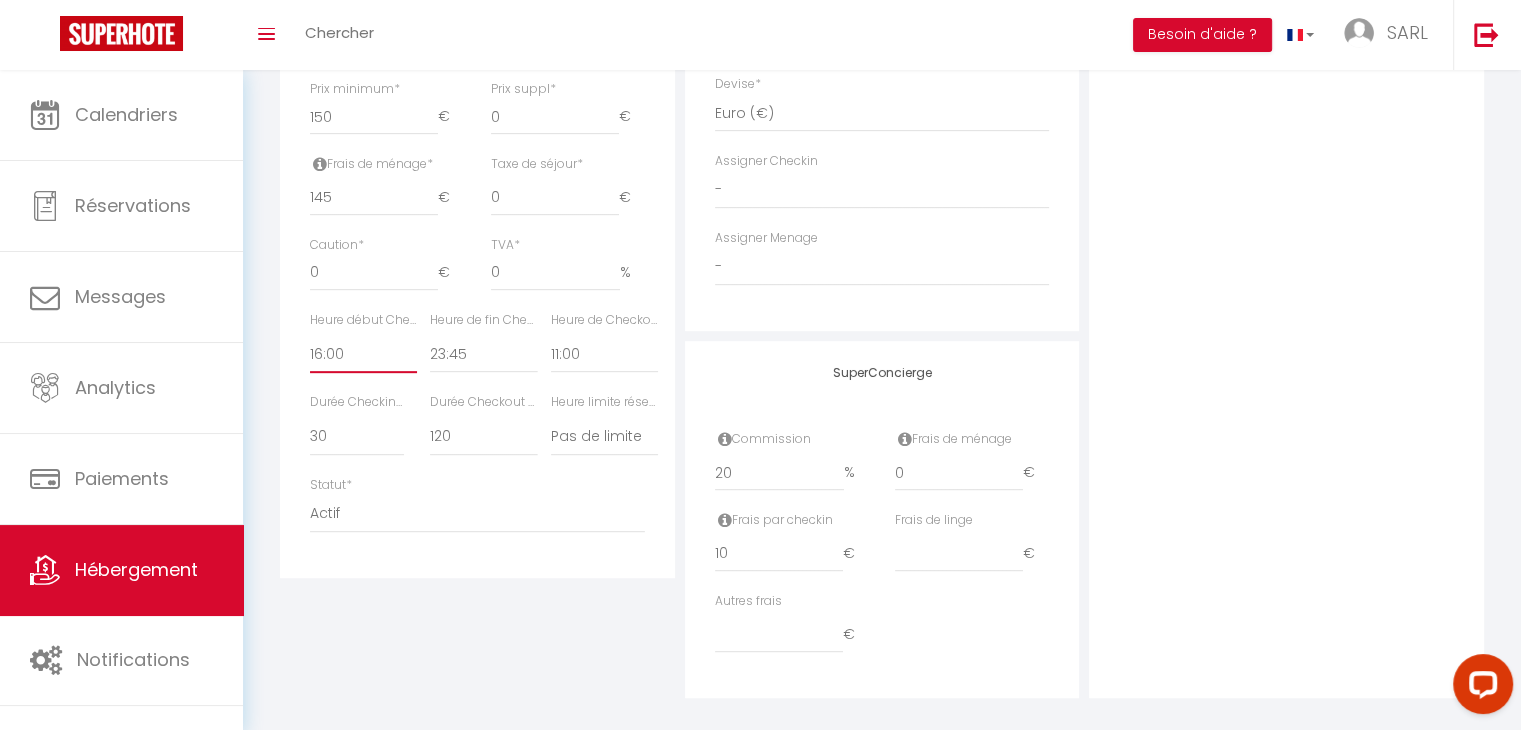 click on "00:00
00:15
00:30
00:45
01:00
01:15
01:30
01:45
02:00
02:15
02:30
02:45
03:00" at bounding box center (363, 354) 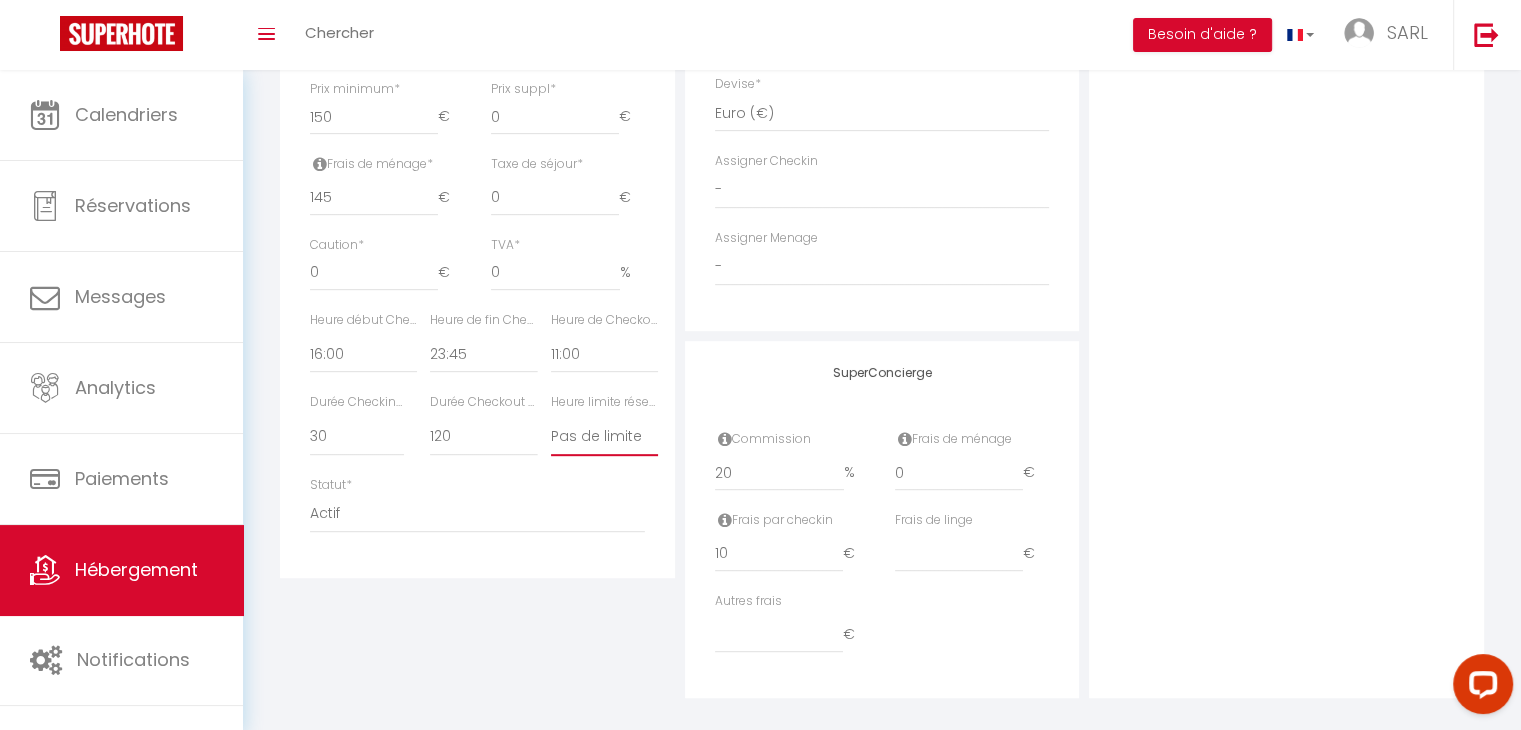 click on "Pas de limite
01:00
02:00
03:00
04:00
05:00
06:00
07:00
08:00
09:00
10:00
11:00
12:00" at bounding box center (604, 437) 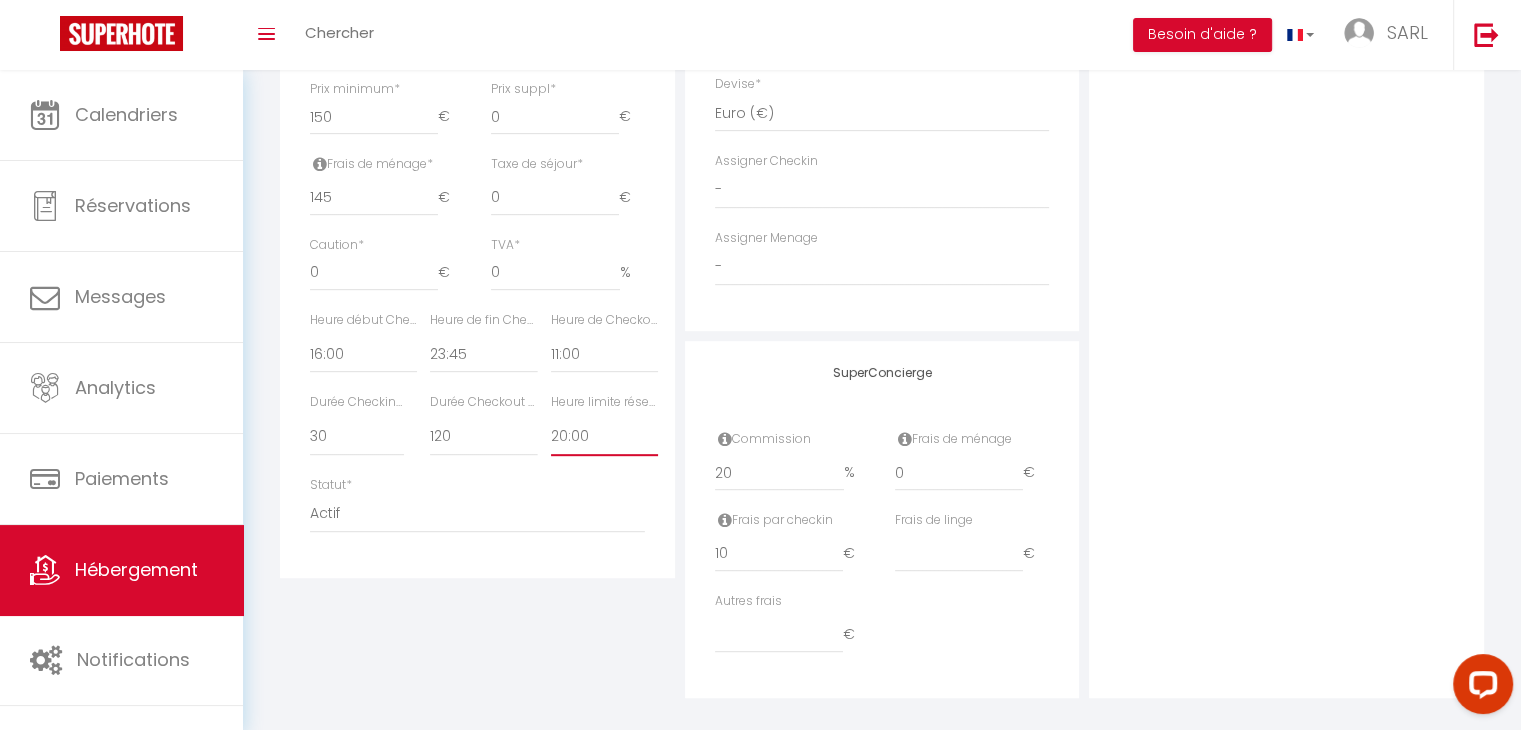 click on "Pas de limite
01:00
02:00
03:00
04:00
05:00
06:00
07:00
08:00
09:00
10:00
11:00
12:00" at bounding box center [604, 437] 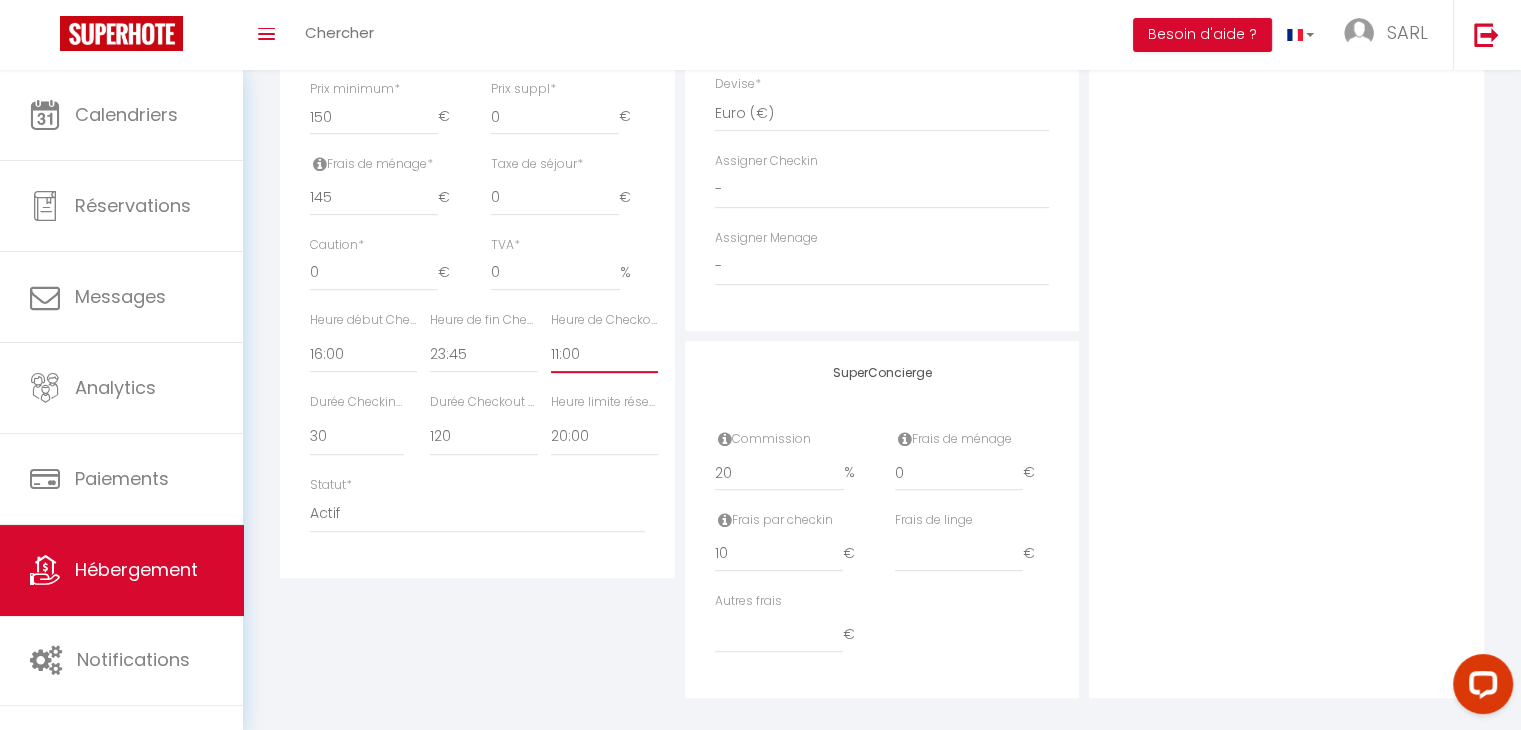click on "00:00
00:15
00:30
00:45
01:00
01:15
01:30
01:45
02:00
02:15
02:30
02:45
03:00" at bounding box center (604, 354) 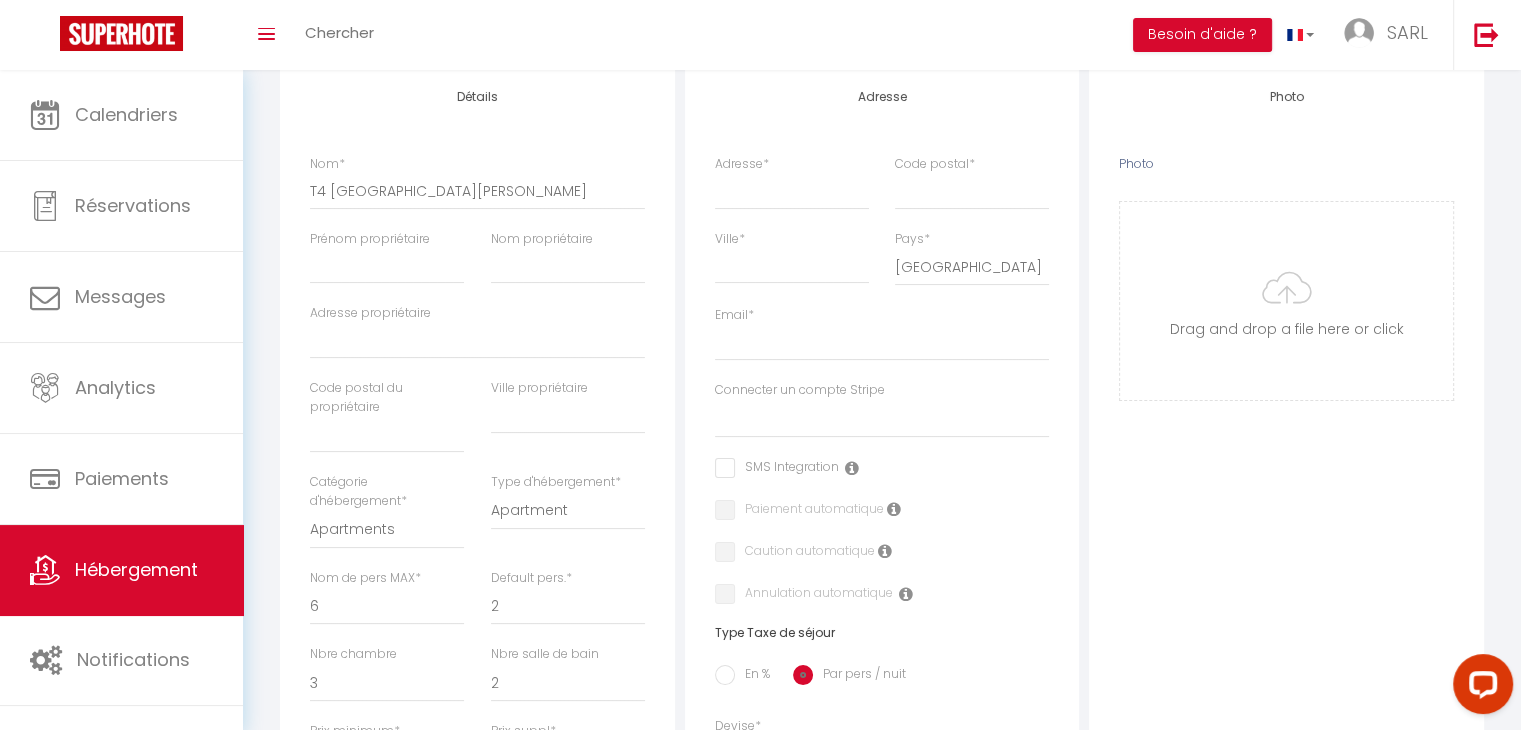 scroll, scrollTop: 0, scrollLeft: 0, axis: both 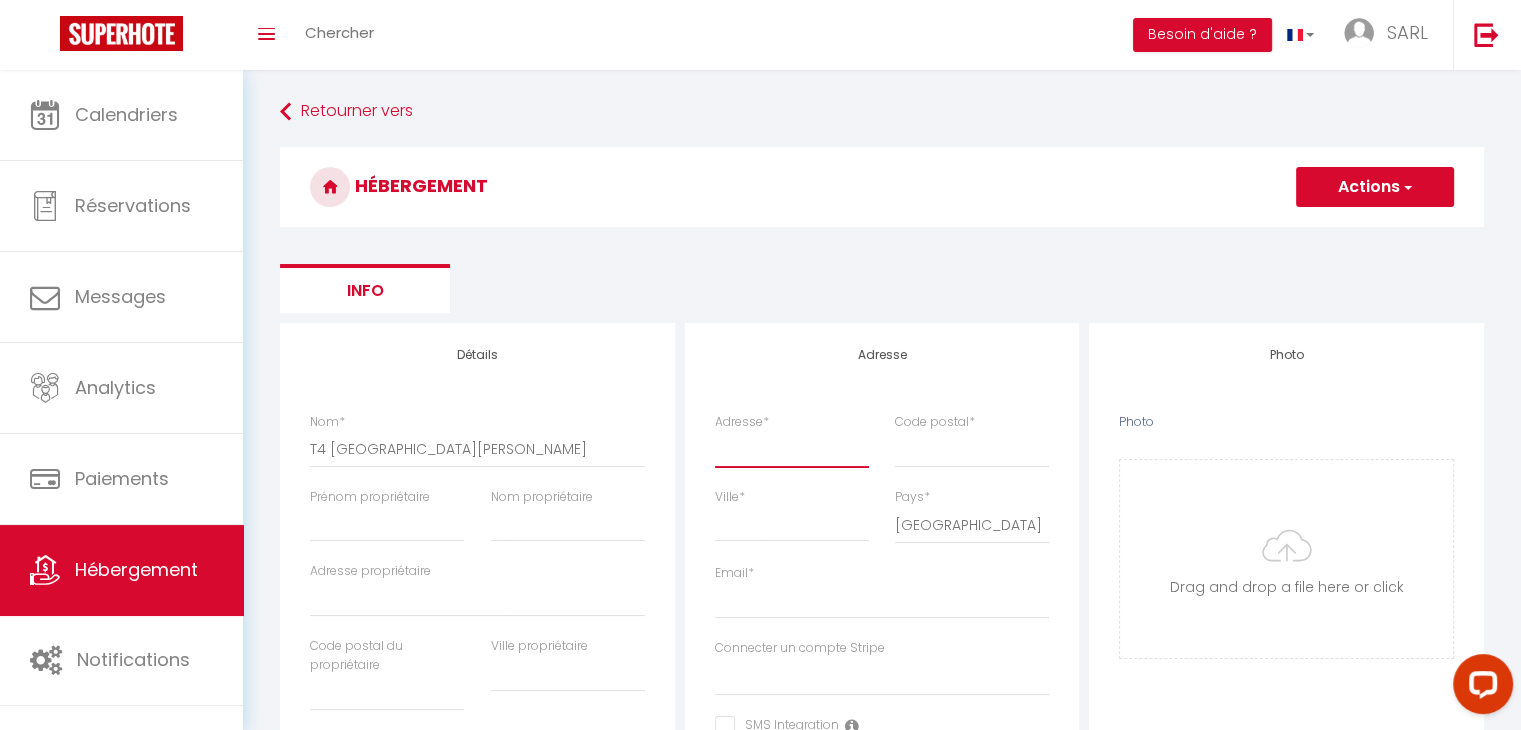 click on "Adresse
*" at bounding box center (792, 449) 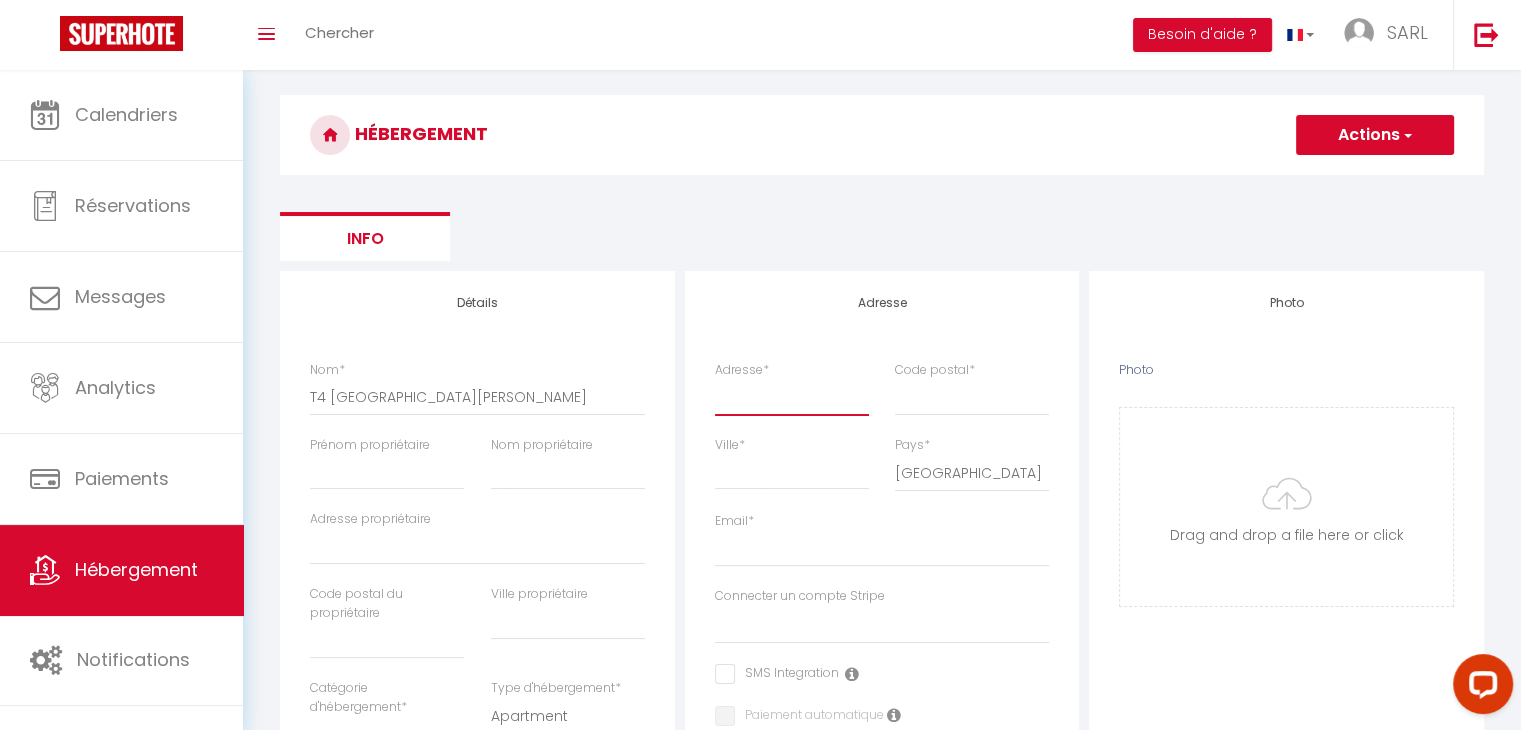 scroll, scrollTop: 100, scrollLeft: 0, axis: vertical 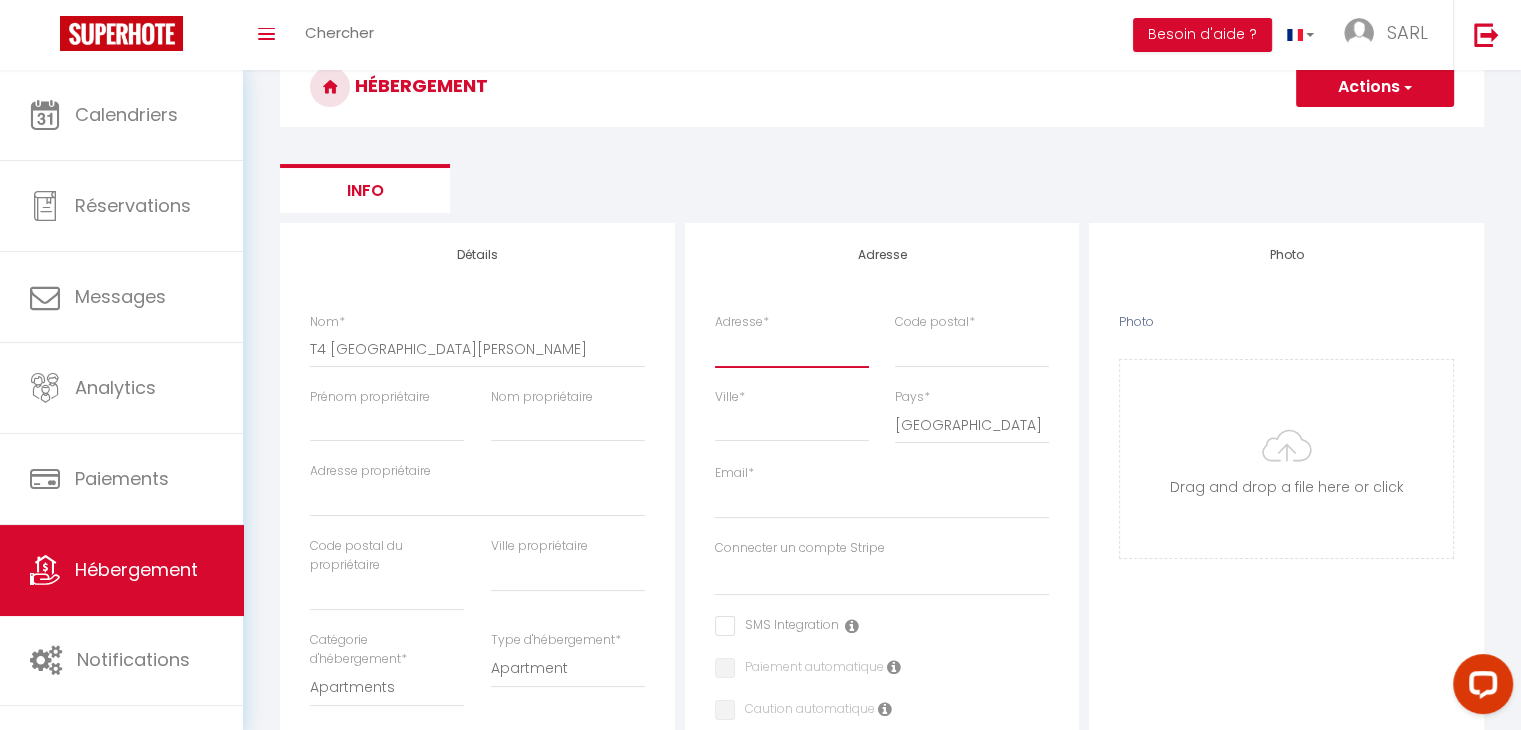 click on "Adresse
*" at bounding box center [792, 349] 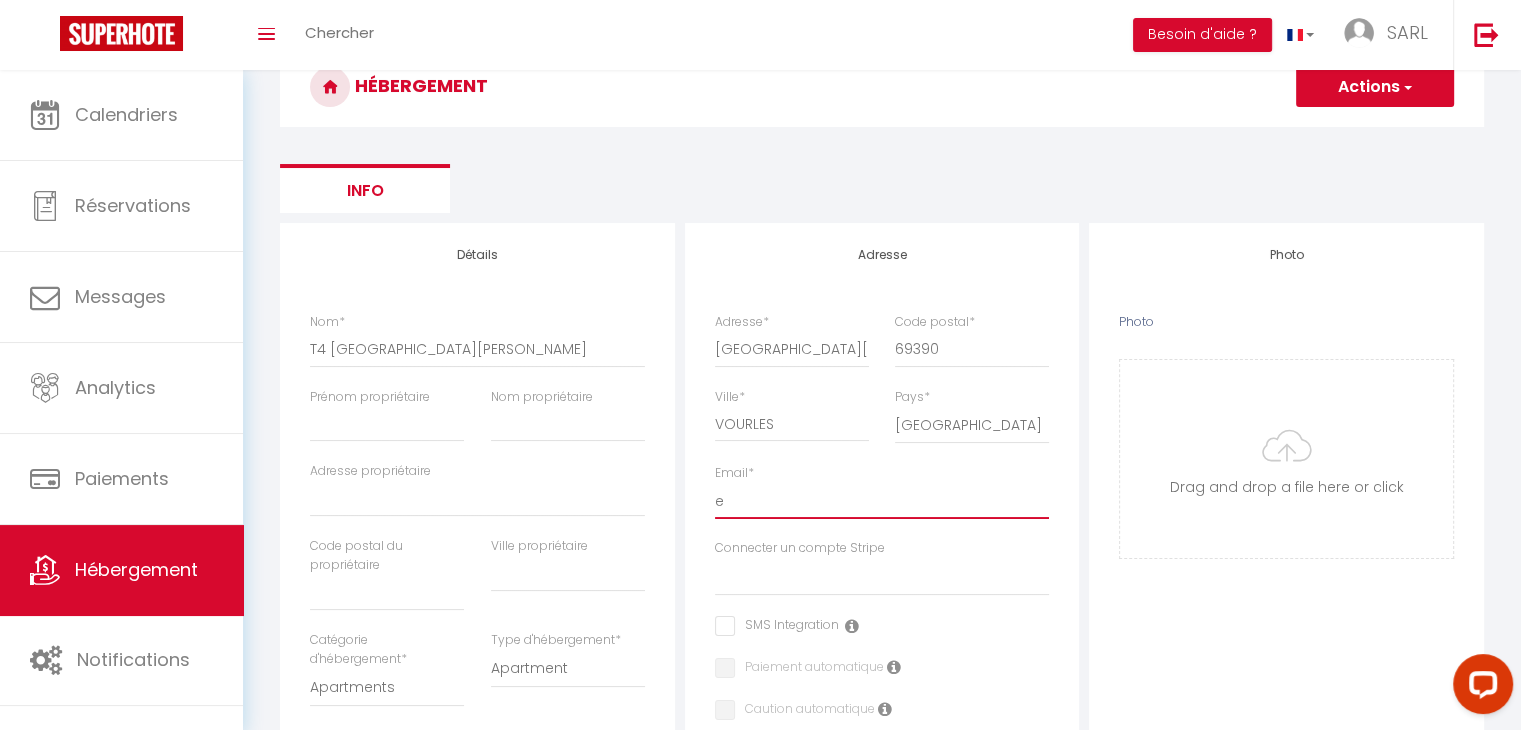 click on "e" at bounding box center (882, 501) 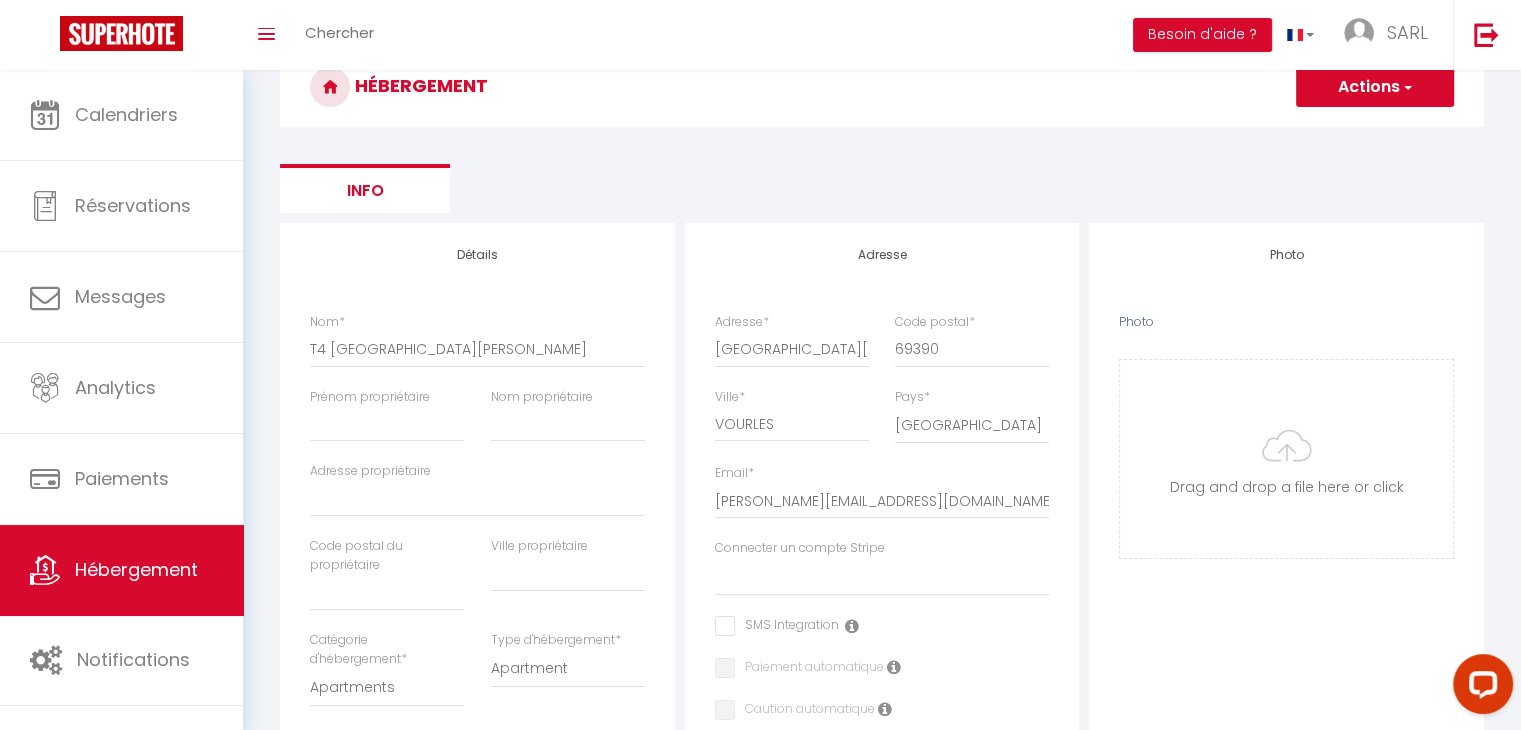 click on "Adresse
Adresse
*   Domaine de [PERSON_NAME]
Code postal
*   69390
Ville
*   VOURLES
Pays
*
[GEOGRAPHIC_DATA]
[GEOGRAPHIC_DATA]
[GEOGRAPHIC_DATA]
[GEOGRAPHIC_DATA]
[GEOGRAPHIC_DATA]
[US_STATE]
[GEOGRAPHIC_DATA]
Angola
*   [PERSON_NAME][EMAIL_ADDRESS][DOMAIN_NAME]" at bounding box center [882, 677] 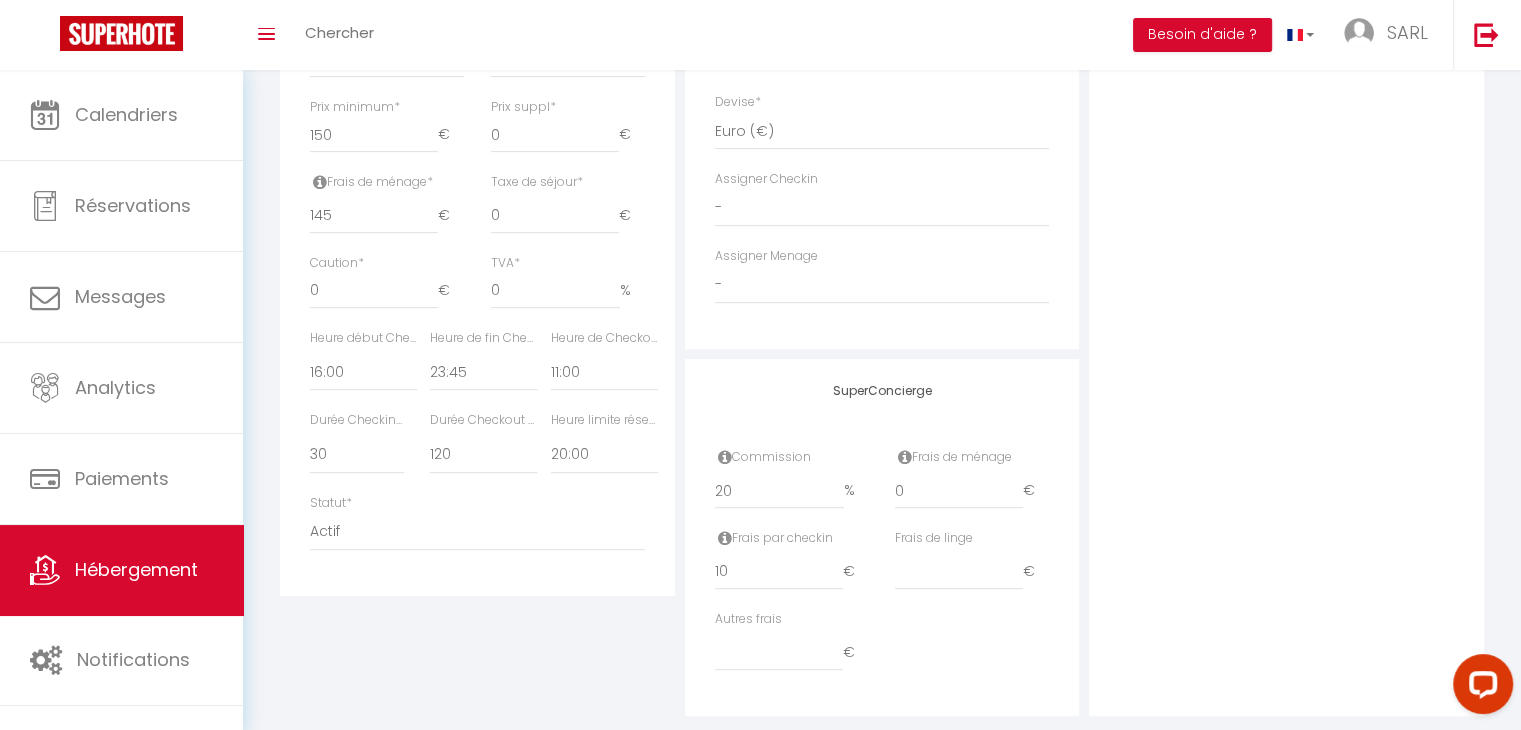 scroll, scrollTop: 917, scrollLeft: 0, axis: vertical 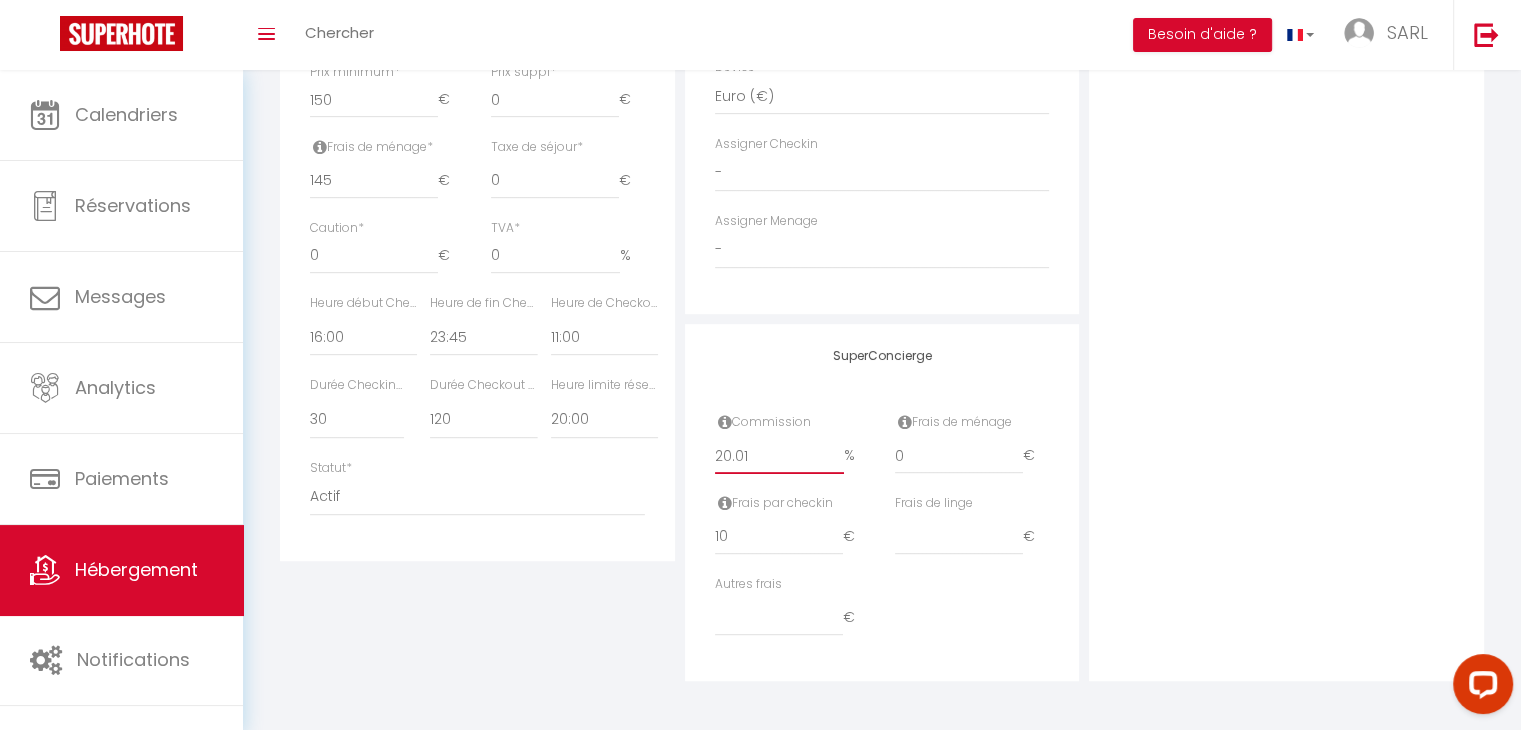 click on "20.01" at bounding box center [779, 456] 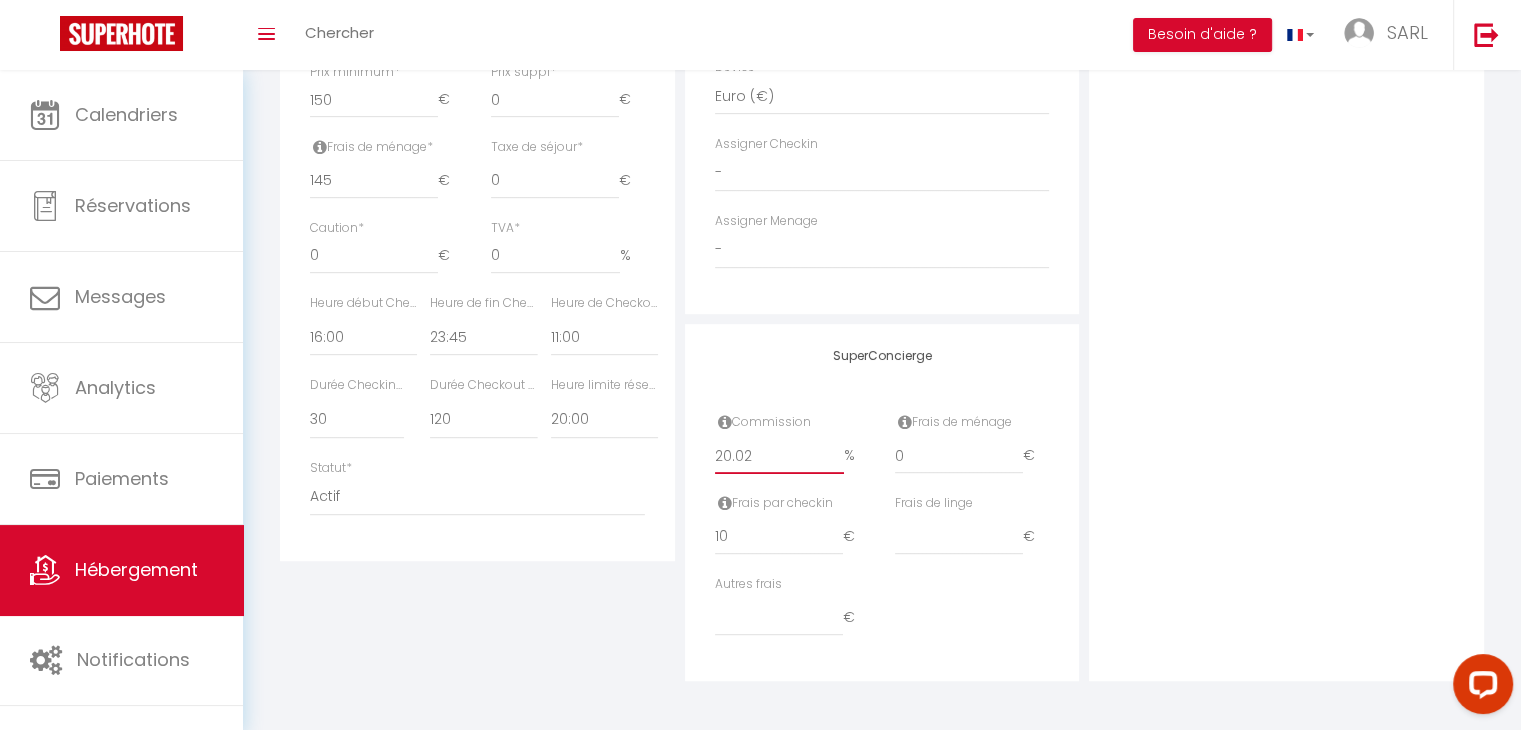 click on "20.02" at bounding box center [779, 456] 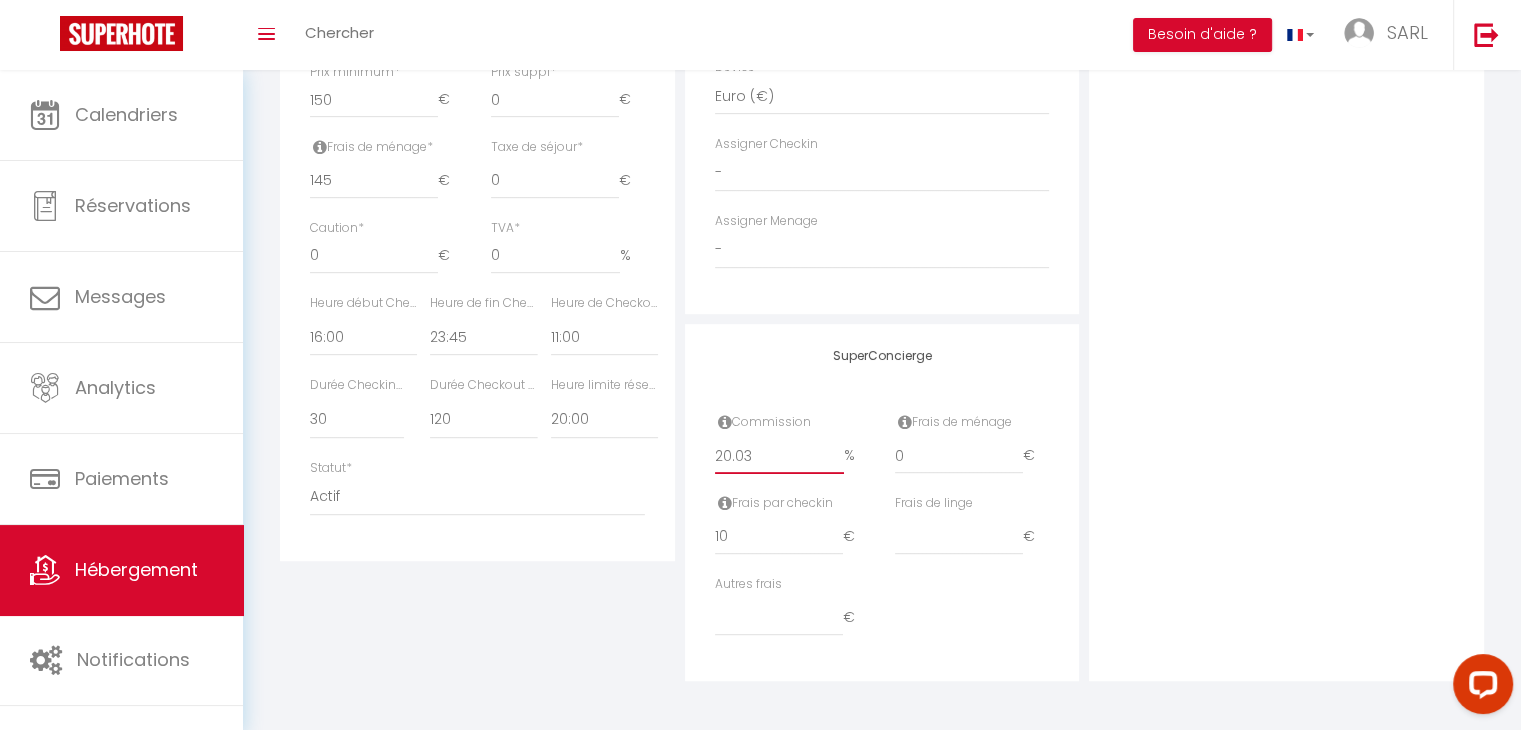 click on "20.03" at bounding box center (779, 456) 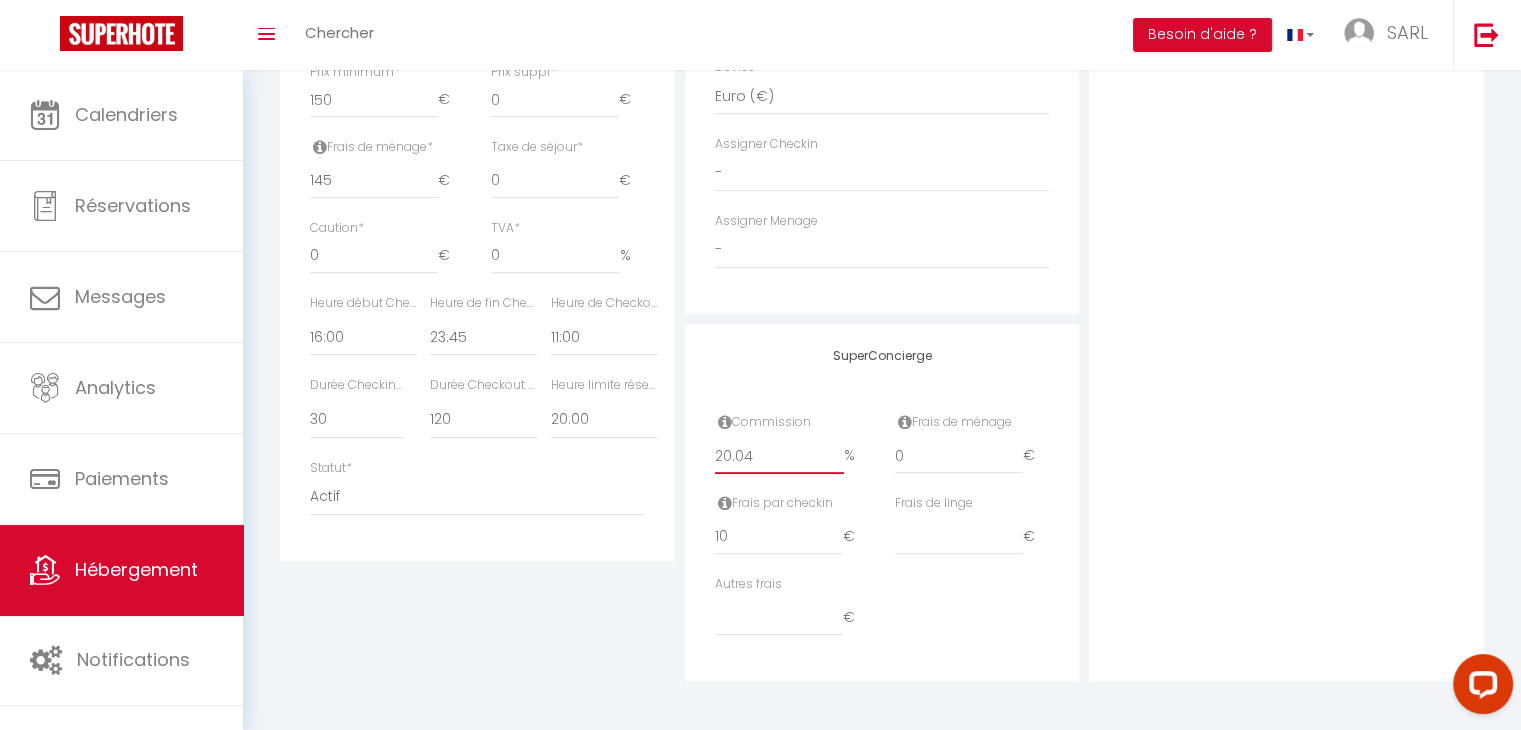click on "20.04" at bounding box center (779, 456) 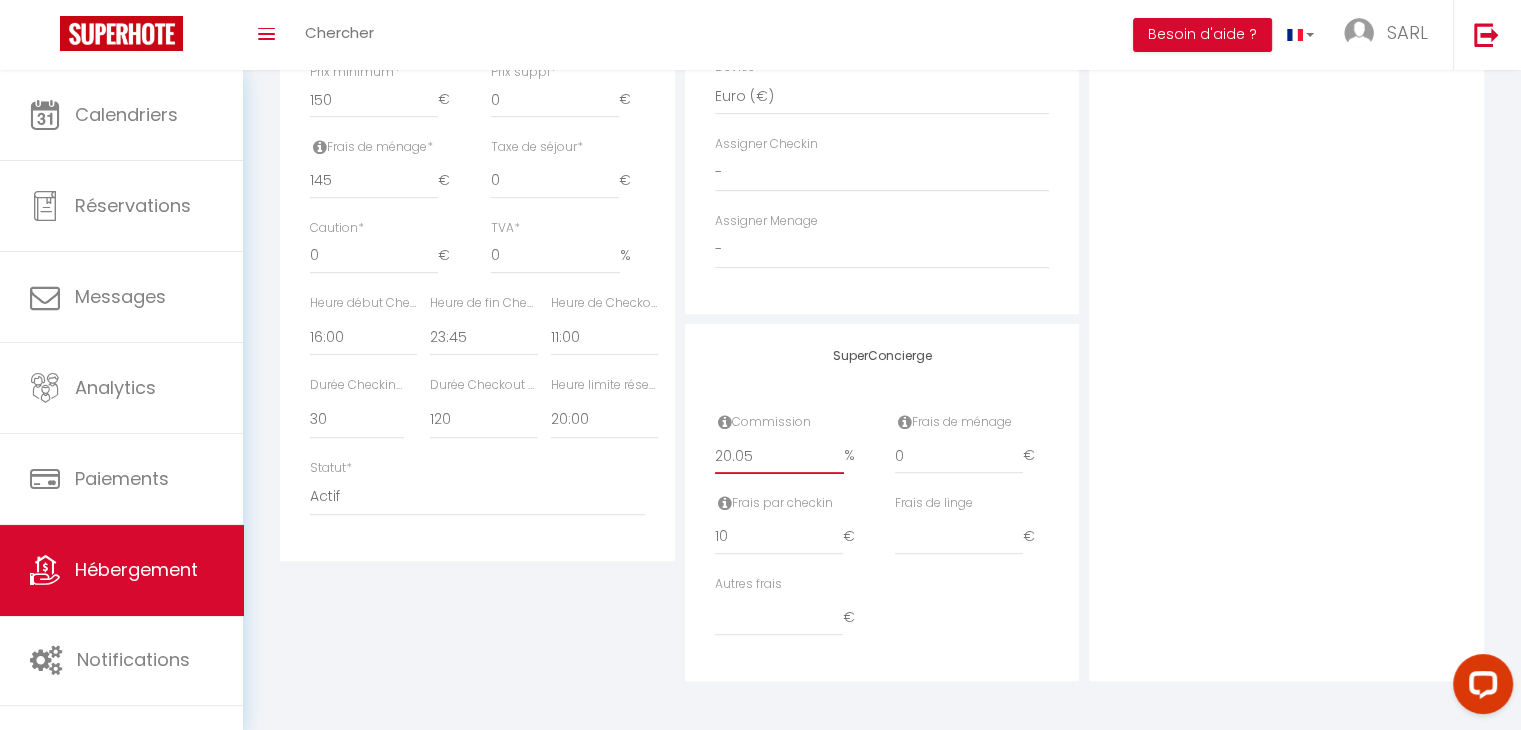 click on "20.05" at bounding box center (779, 456) 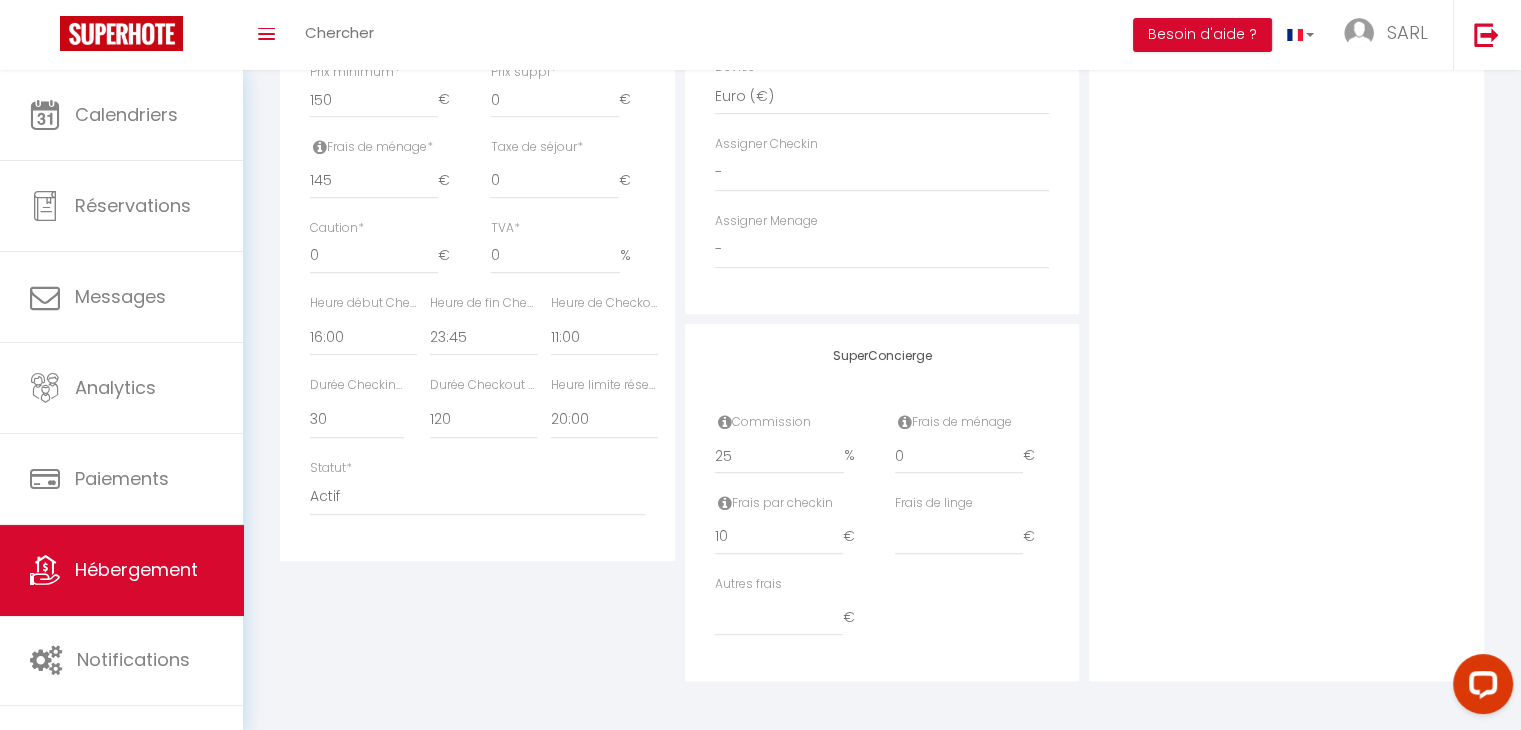 click on "Détails
Nom
*   T4 CHATEAU DE [PERSON_NAME]
Prénom propriétaire
Nom propriétaire
Adresse propriétaire
Code postal du propriétaire
Ville propriétaire
Catégorie d'hébergement
*
Apartments
Houses
Secondary units
BNB
*" at bounding box center [477, 43] 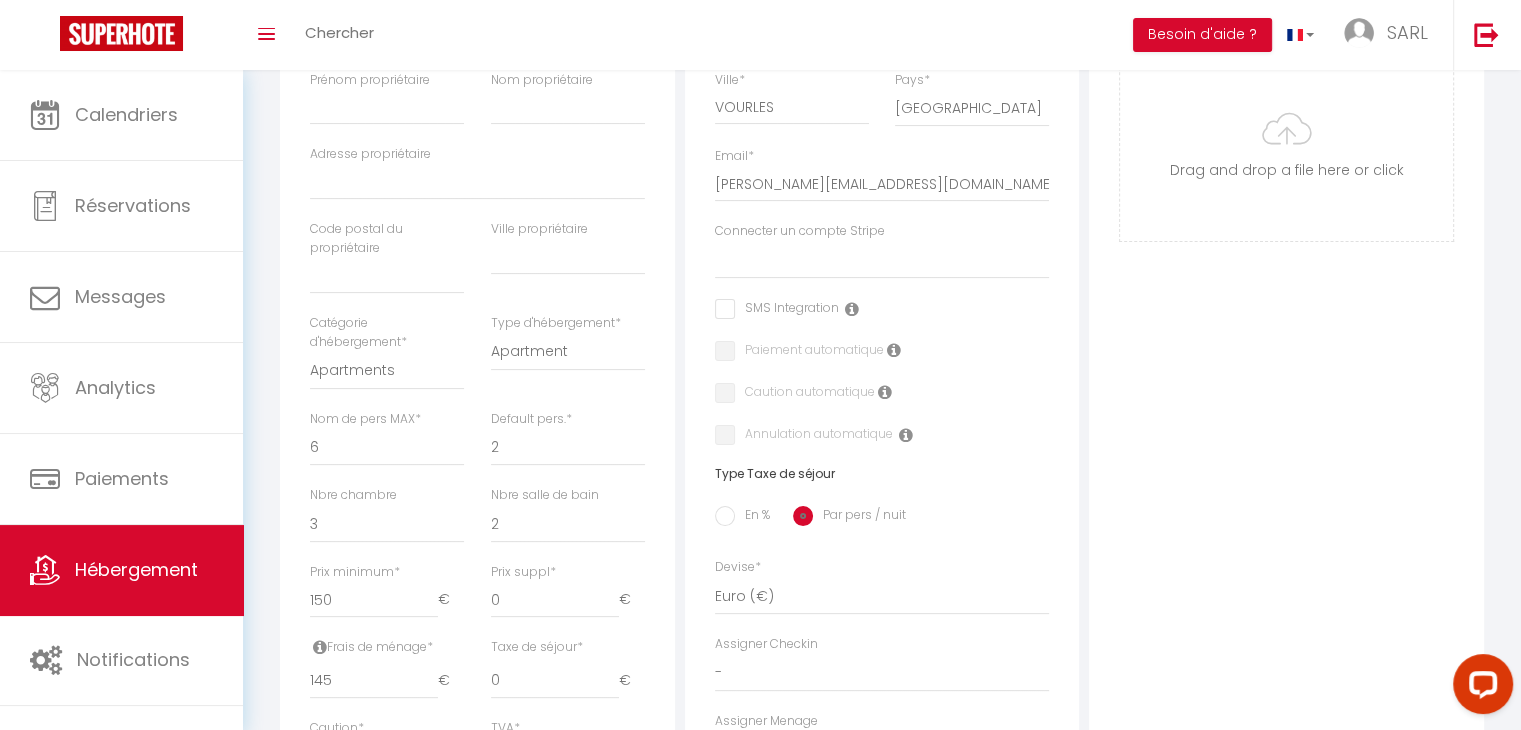scroll, scrollTop: 0, scrollLeft: 0, axis: both 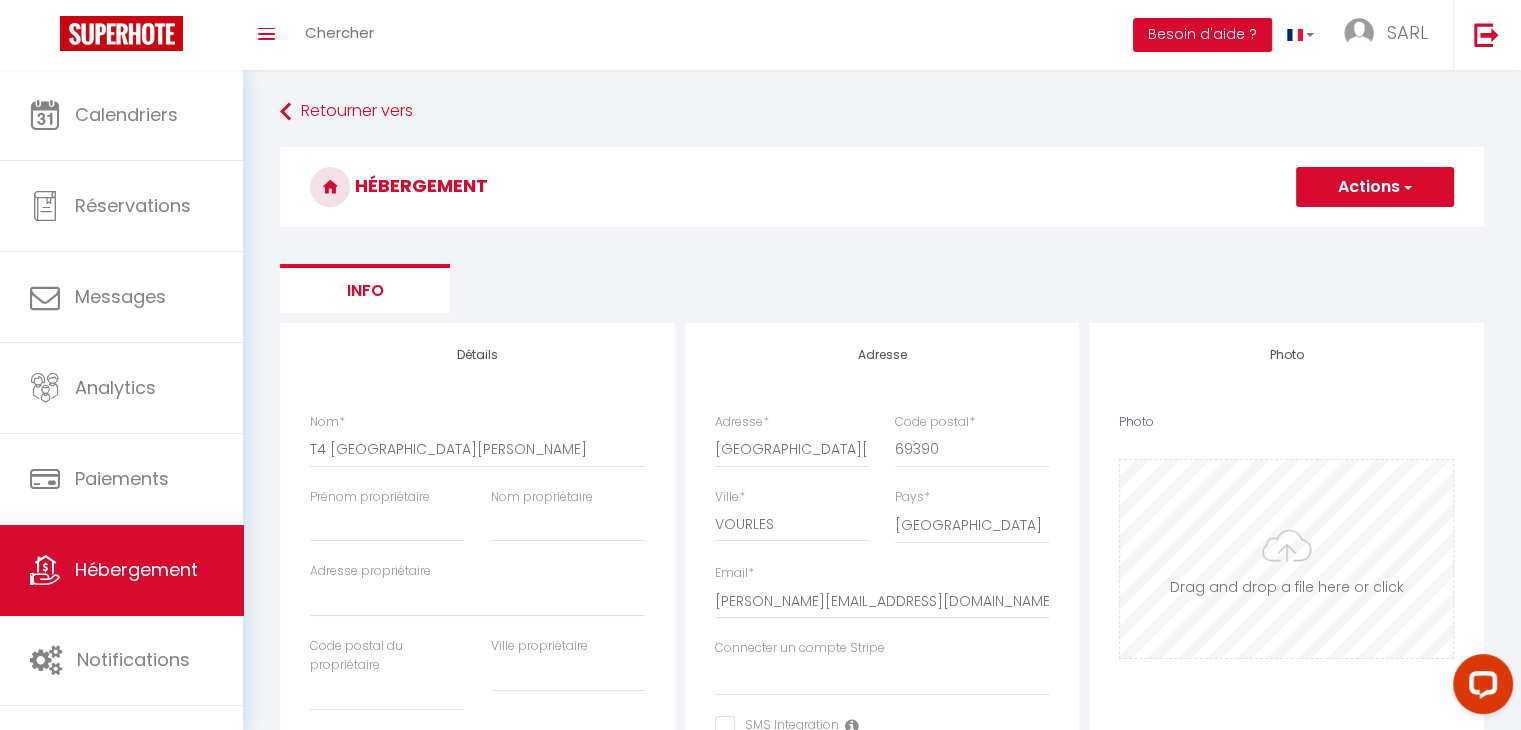 click on "Photo" at bounding box center (1286, 559) 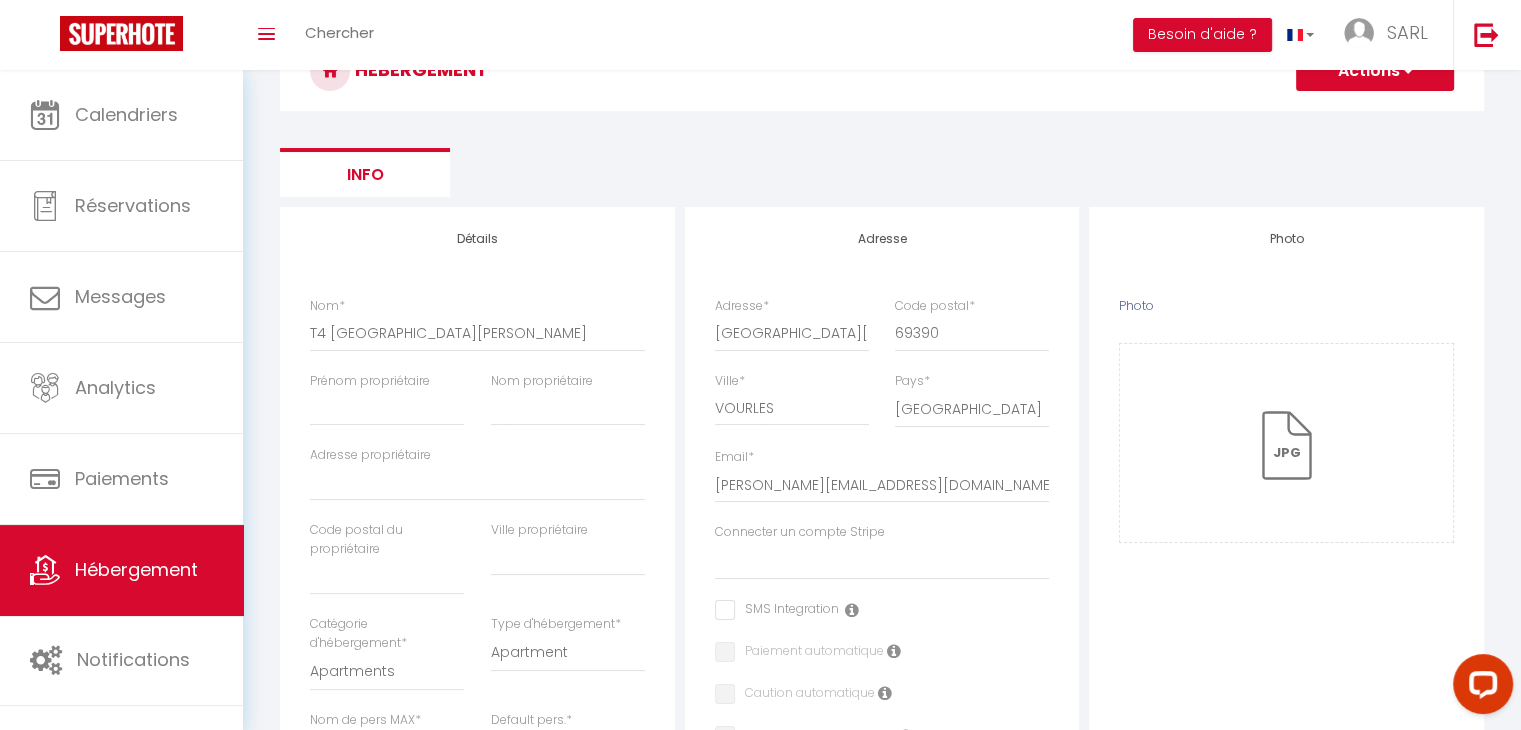 scroll, scrollTop: 0, scrollLeft: 0, axis: both 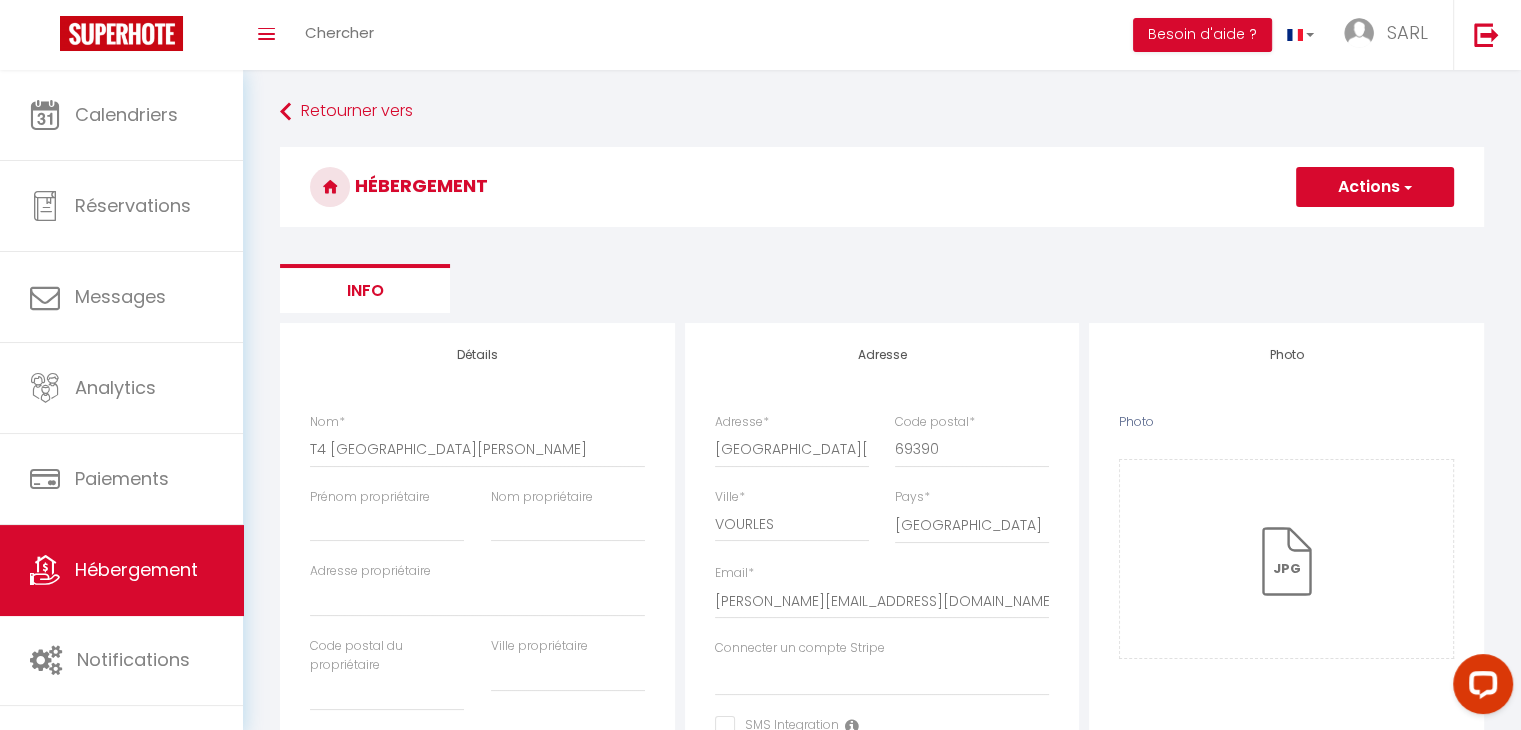 click on "Actions" at bounding box center (1375, 187) 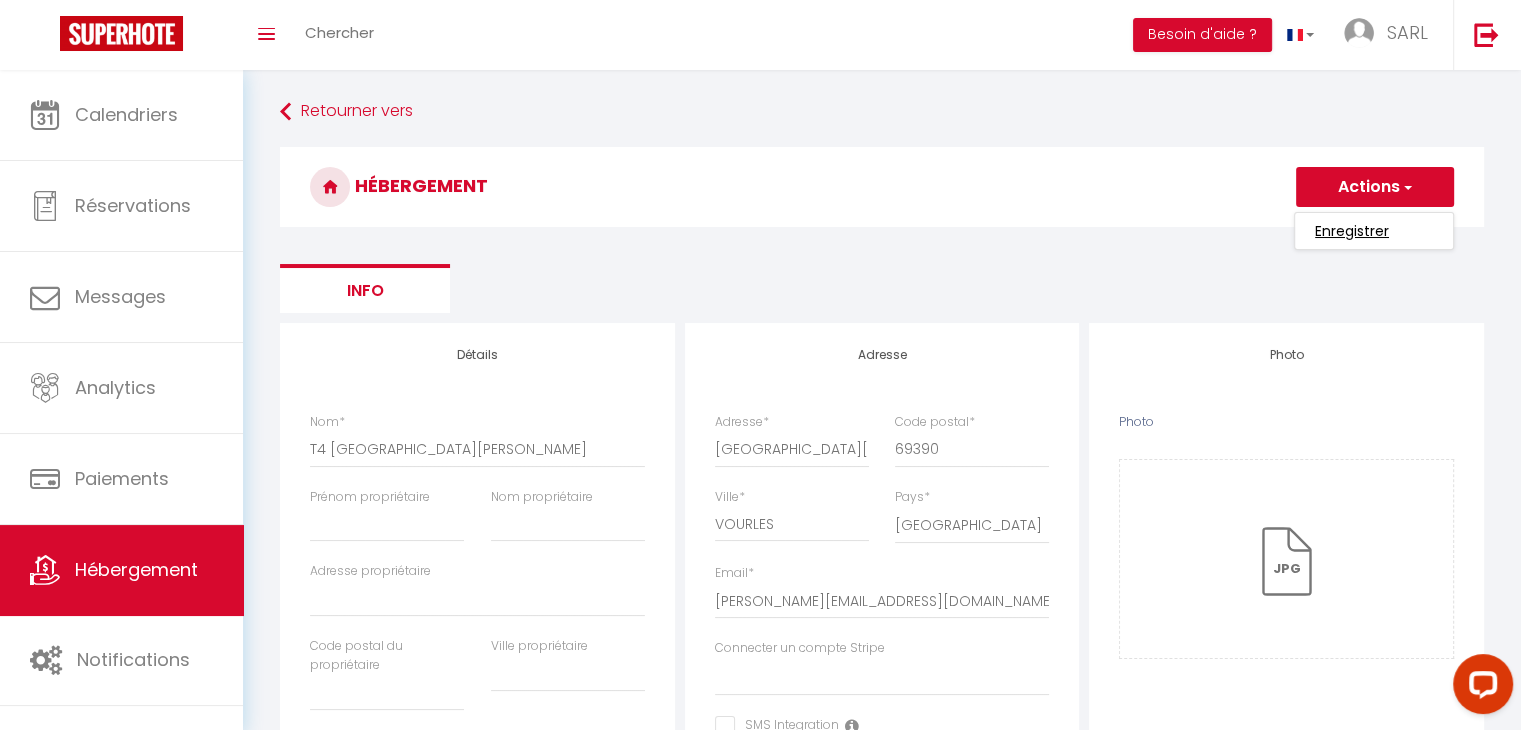 click on "Enregistrer" at bounding box center (1352, 231) 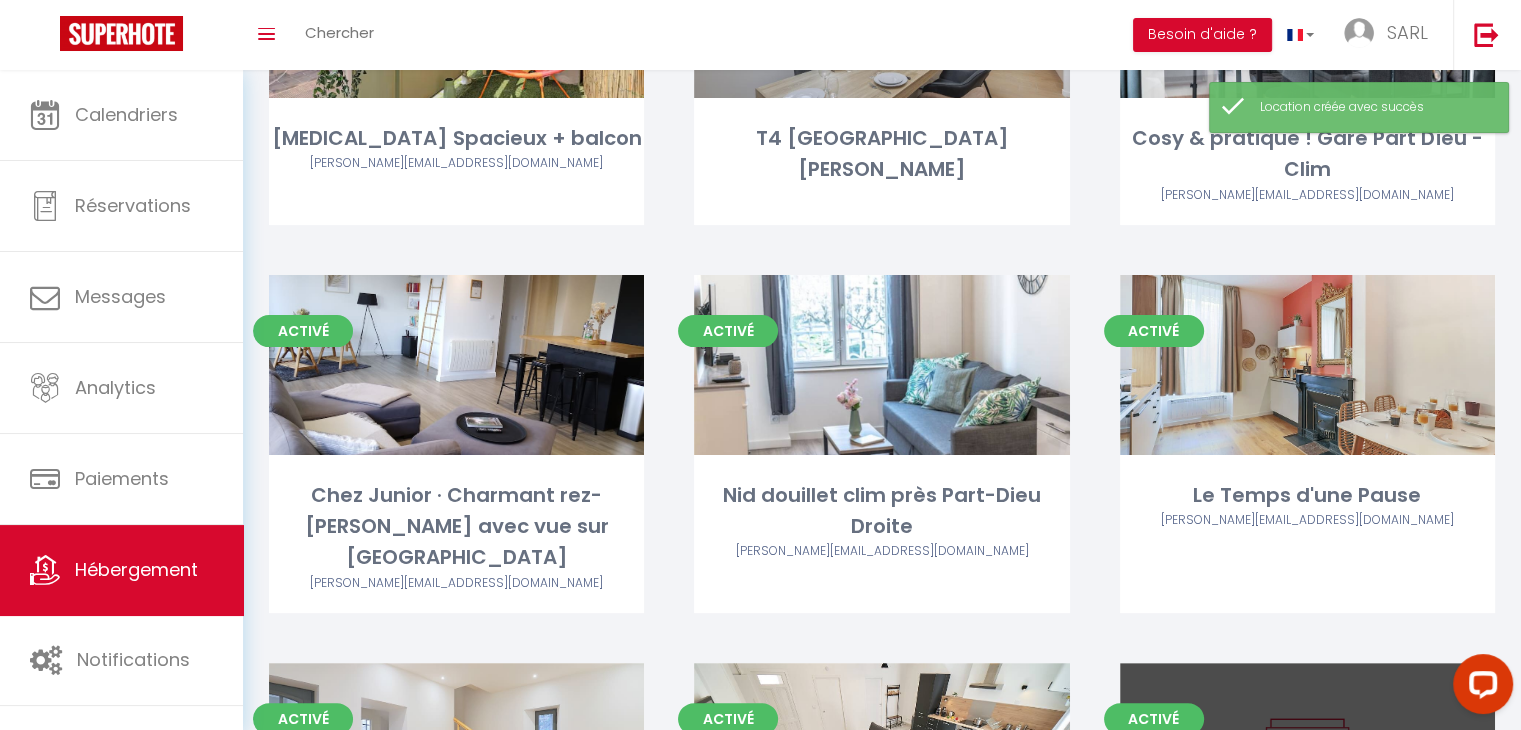 scroll, scrollTop: 0, scrollLeft: 0, axis: both 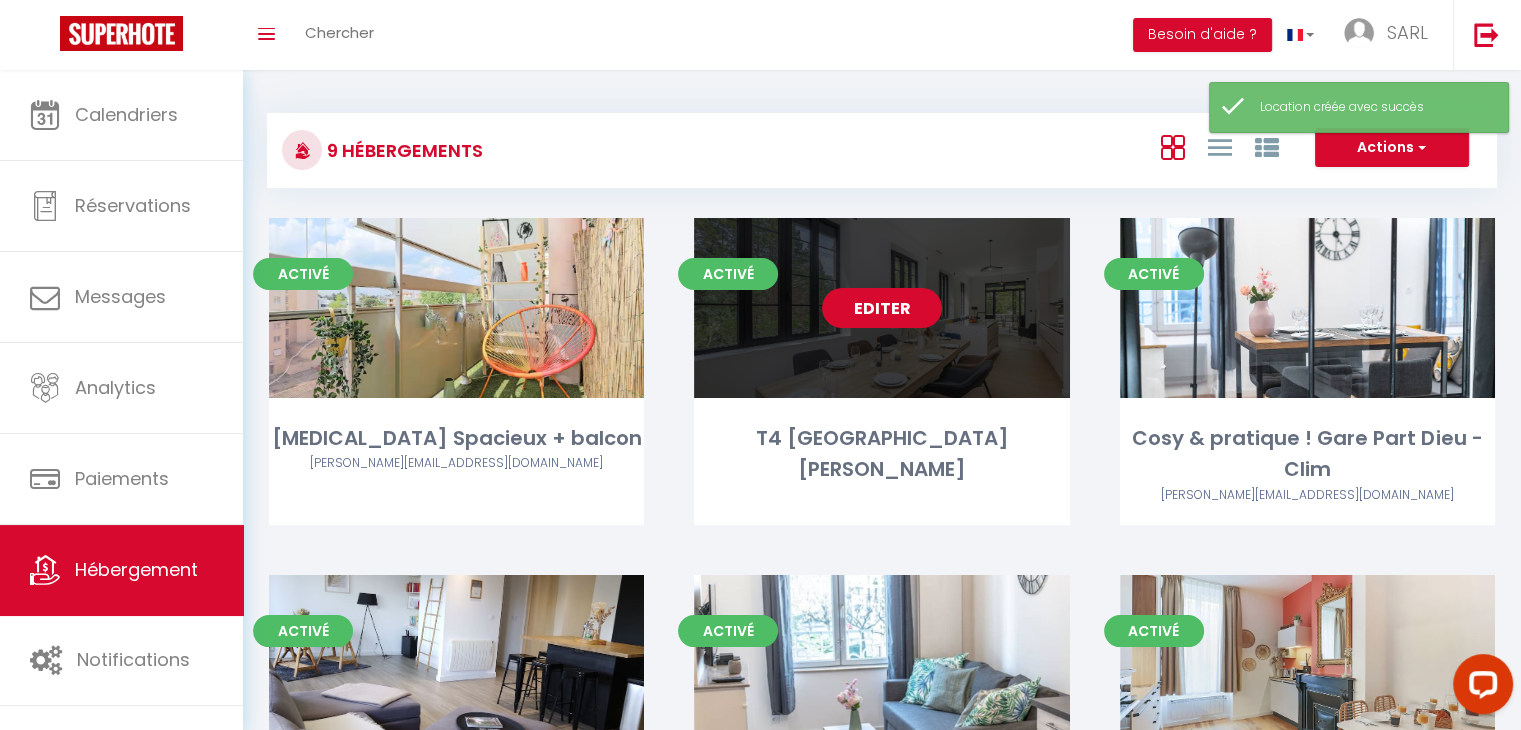 click on "Editer" at bounding box center (882, 308) 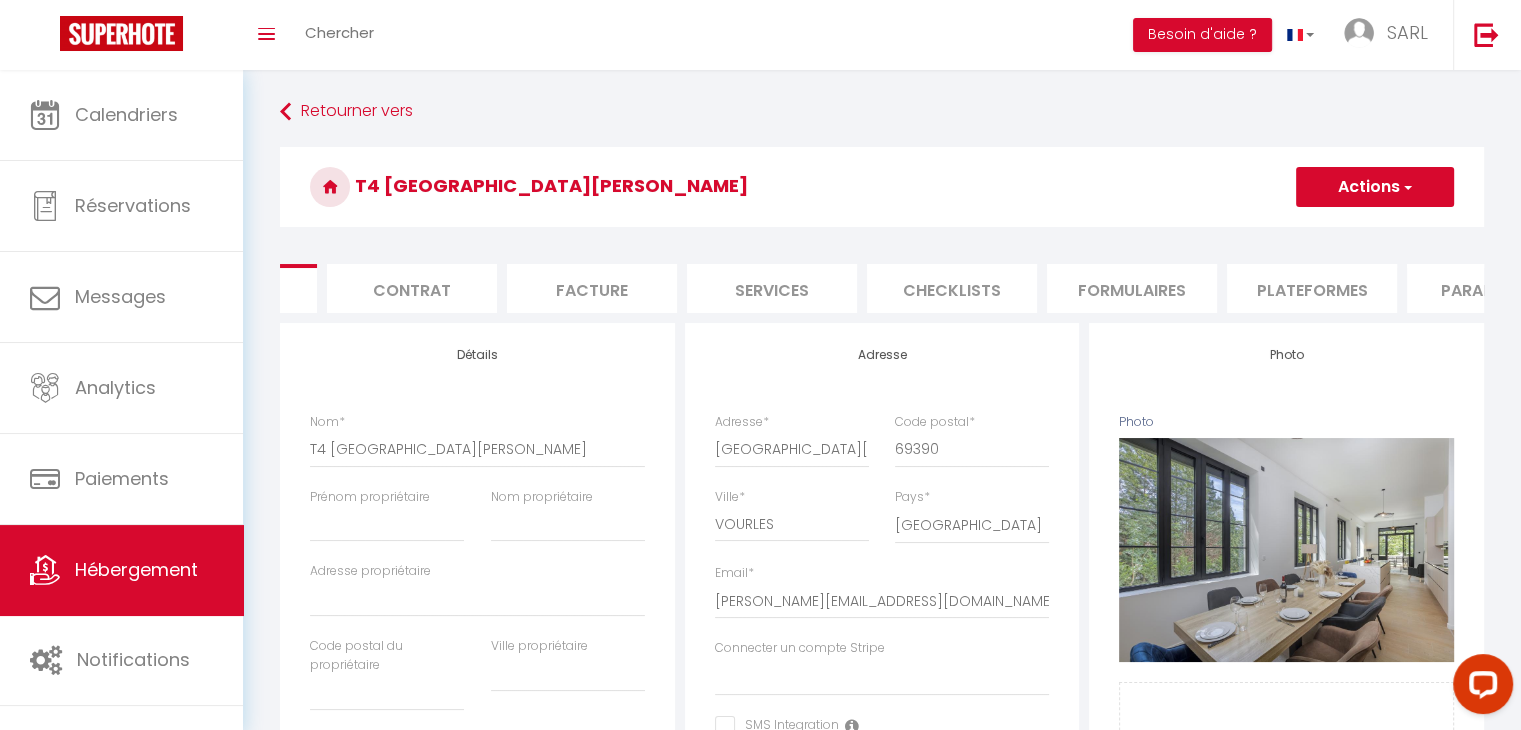 scroll, scrollTop: 0, scrollLeft: 134, axis: horizontal 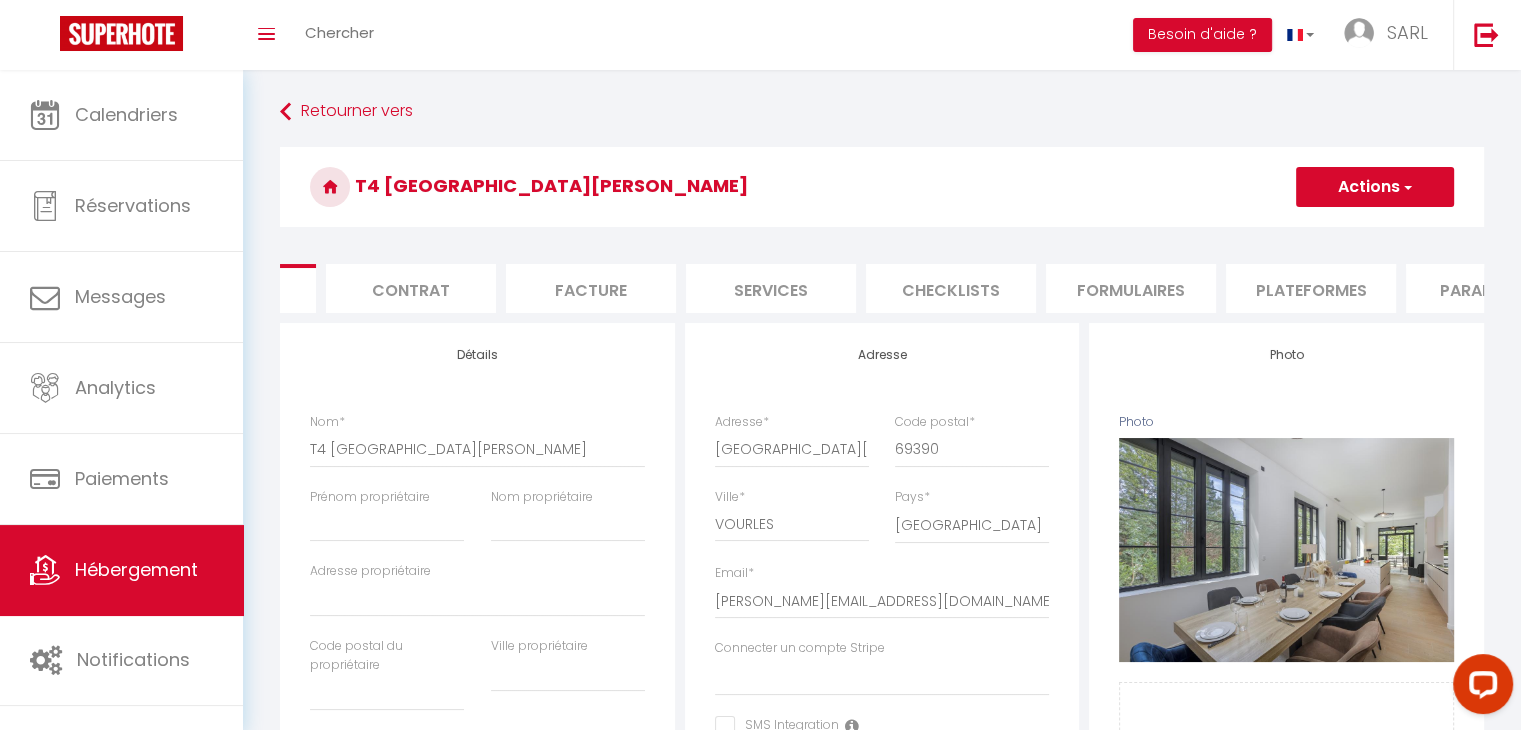 click on "Plateformes" at bounding box center [1311, 288] 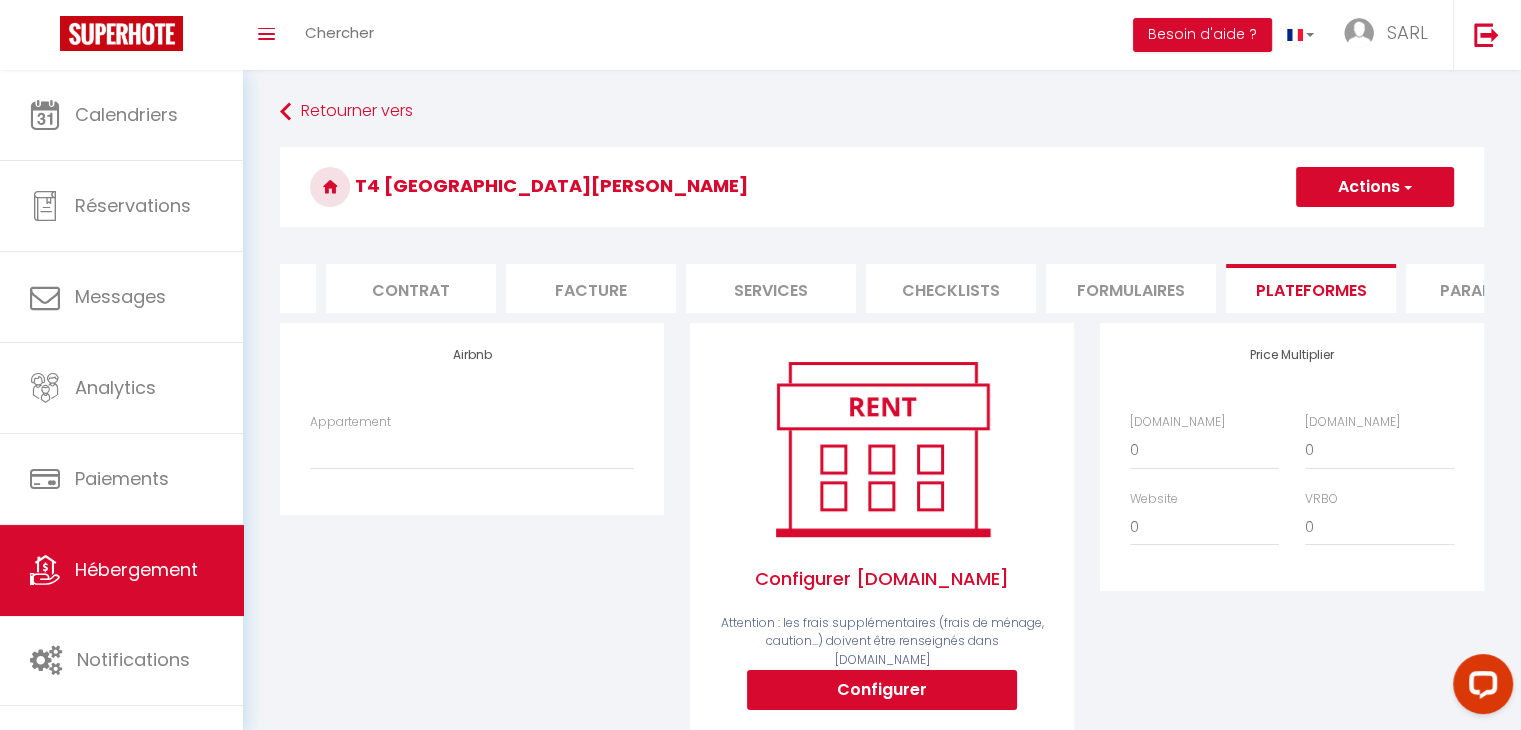 scroll, scrollTop: 200, scrollLeft: 0, axis: vertical 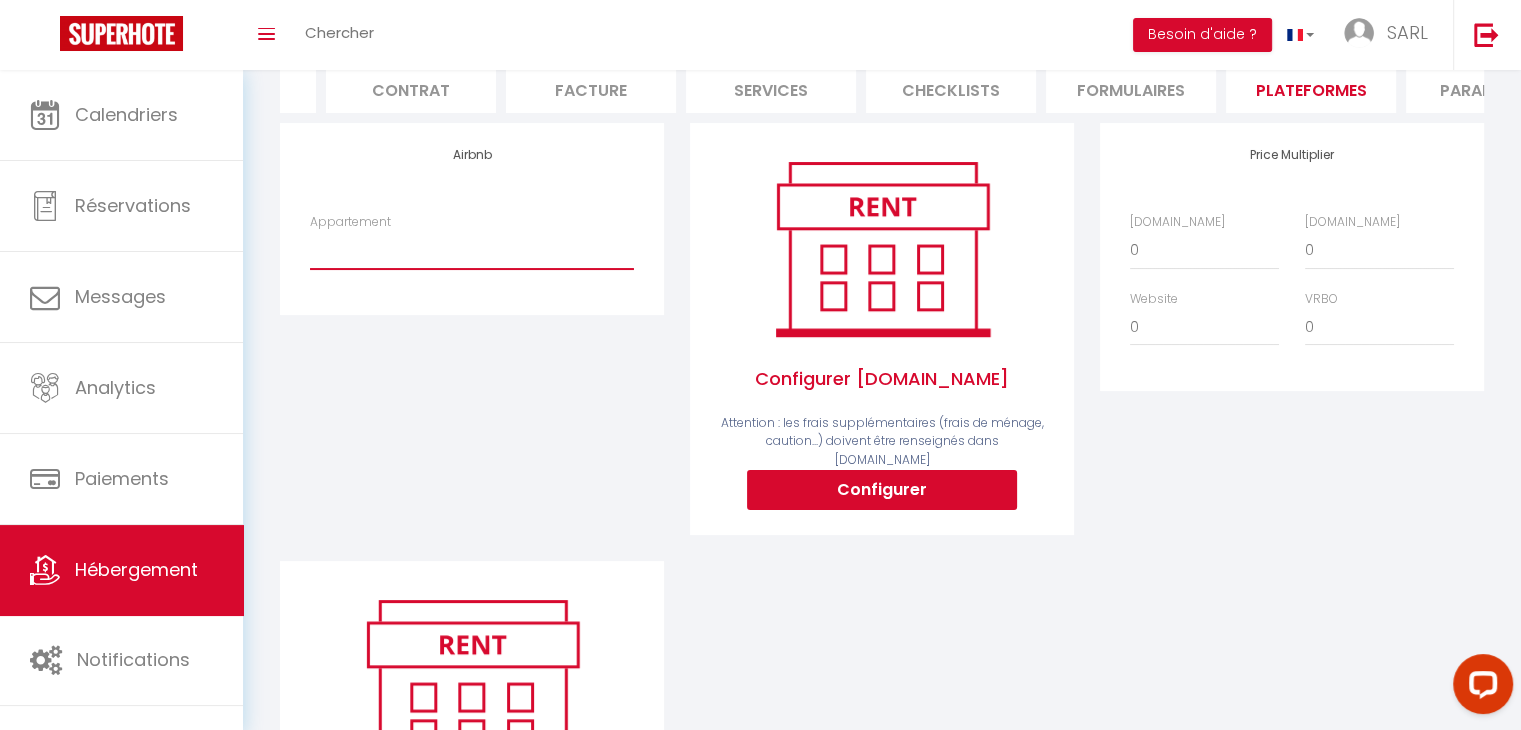 click on "Évasion Lac d'Annecy – Chalet Pieds dans l'Eau - [PERSON_NAME][EMAIL_ADDRESS][DOMAIN_NAME]
Chalet les [GEOGRAPHIC_DATA] · Chalet d'exception face Mont-Blanc- Sauna&Spa&Ciné - [PERSON_NAME][EMAIL_ADDRESS][DOMAIN_NAME]
Séjour chic dans un T2 royal climatisé - [PERSON_NAME][EMAIL_ADDRESS][DOMAIN_NAME]
[GEOGRAPHIC_DATA]-T4 luxe – Climatisé - [PERSON_NAME][EMAIL_ADDRESS][DOMAIN_NAME]" at bounding box center [472, 250] 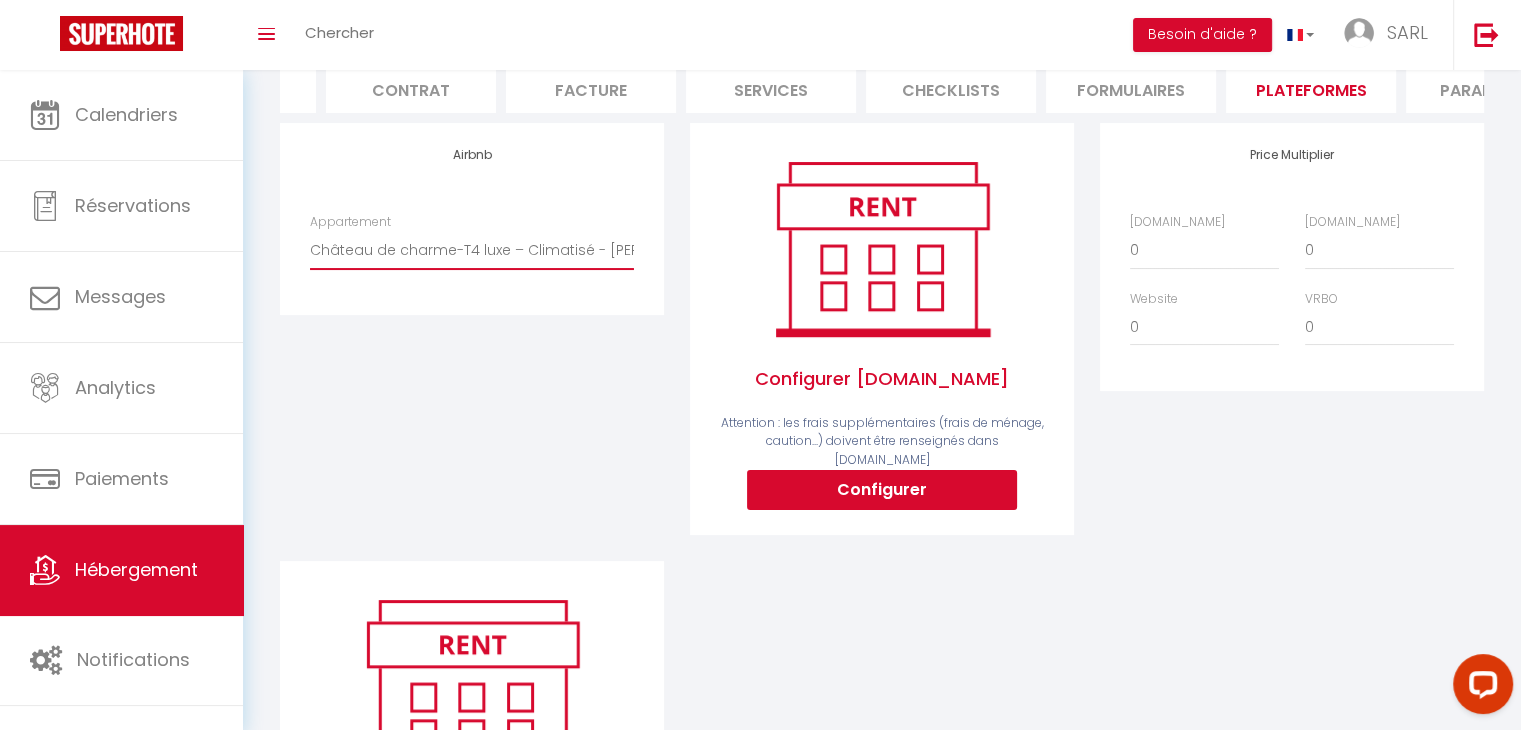 click on "Évasion Lac d'Annecy – Chalet Pieds dans l'Eau - [PERSON_NAME][EMAIL_ADDRESS][DOMAIN_NAME]
Chalet les [GEOGRAPHIC_DATA] · Chalet d'exception face Mont-Blanc- Sauna&Spa&Ciné - [PERSON_NAME][EMAIL_ADDRESS][DOMAIN_NAME]
Séjour chic dans un T2 royal climatisé - [PERSON_NAME][EMAIL_ADDRESS][DOMAIN_NAME]
[GEOGRAPHIC_DATA]-T4 luxe – Climatisé - [PERSON_NAME][EMAIL_ADDRESS][DOMAIN_NAME]" at bounding box center (472, 250) 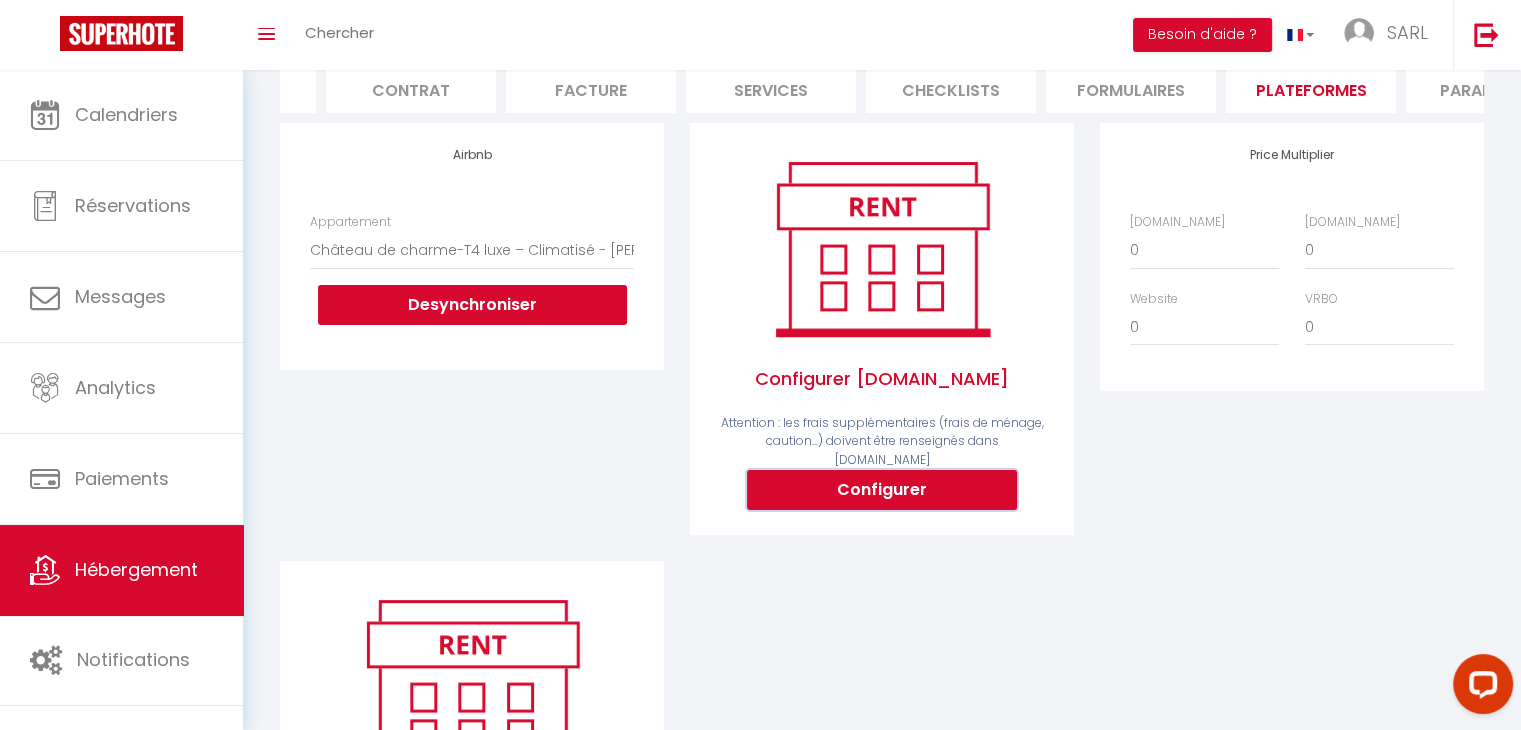 click on "Configurer" at bounding box center [882, 490] 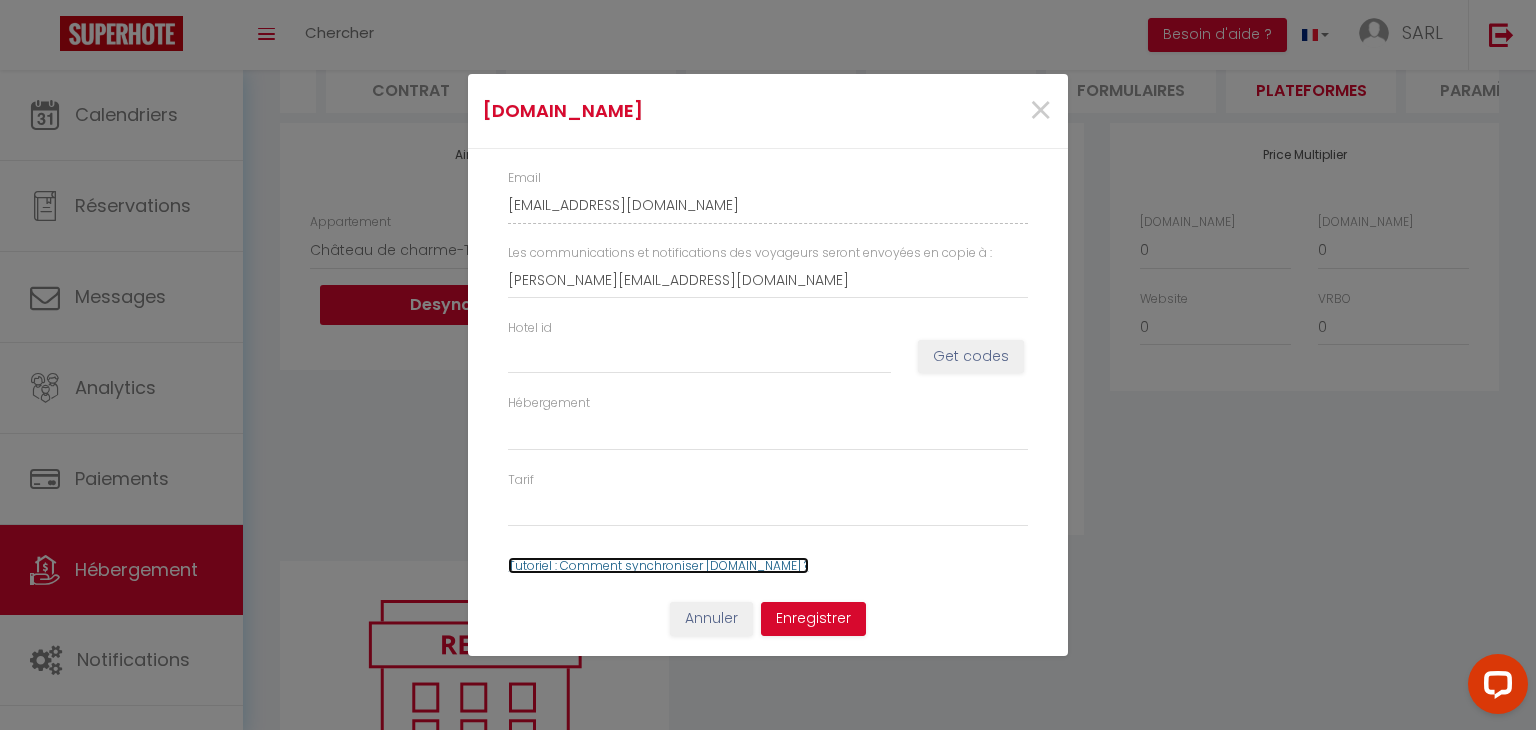 click on "Tutoriel : Comment synchroniser [DOMAIN_NAME] ?" at bounding box center [658, 565] 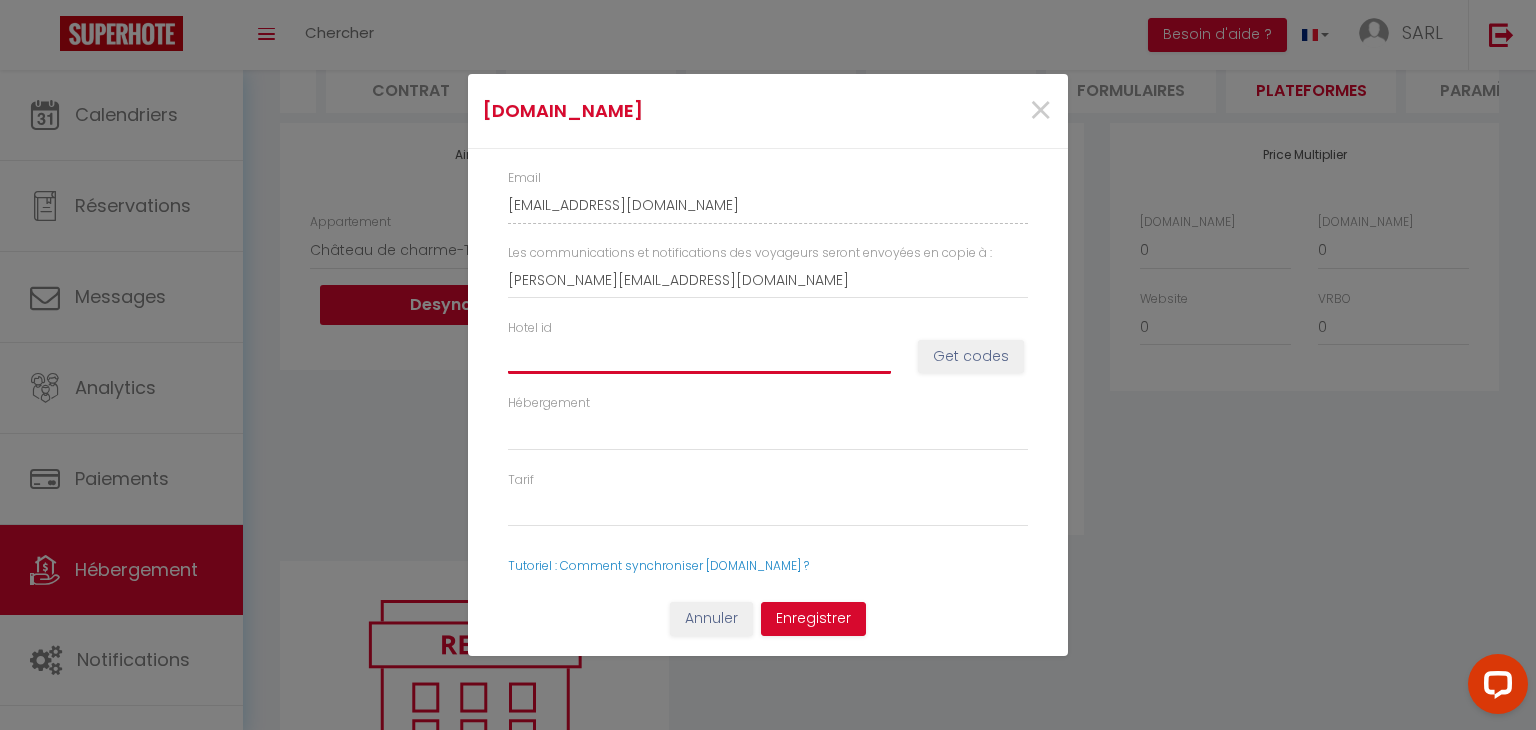 click on "Hotel id" at bounding box center [699, 356] 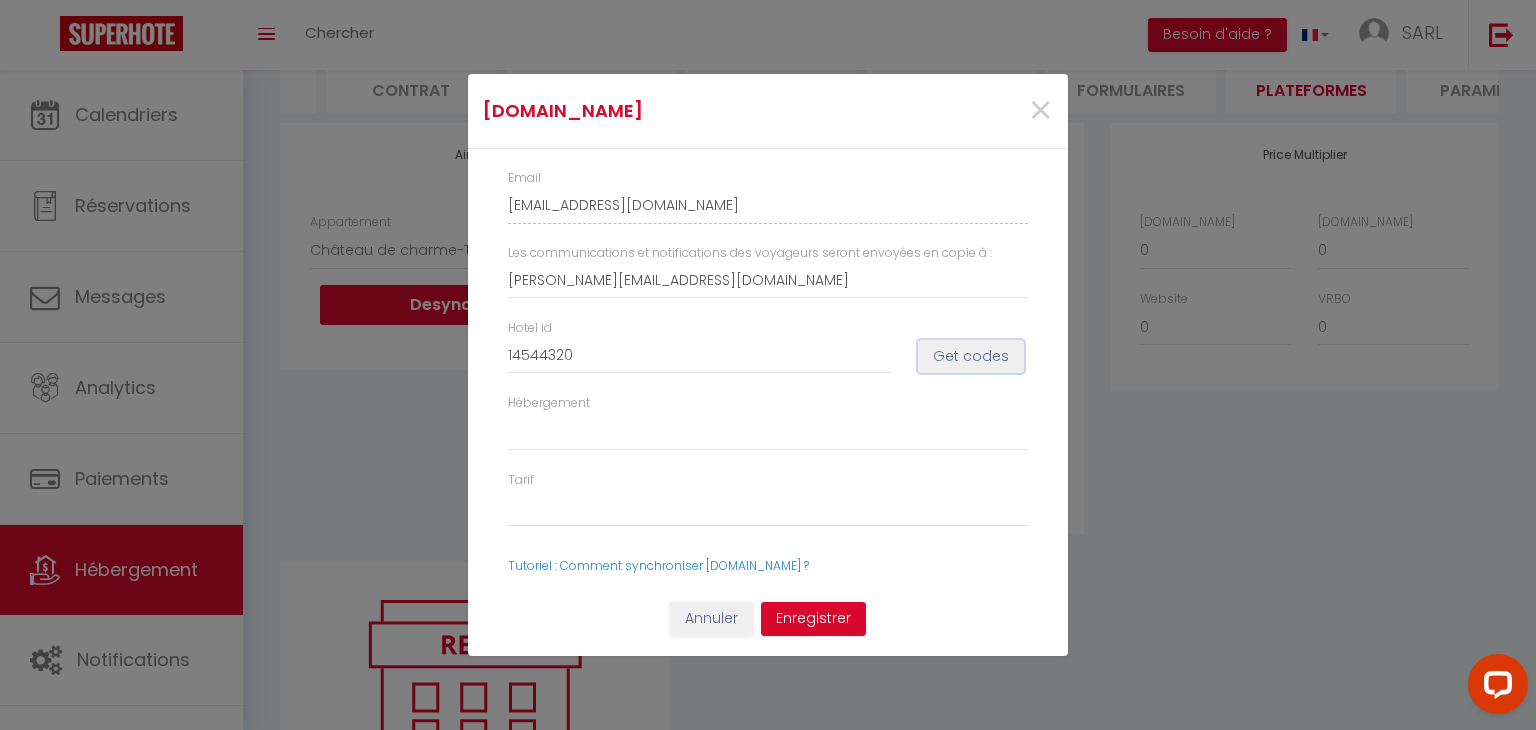 click on "Get codes" at bounding box center [971, 357] 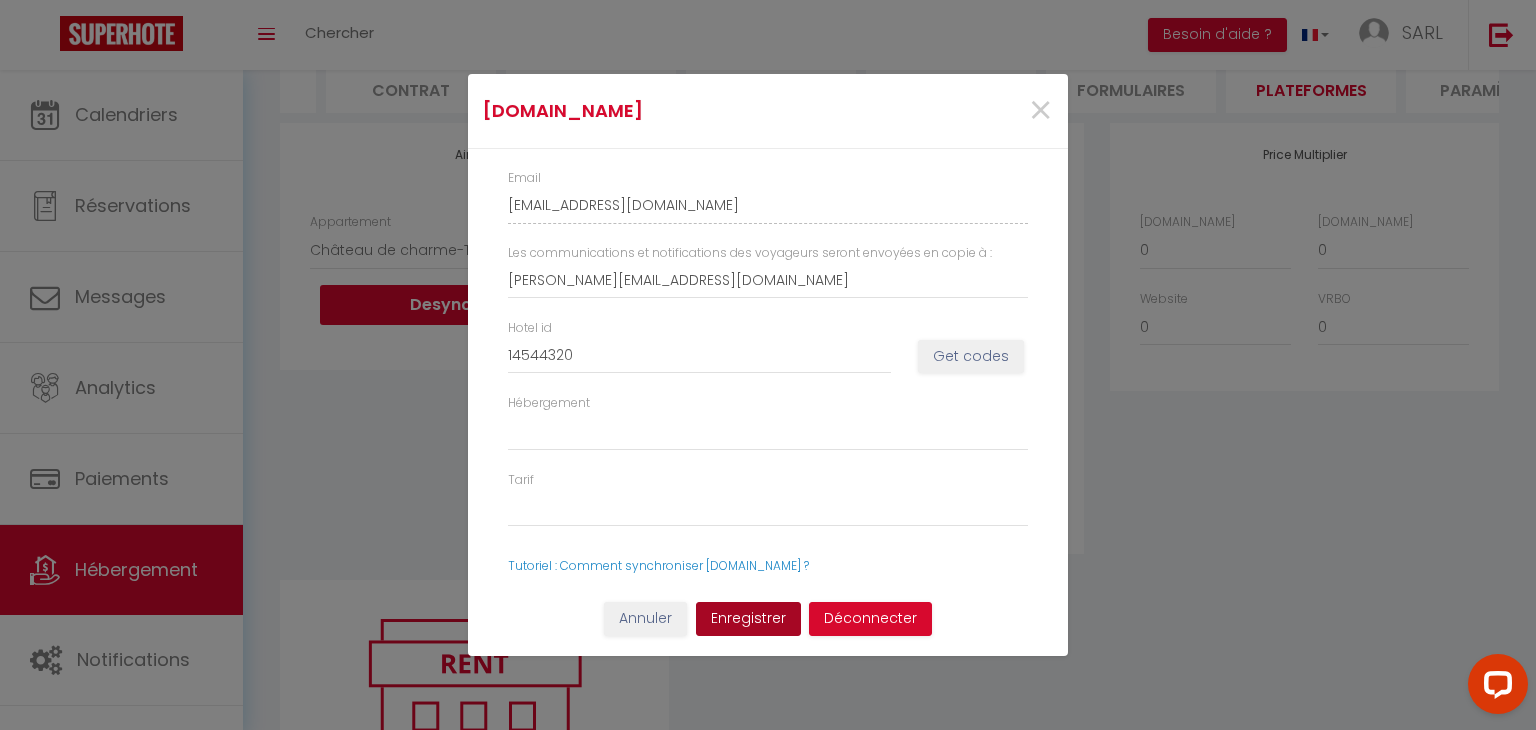 click on "Enregistrer" at bounding box center (748, 619) 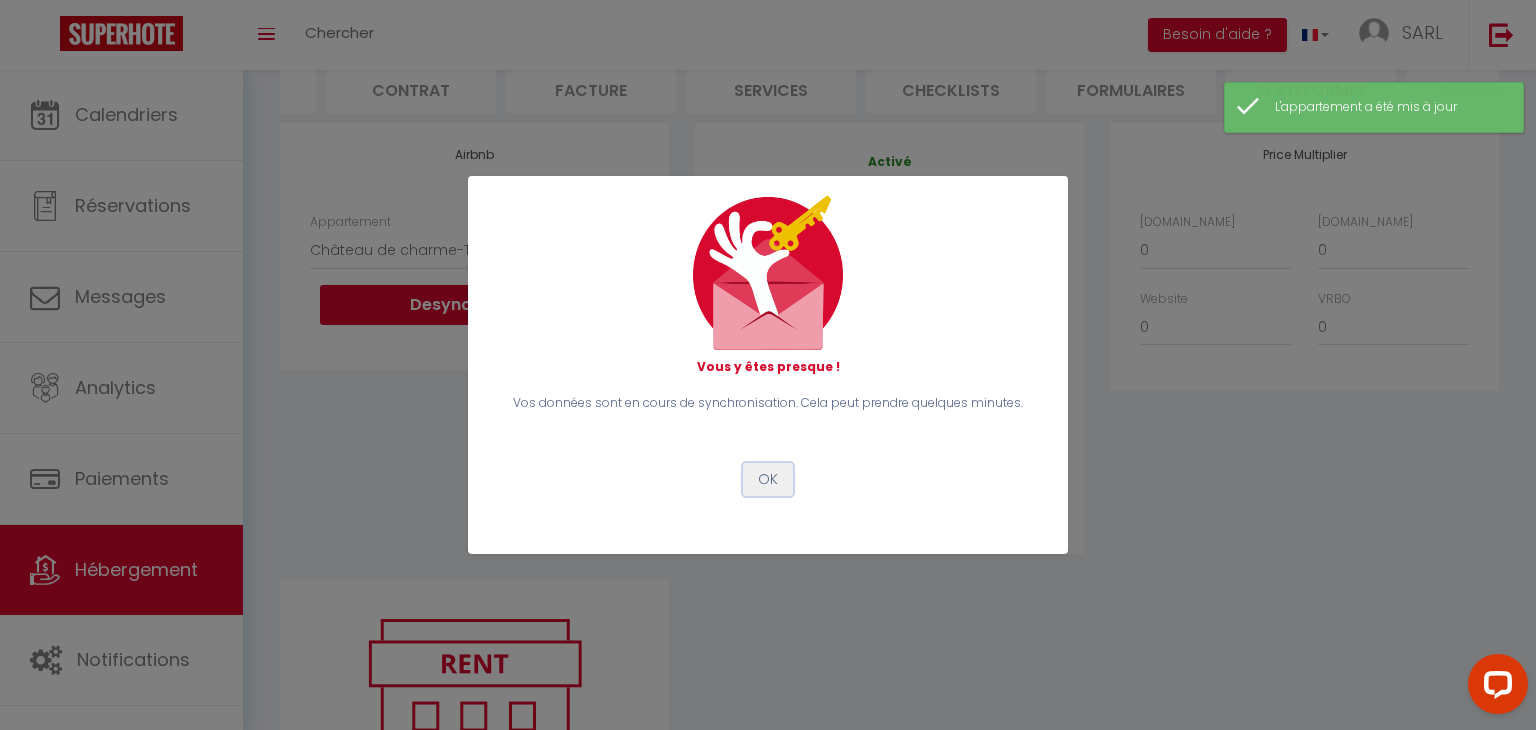 click on "OK" at bounding box center (768, 480) 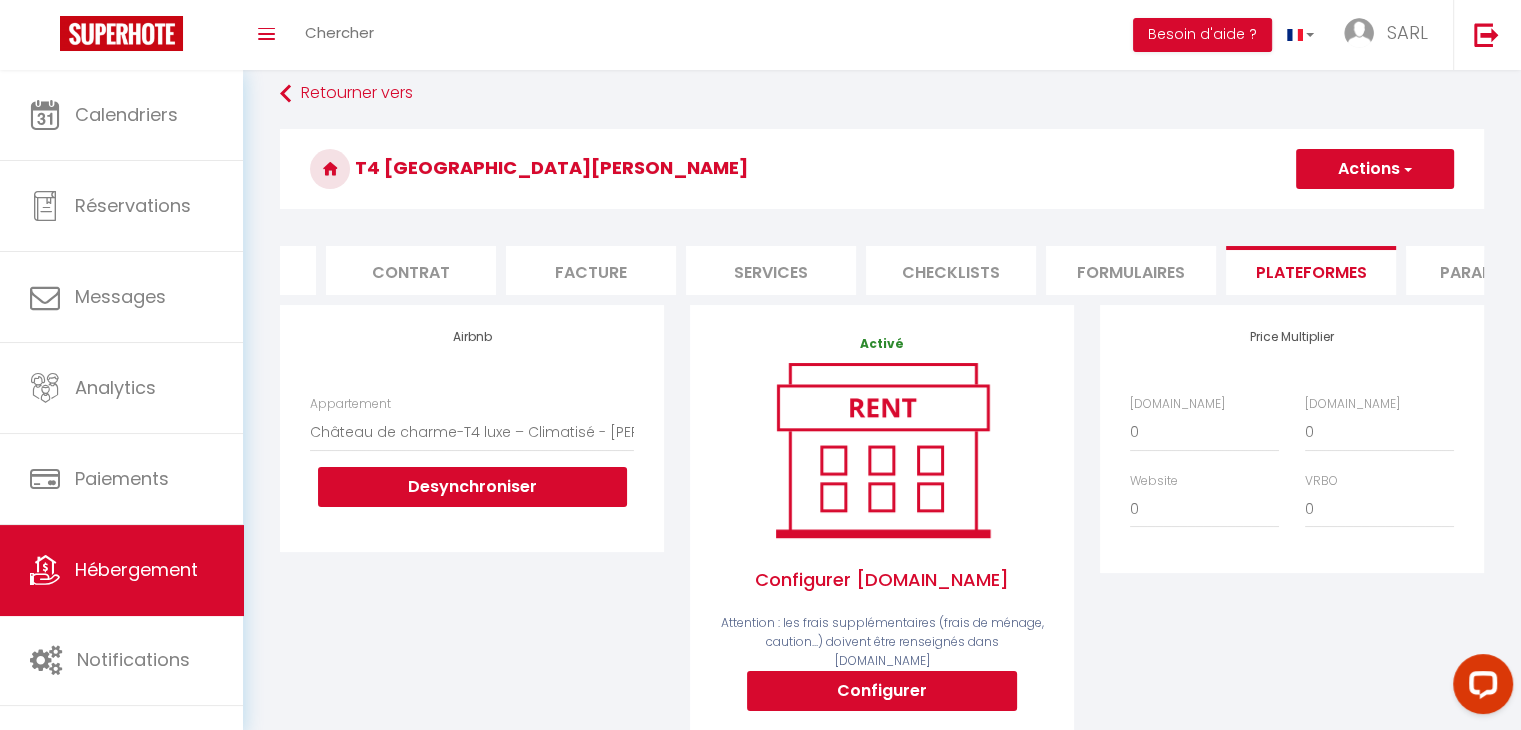 scroll, scrollTop: 0, scrollLeft: 0, axis: both 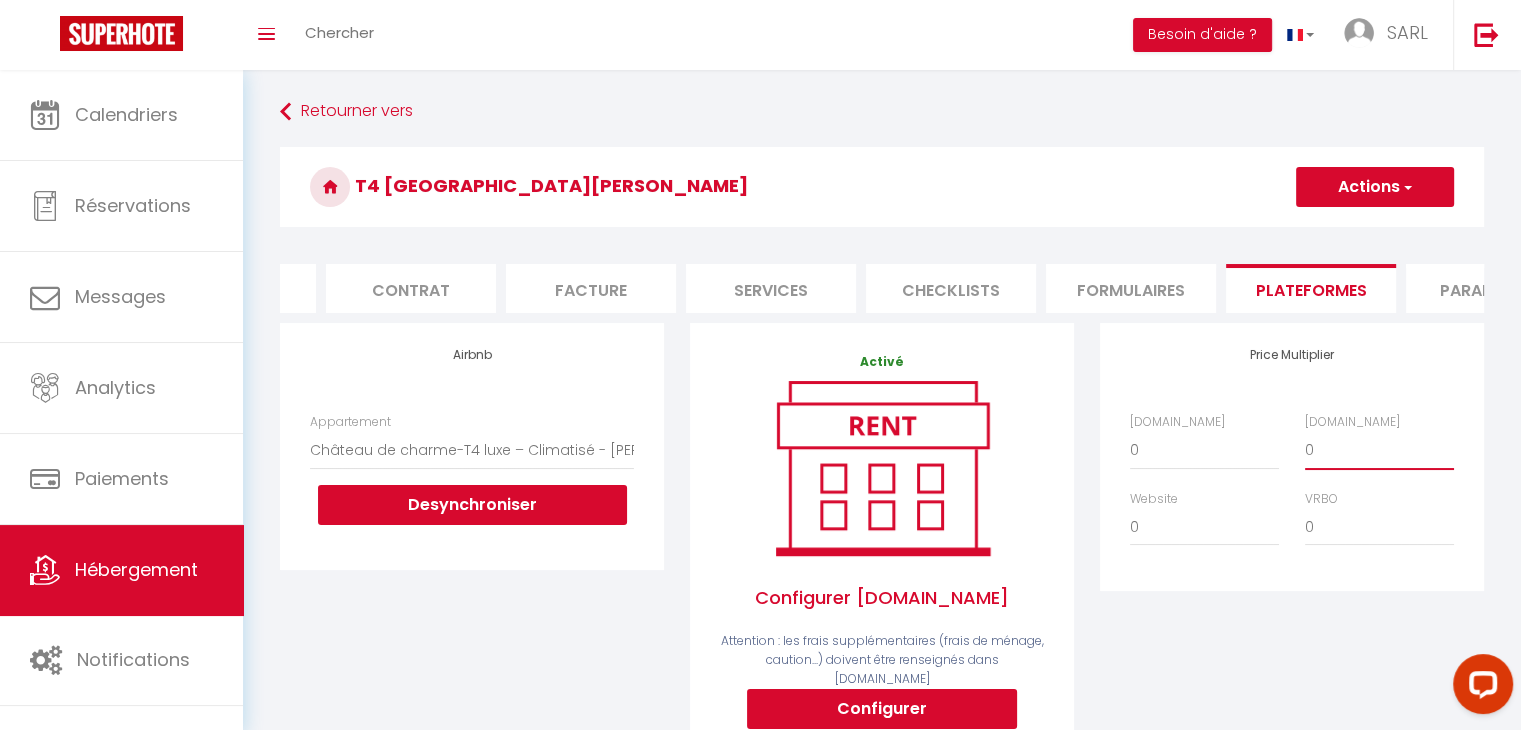 drag, startPoint x: 1328, startPoint y: 459, endPoint x: 1292, endPoint y: 464, distance: 36.345562 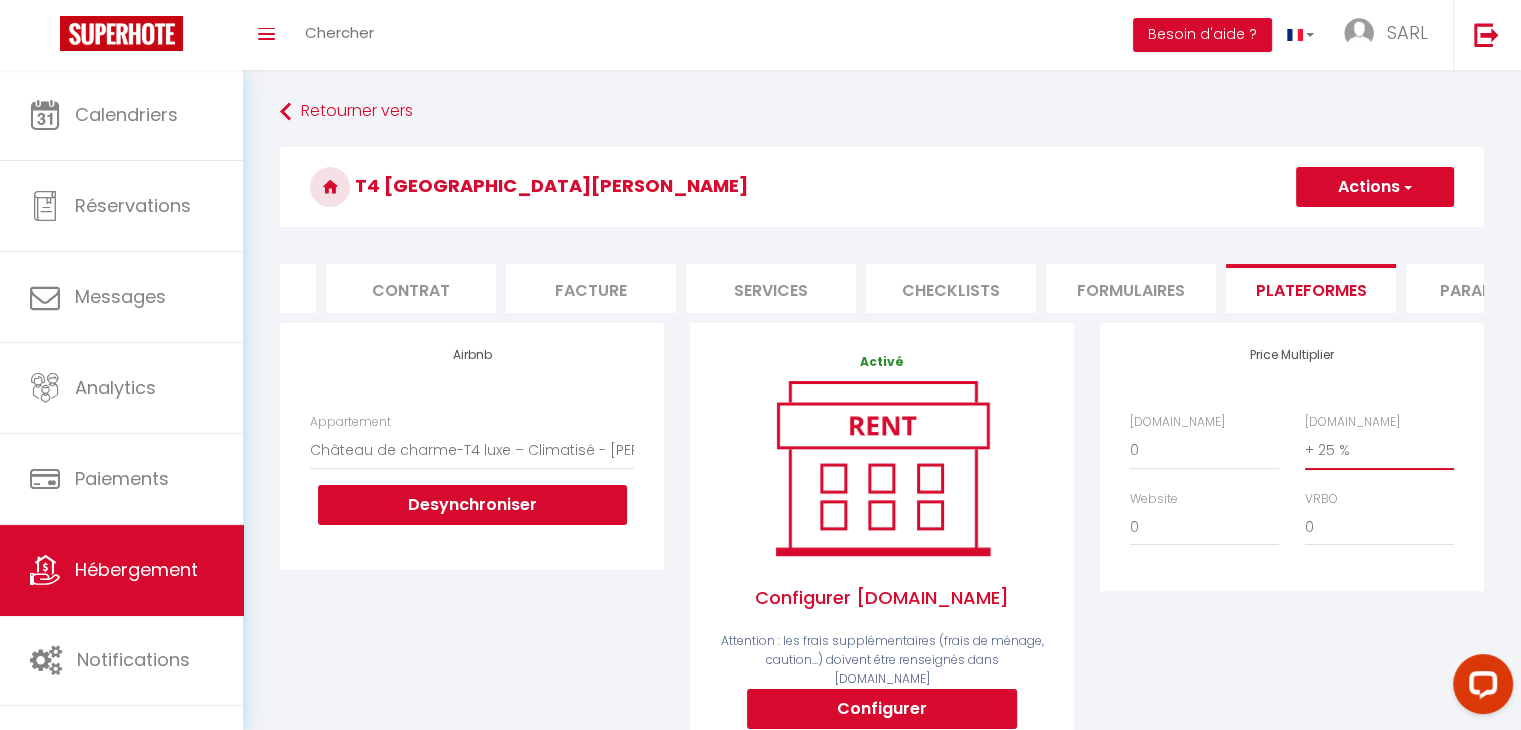 click on "0
+ 1 %
+ 2 %
+ 3 %
+ 4 %
+ 5 %
+ 6 %
+ 7 %
+ 8 %
+ 9 %" at bounding box center [1379, 450] 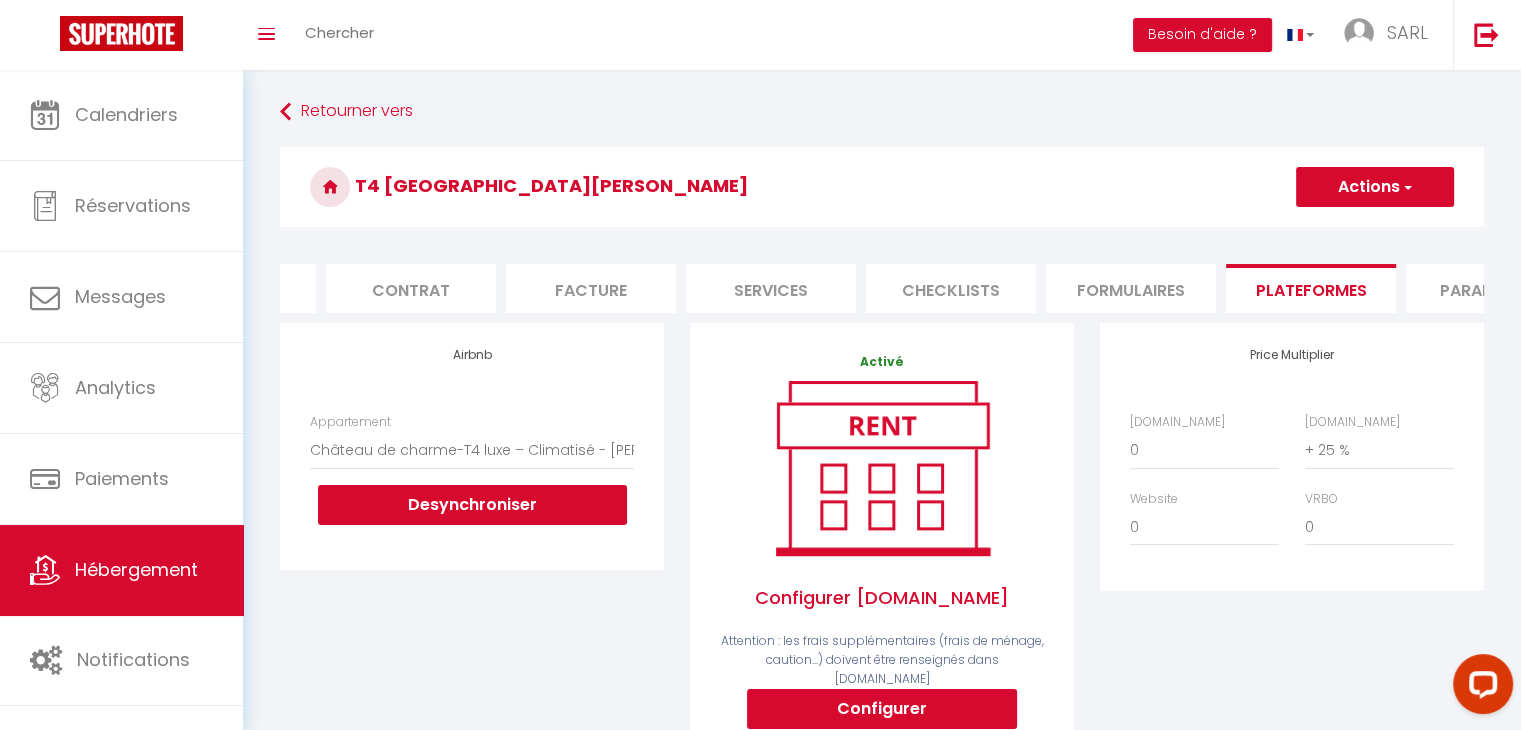 click on "Price Multiplier
[DOMAIN_NAME]
0
+ 1 %
+ 2 %
+ 3 %
+ 4 %
+ 5 %
+ 6 %
+ 7 %" at bounding box center (1292, 551) 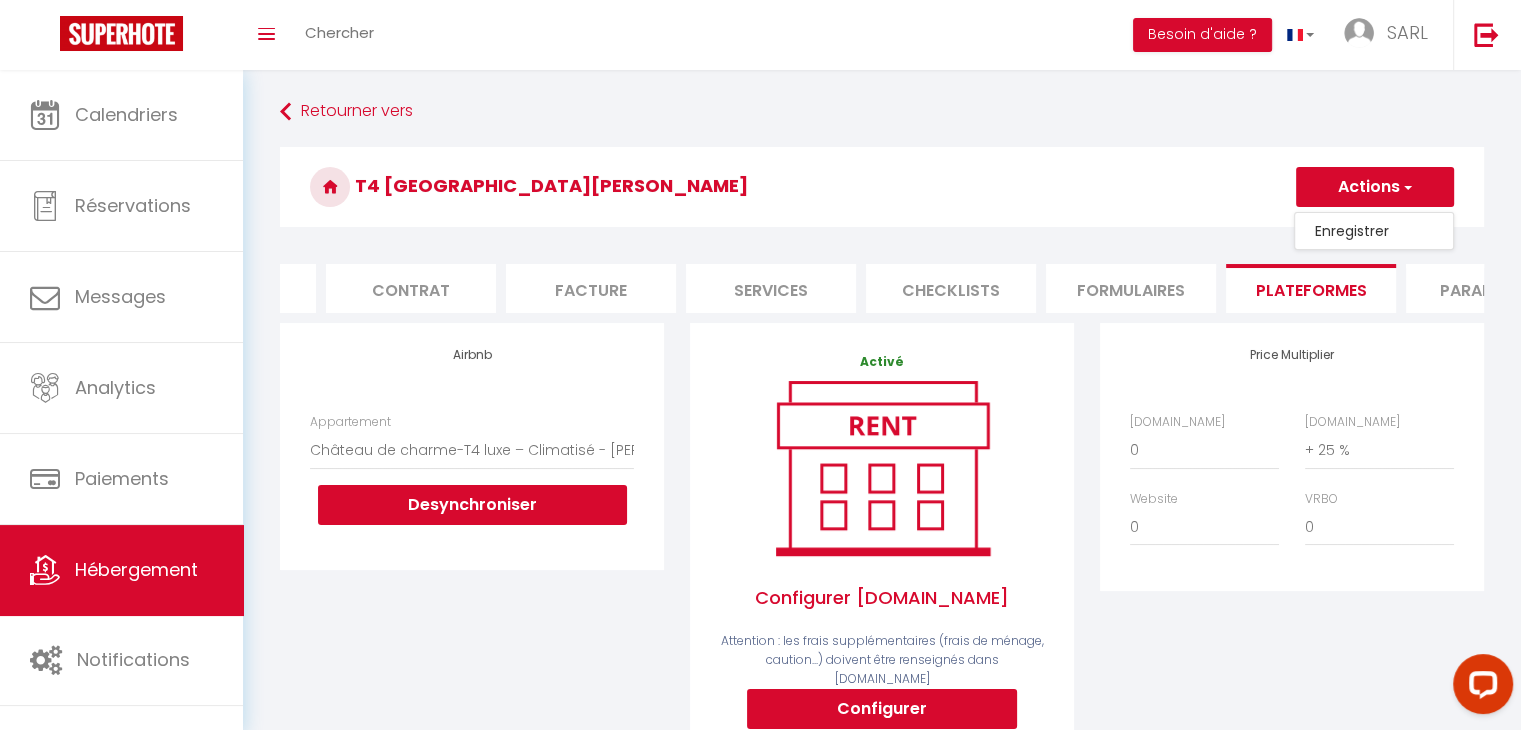 click on "Enregistrer" at bounding box center [1374, 231] 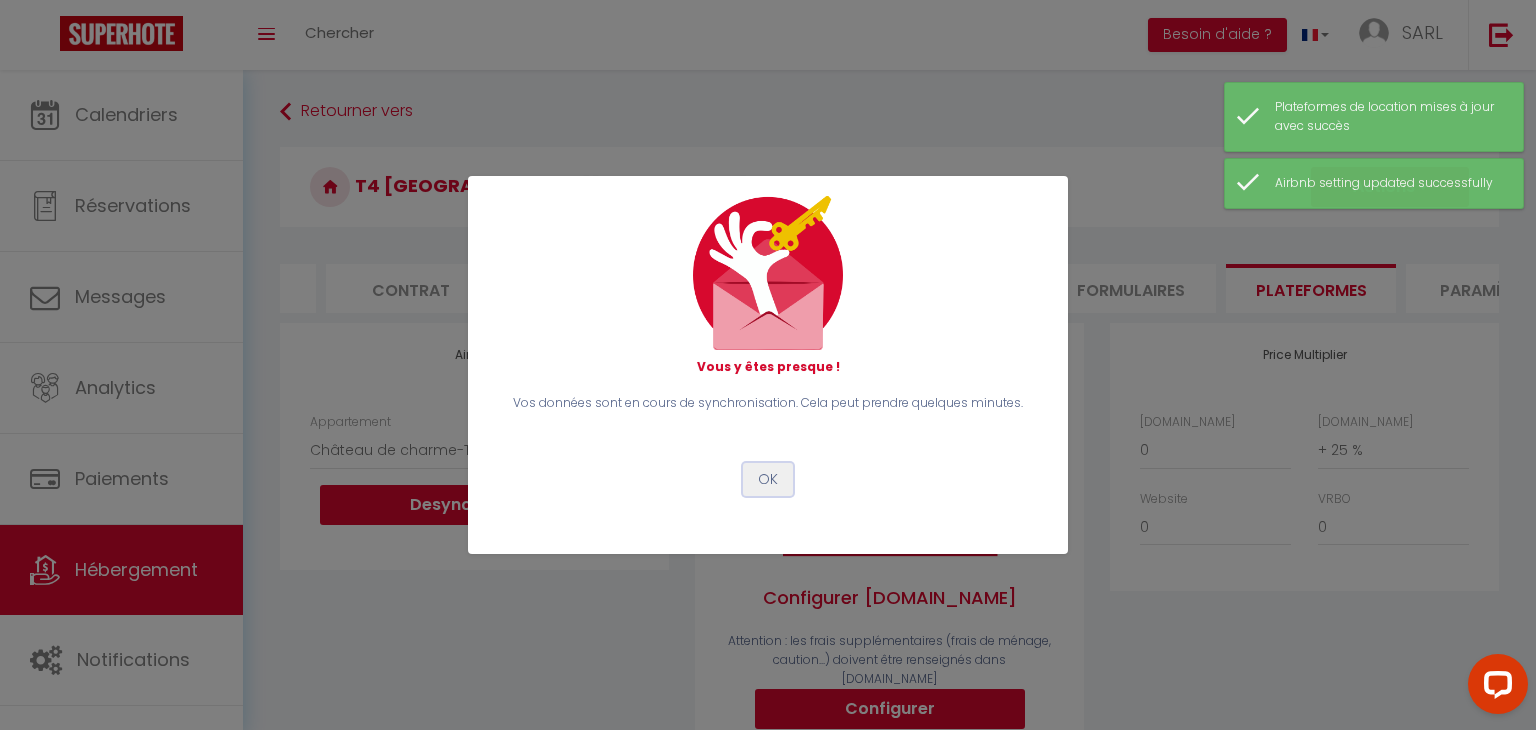 click on "OK" at bounding box center [768, 480] 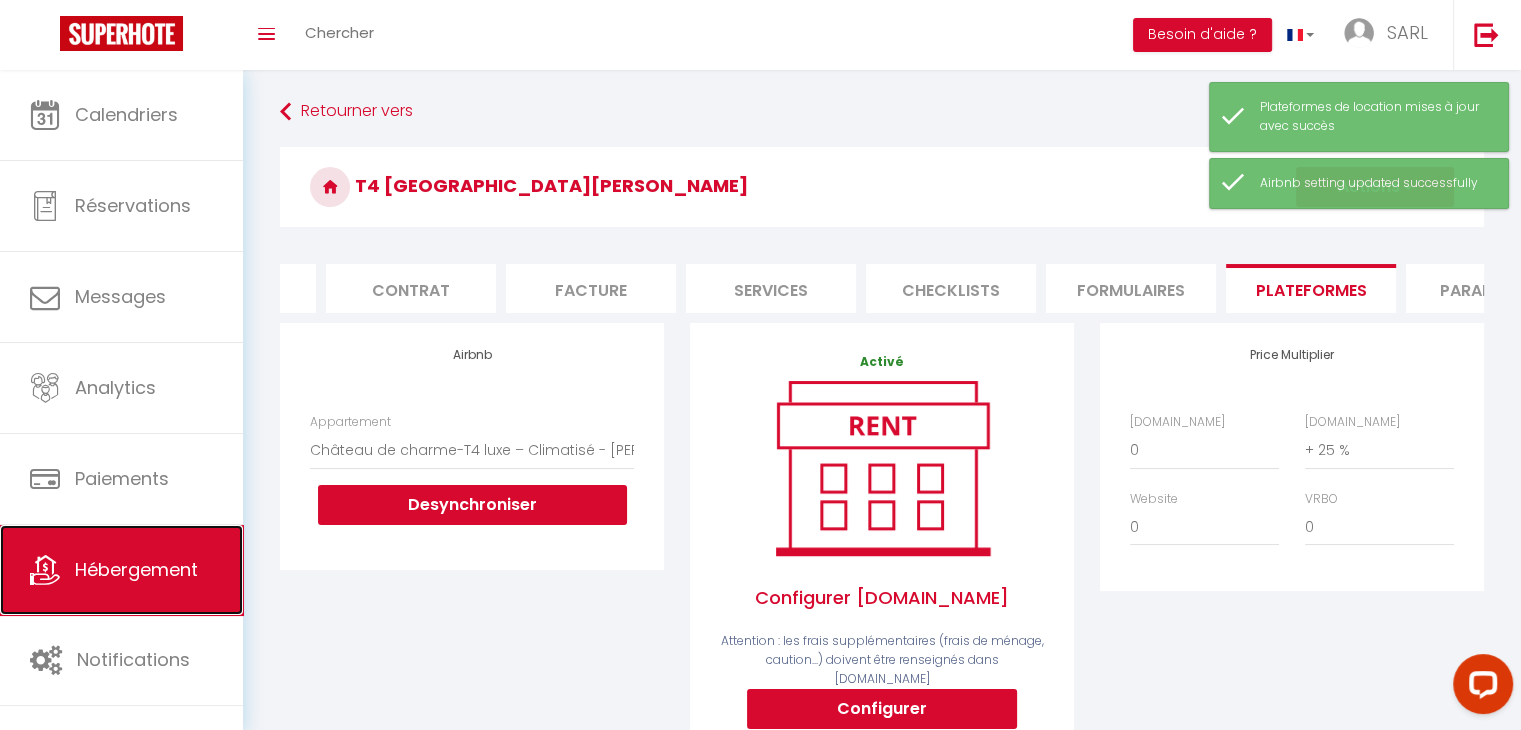 click on "Hébergement" at bounding box center (121, 570) 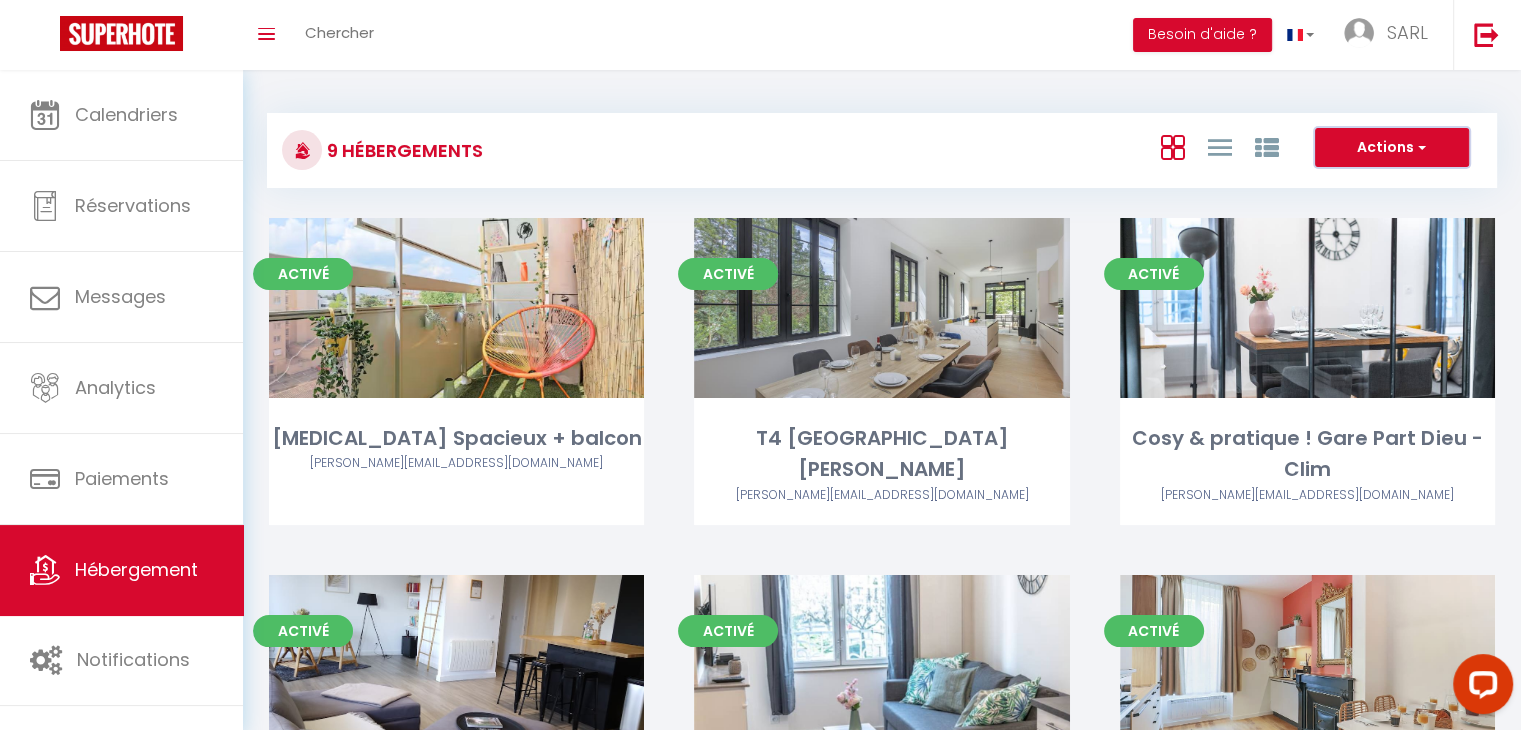 click on "Actions" at bounding box center [1392, 148] 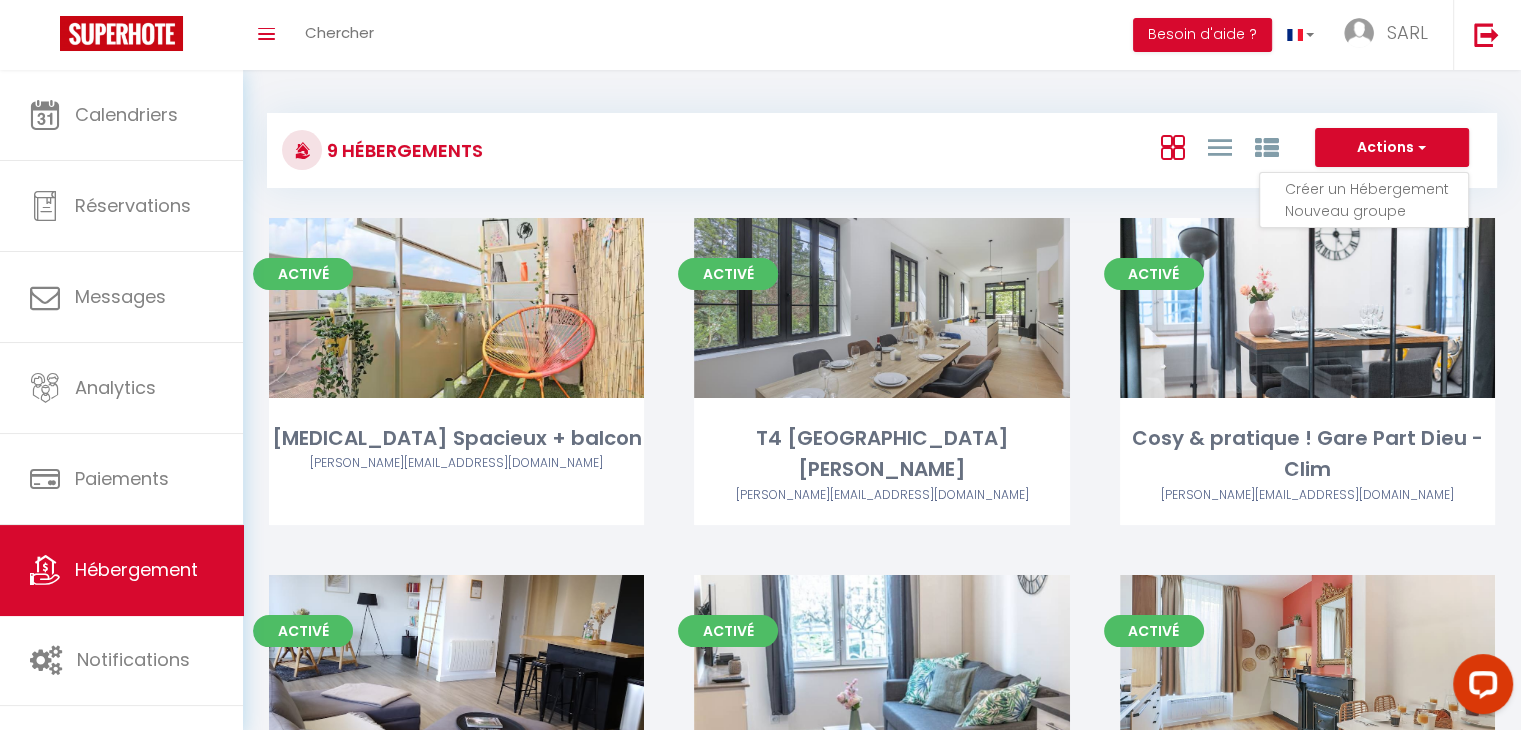 click on "Créer un Hébergement" at bounding box center [1376, 189] 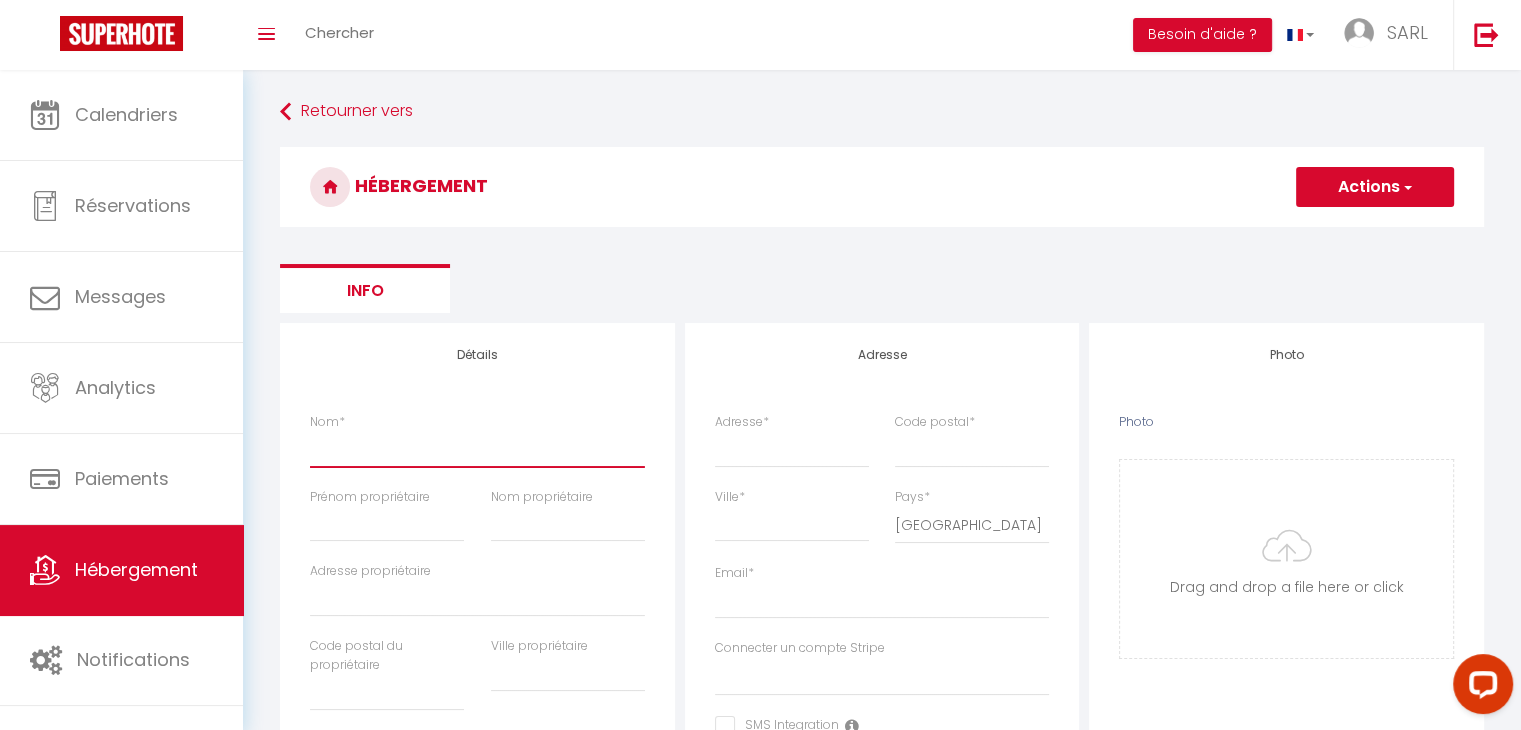 click on "Nom
*" at bounding box center (477, 449) 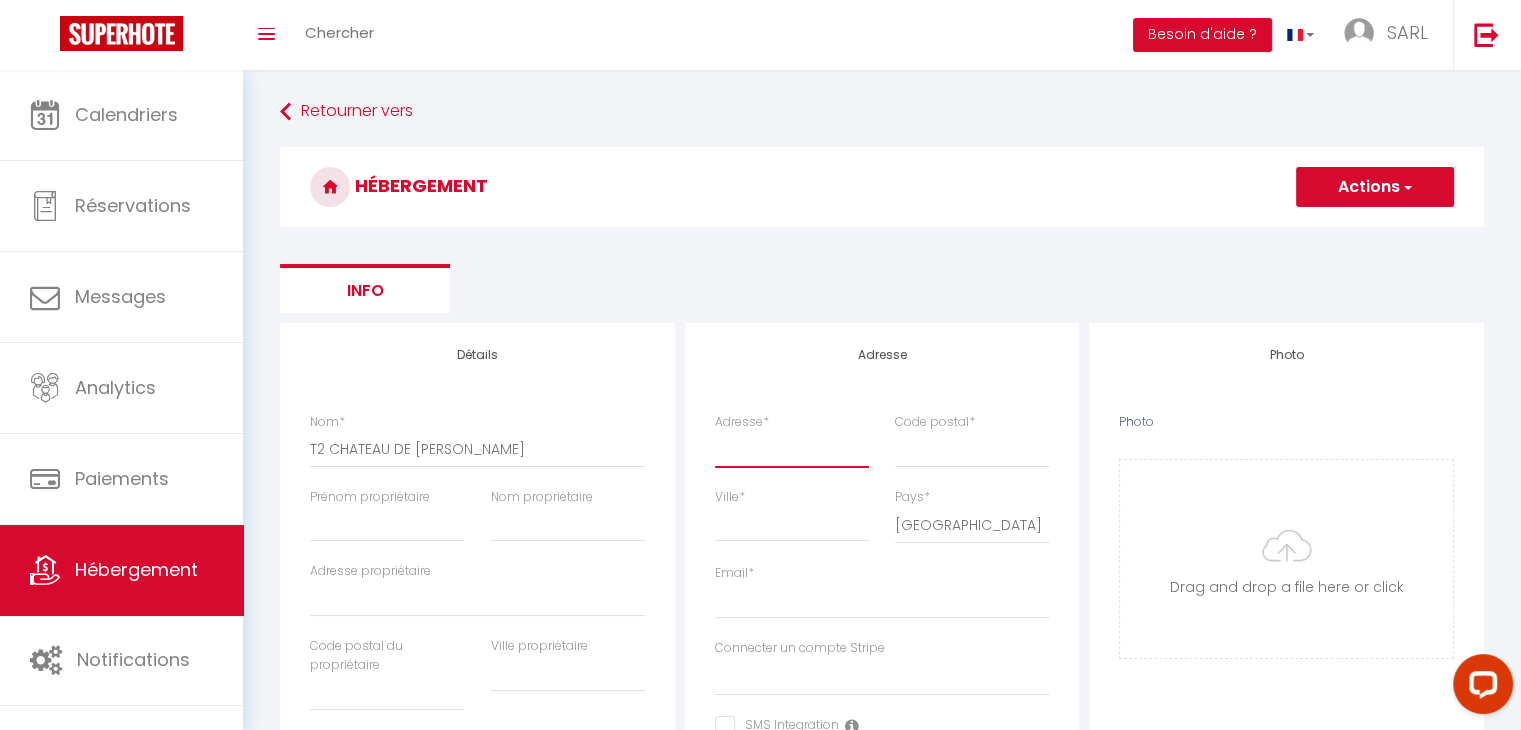 click on "Adresse
*" at bounding box center [792, 449] 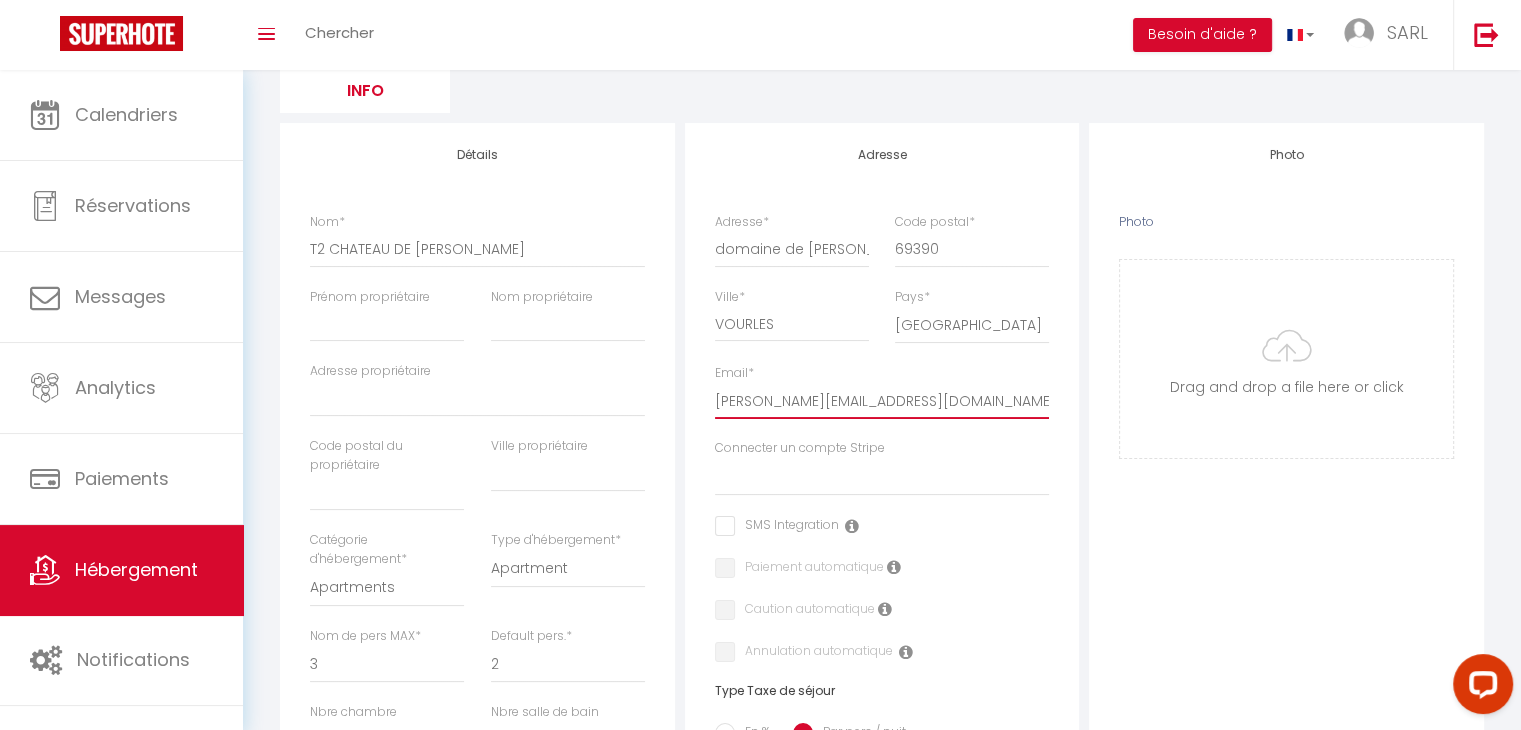 scroll, scrollTop: 400, scrollLeft: 0, axis: vertical 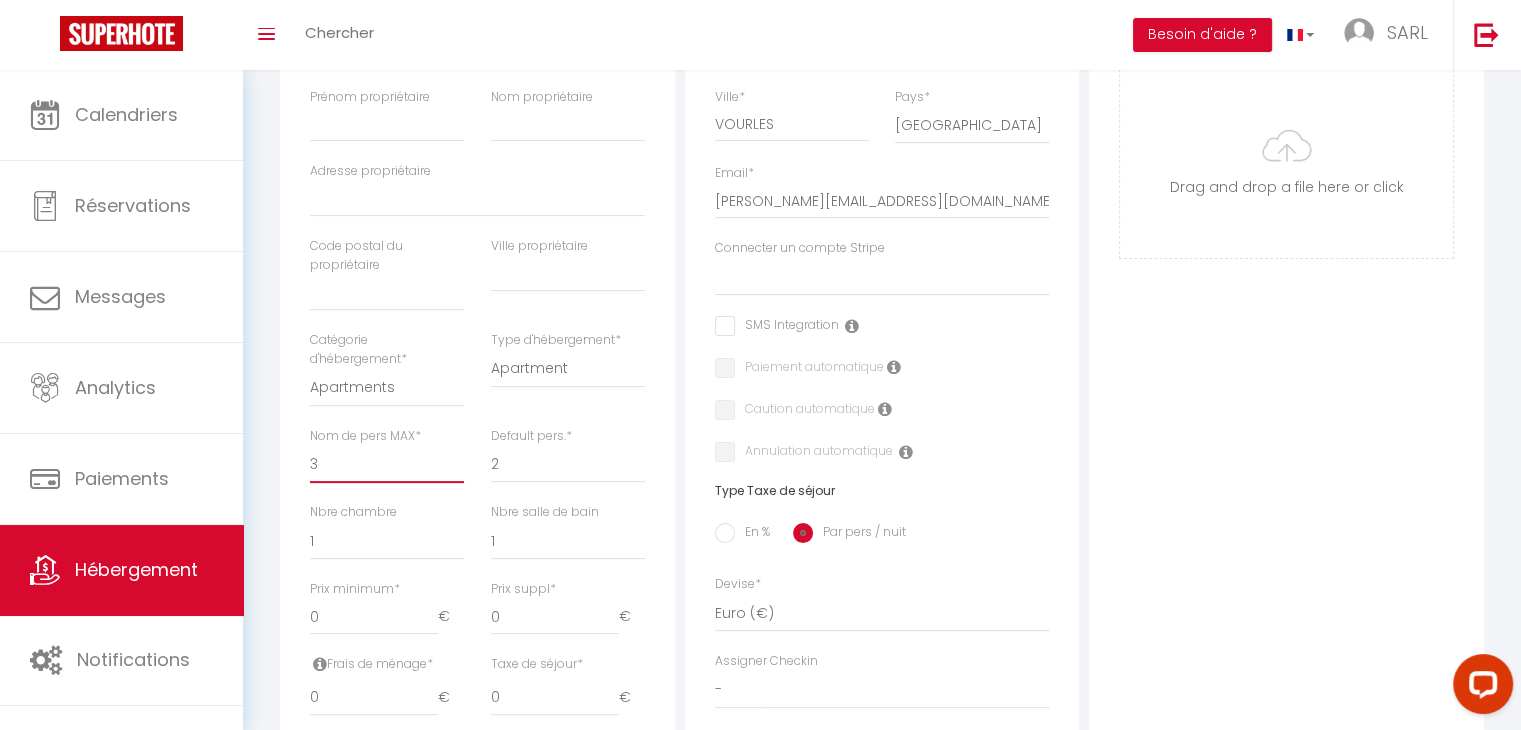 click on "1
2
3
4
5
6
7
8
9
10
11
12
13
14" at bounding box center [387, 464] 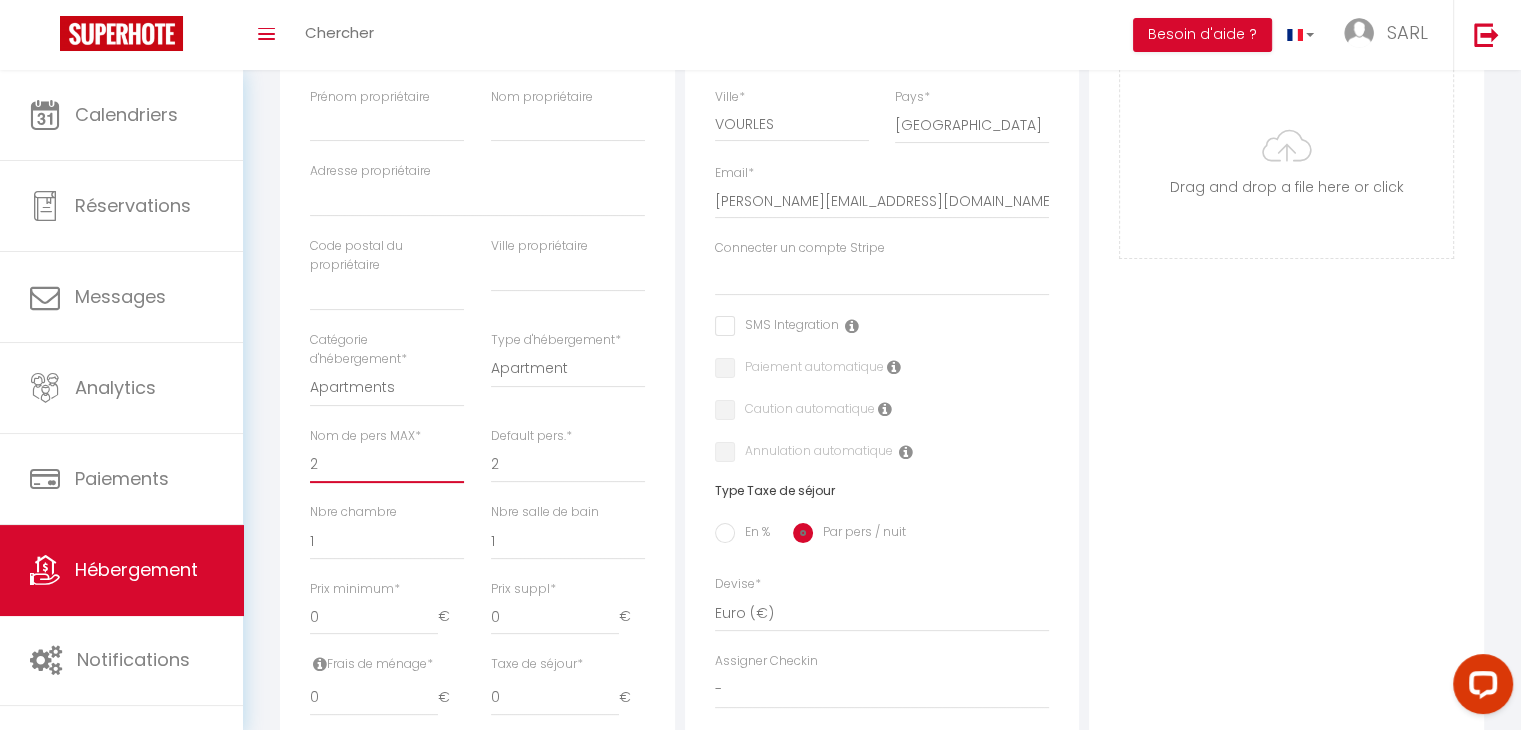 click on "1
2
3
4
5
6
7
8
9
10
11
12
13
14" at bounding box center [387, 464] 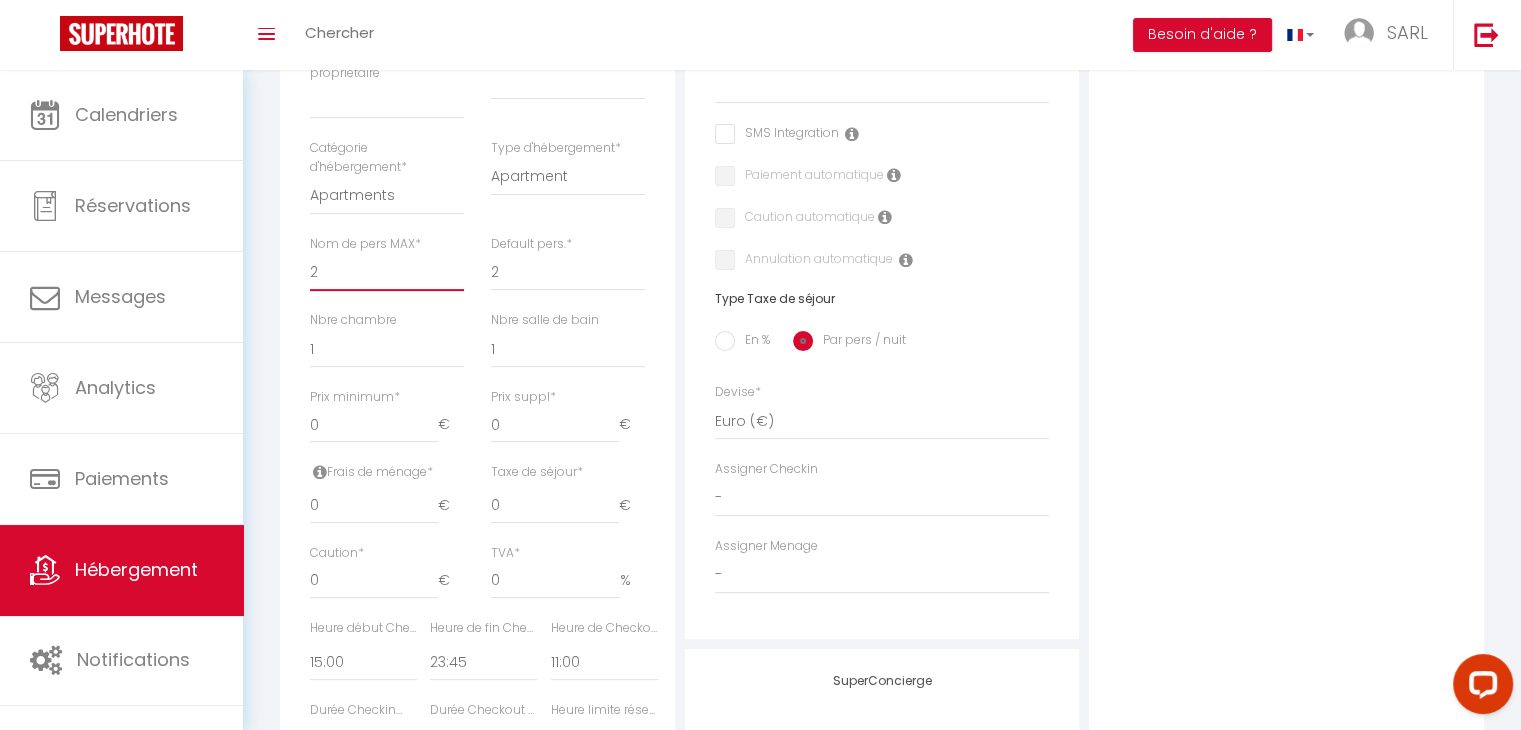 scroll, scrollTop: 600, scrollLeft: 0, axis: vertical 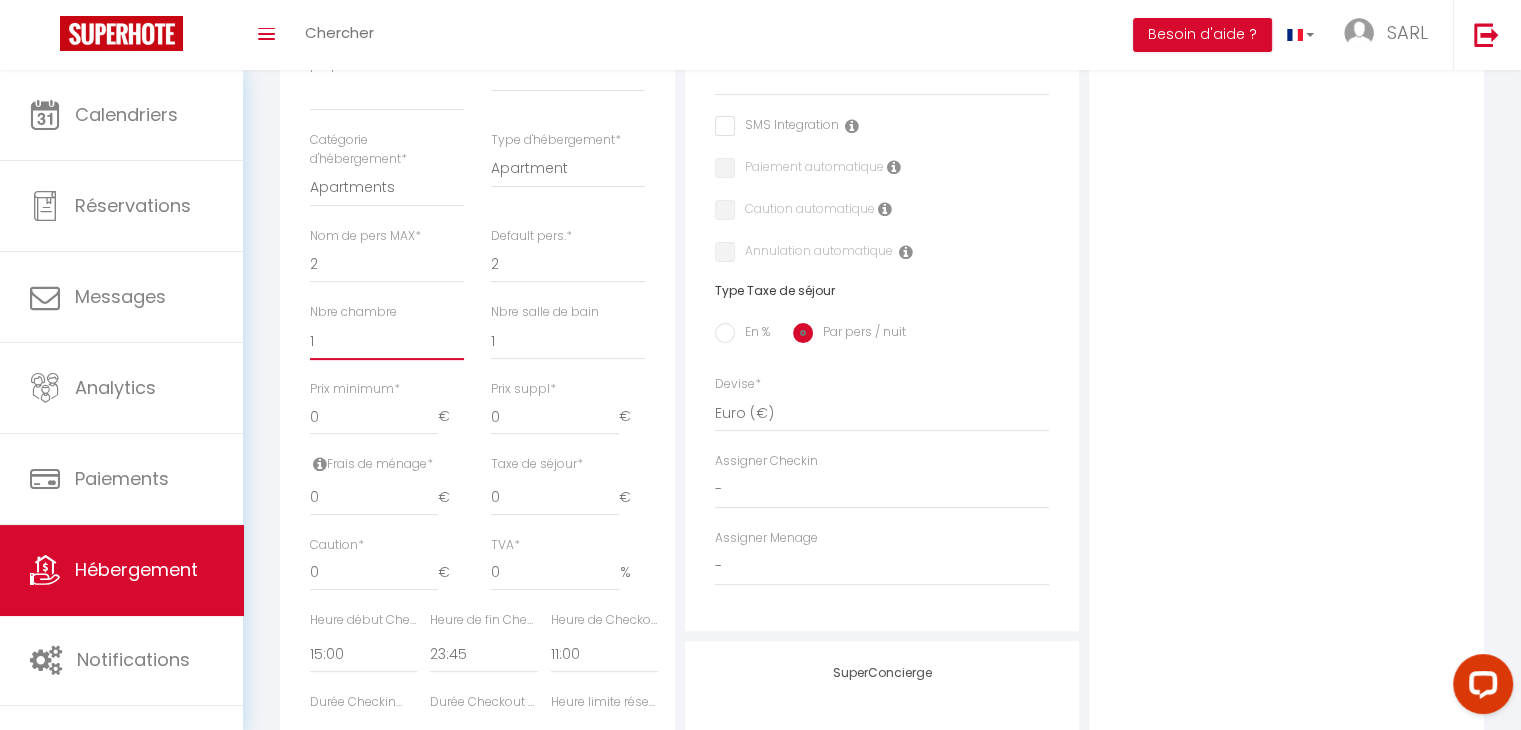 click on "0
1
2
3
4
5
6
7
8
9
10
11
12
13" at bounding box center [387, 341] 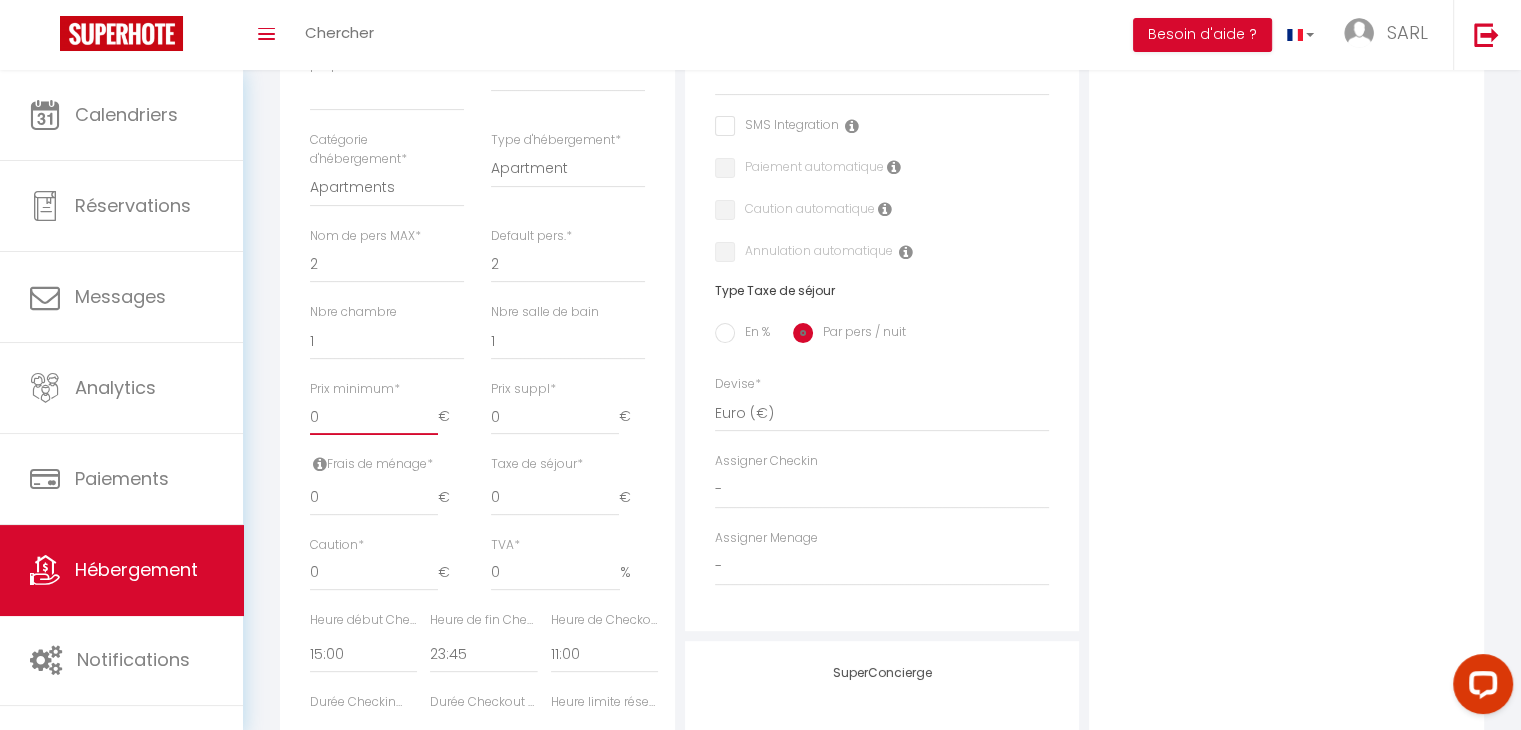 drag, startPoint x: 350, startPoint y: 413, endPoint x: 280, endPoint y: 409, distance: 70.11419 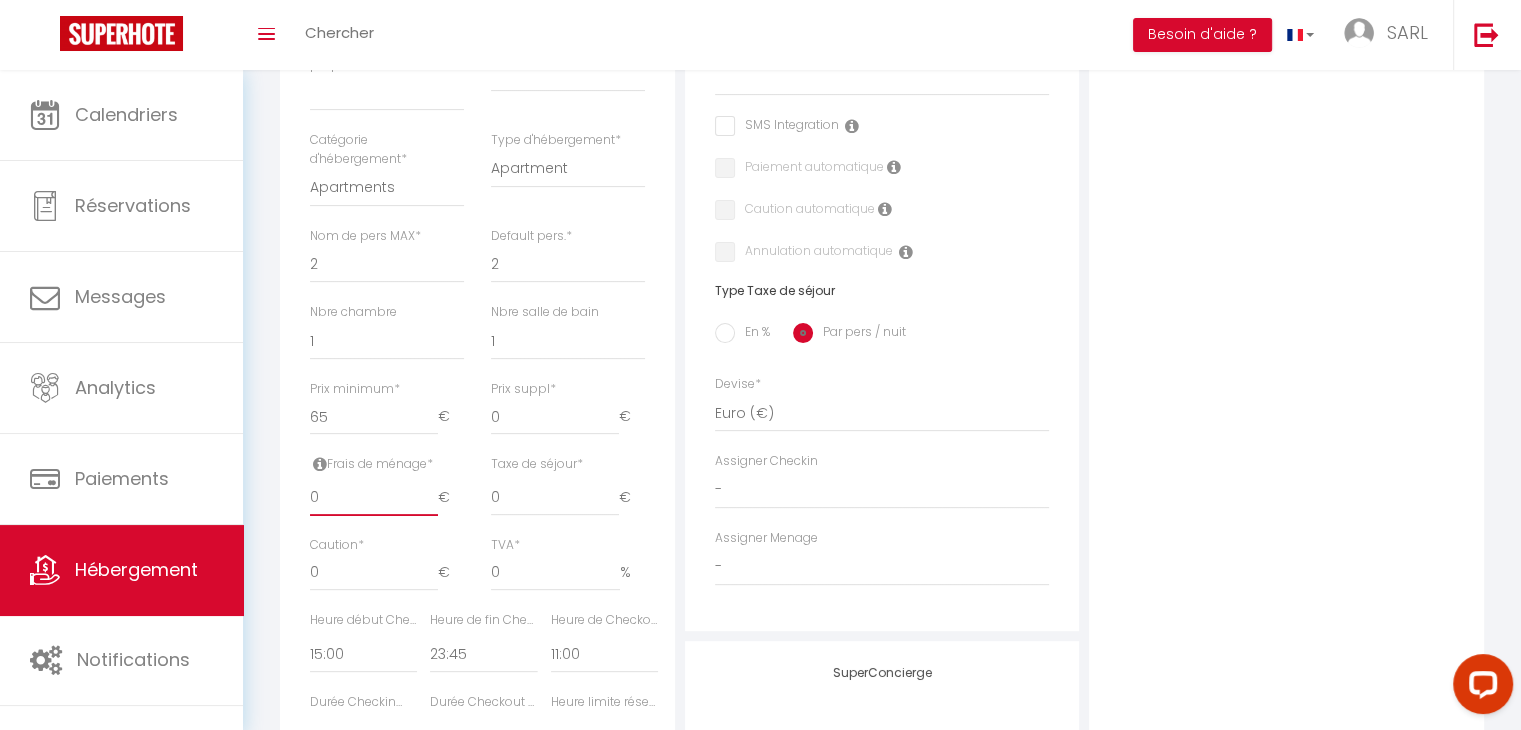drag, startPoint x: 316, startPoint y: 502, endPoint x: 290, endPoint y: 501, distance: 26.019224 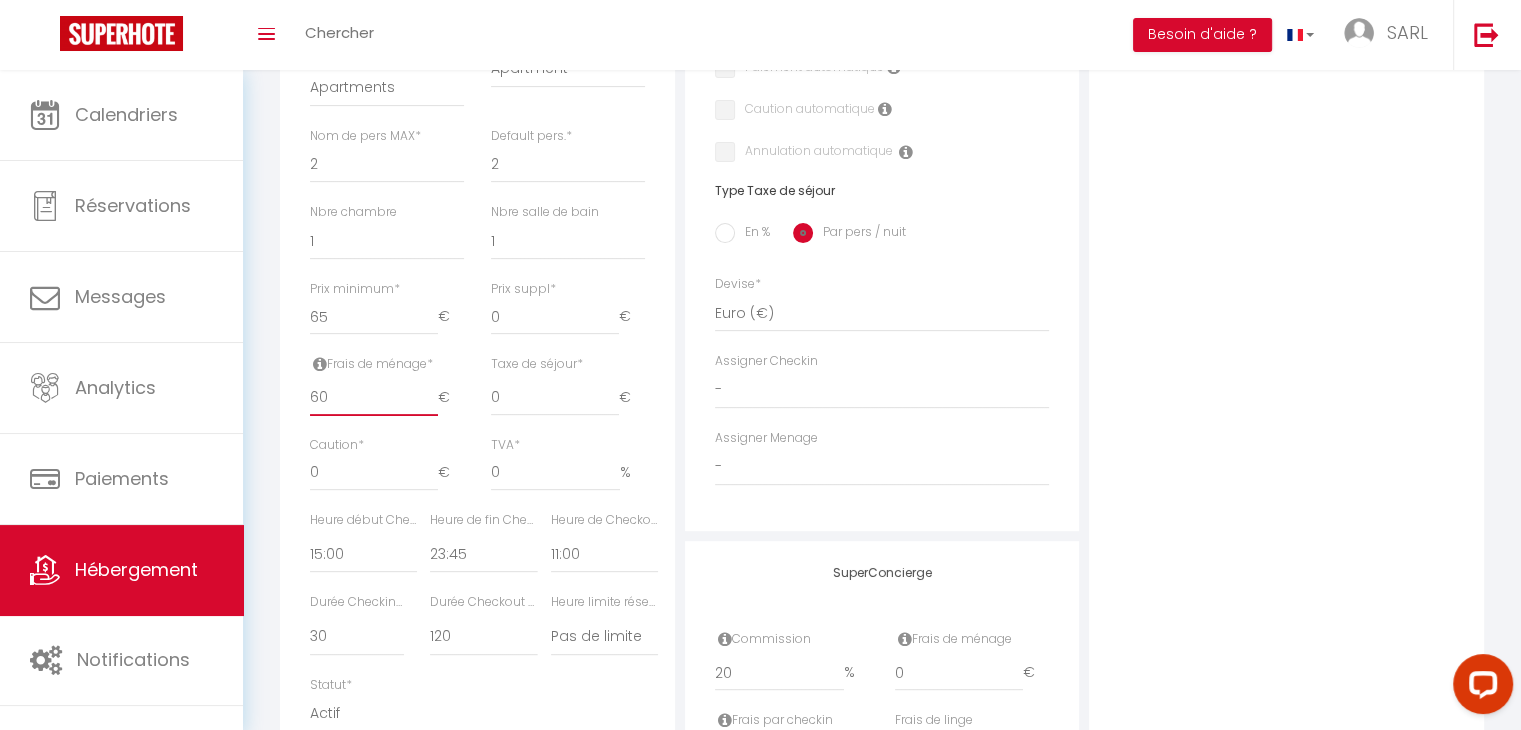 scroll, scrollTop: 800, scrollLeft: 0, axis: vertical 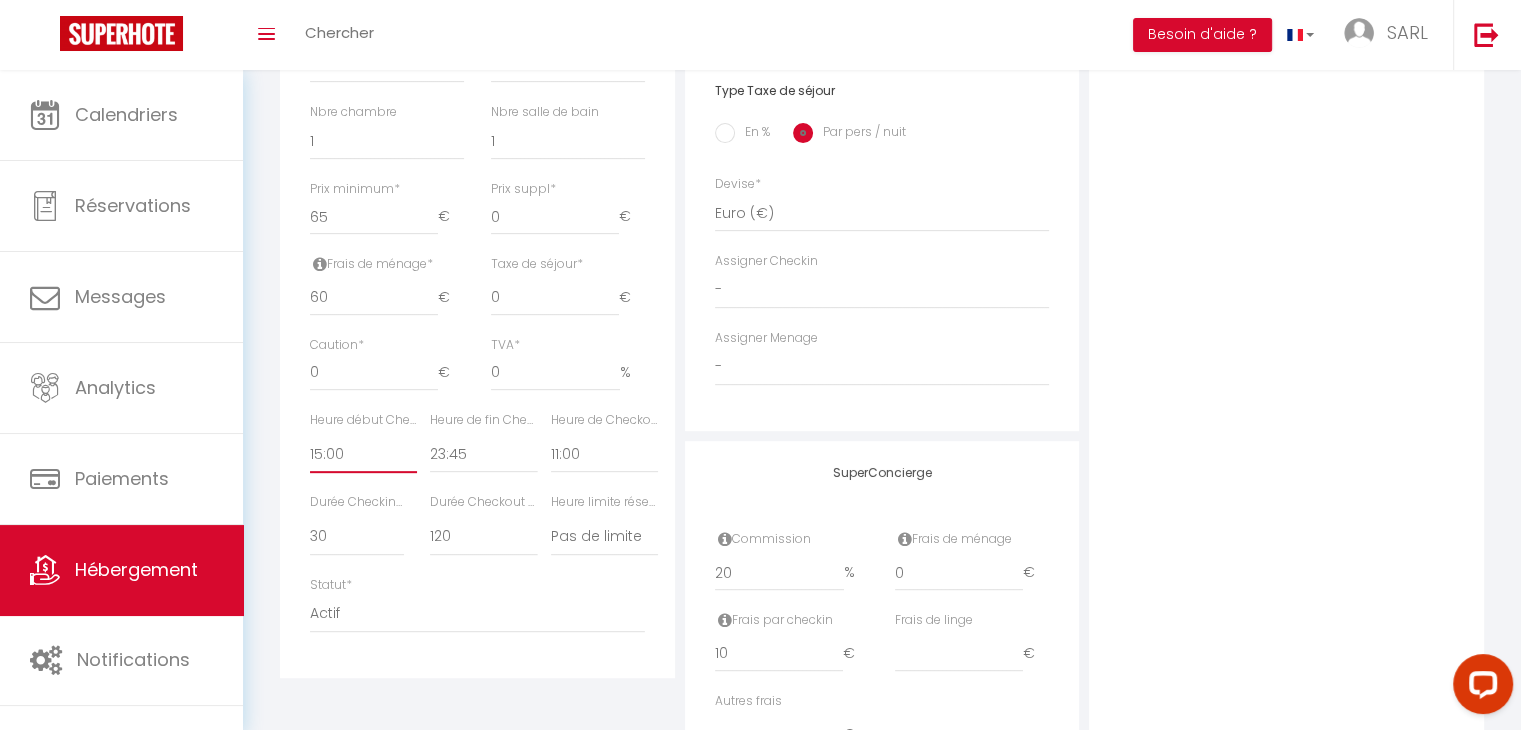 click on "00:00
00:15
00:30
00:45
01:00
01:15
01:30
01:45
02:00
02:15
02:30
02:45
03:00" at bounding box center (363, 454) 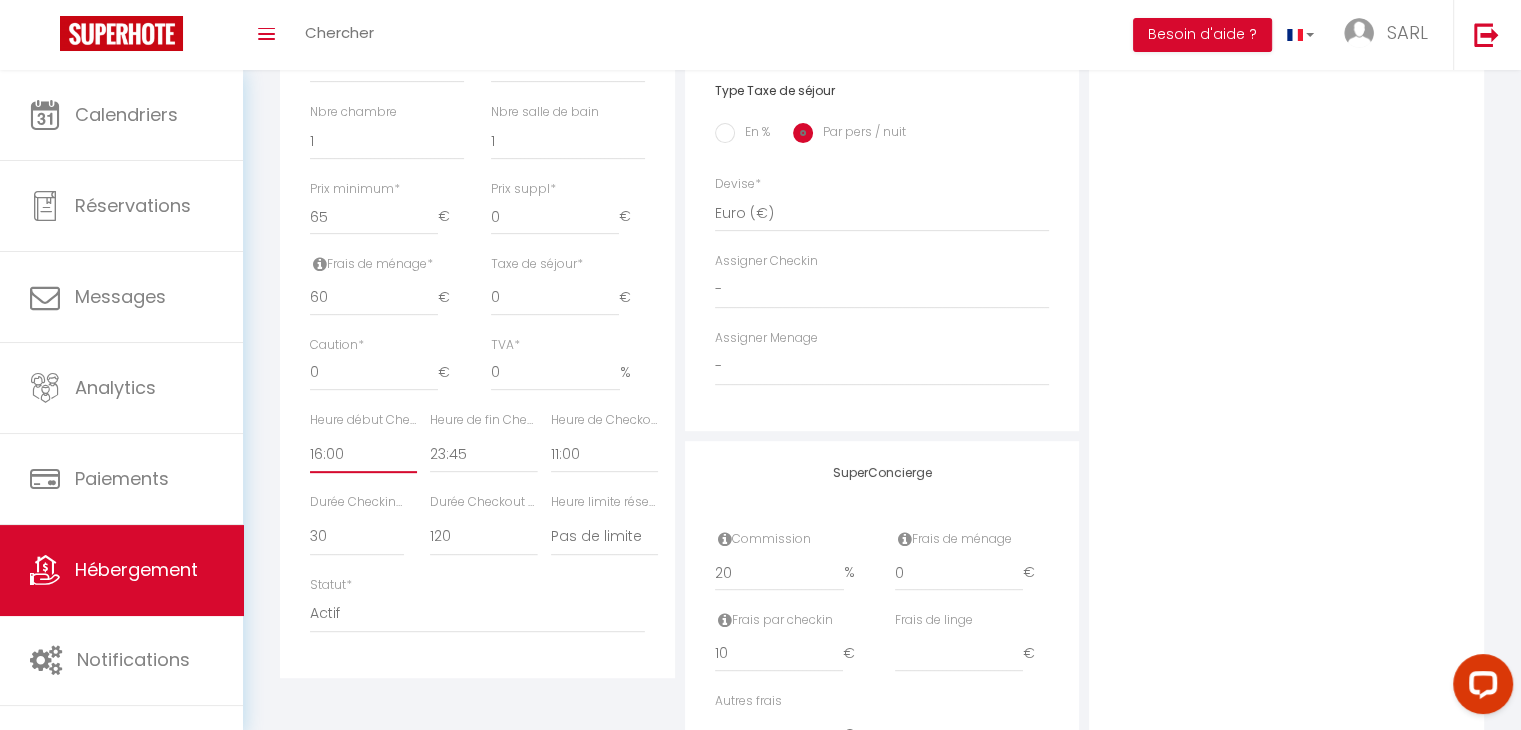 click on "00:00
00:15
00:30
00:45
01:00
01:15
01:30
01:45
02:00
02:15
02:30
02:45
03:00" at bounding box center (363, 454) 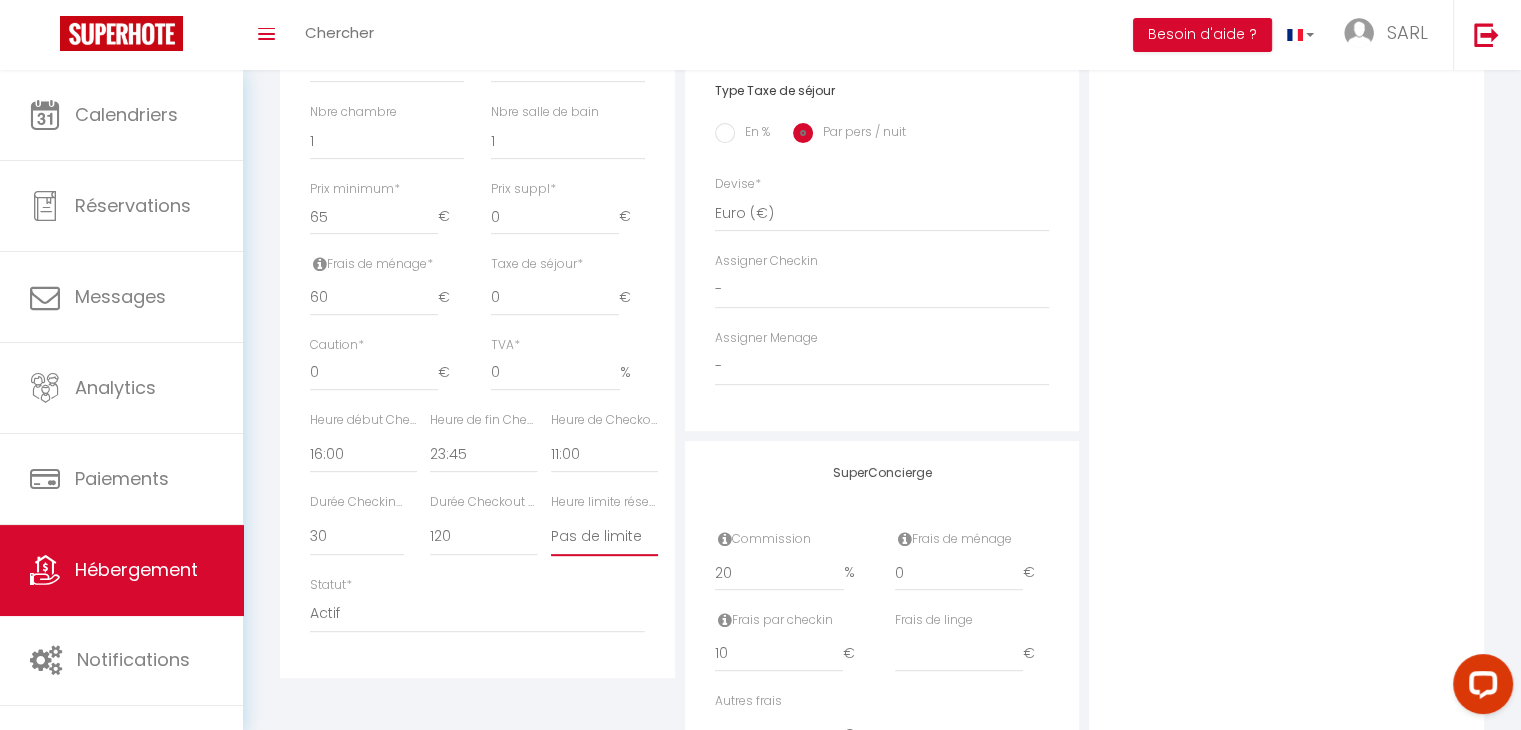 click on "Pas de limite
01:00
02:00
03:00
04:00
05:00
06:00
07:00
08:00
09:00
10:00
11:00
12:00" at bounding box center (604, 537) 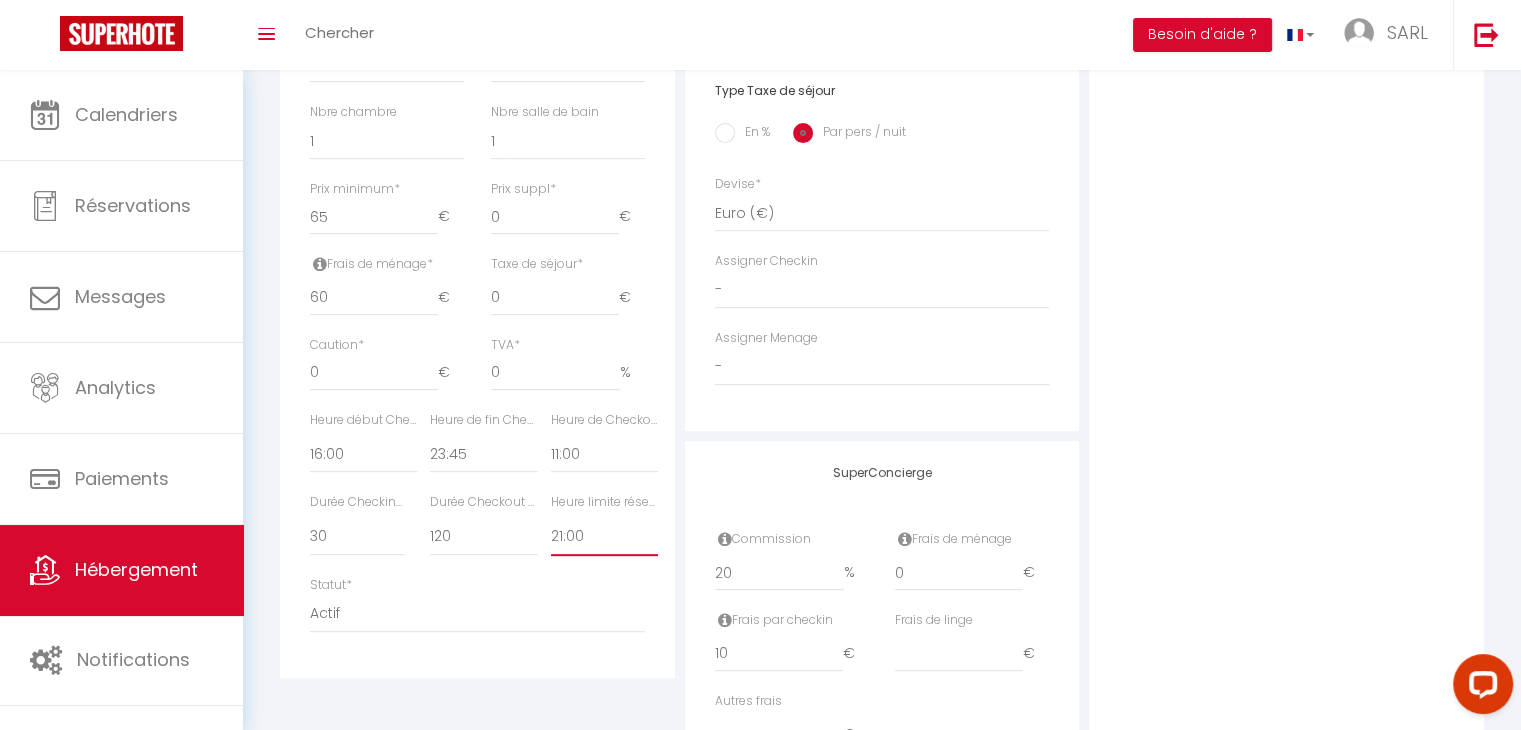 click on "Pas de limite
01:00
02:00
03:00
04:00
05:00
06:00
07:00
08:00
09:00
10:00
11:00
12:00" at bounding box center [604, 537] 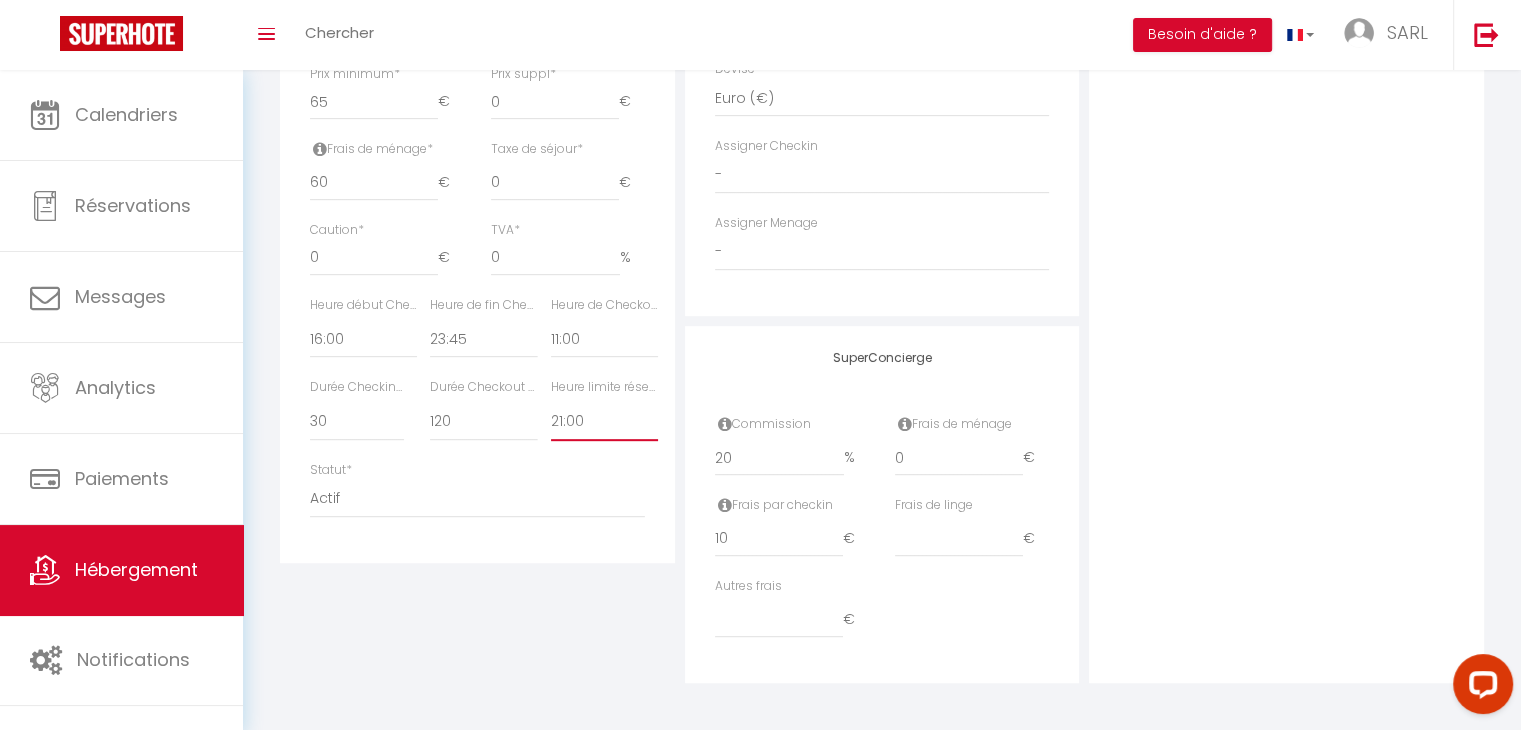 scroll, scrollTop: 917, scrollLeft: 0, axis: vertical 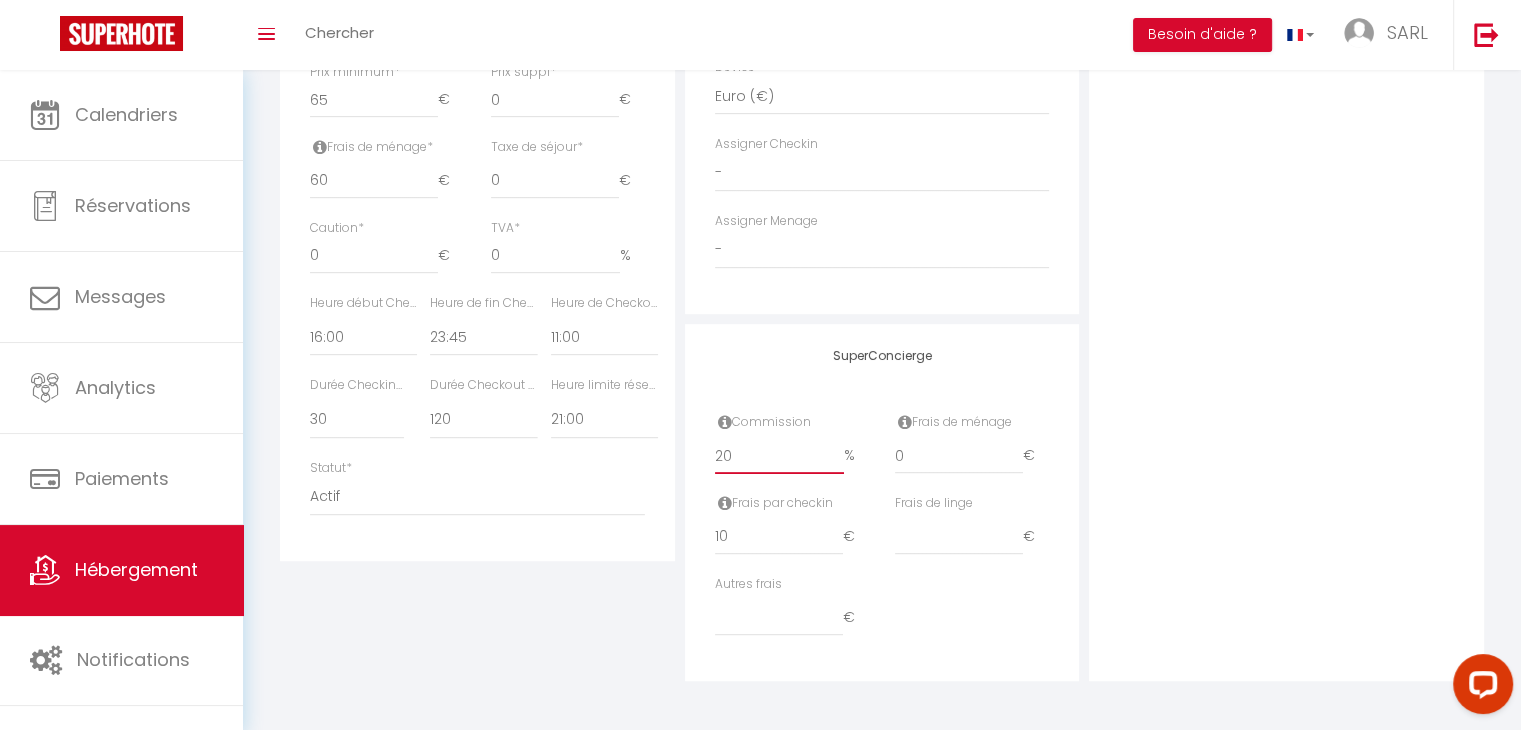 drag, startPoint x: 728, startPoint y: 457, endPoint x: 682, endPoint y: 450, distance: 46.52956 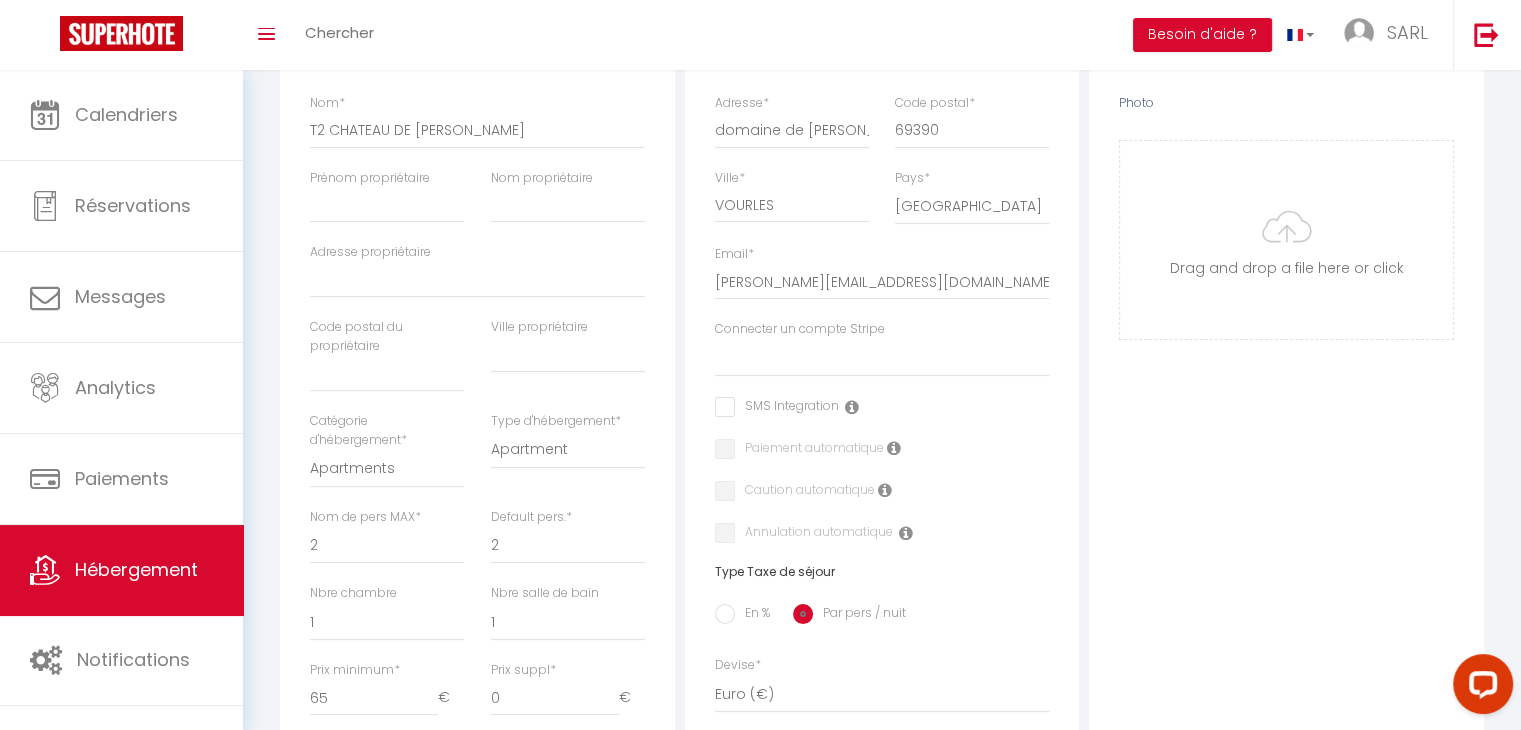 scroll, scrollTop: 217, scrollLeft: 0, axis: vertical 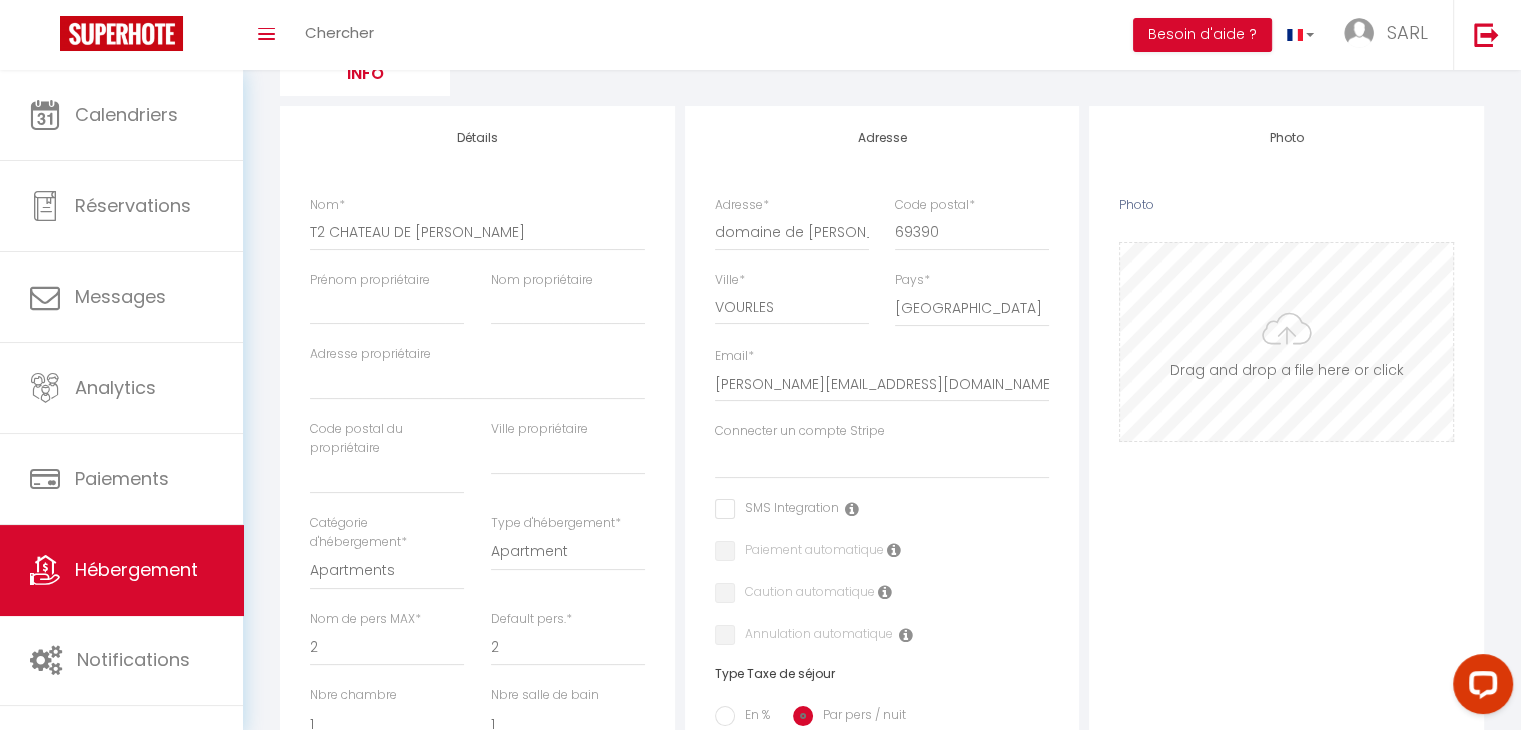 click on "Photo" at bounding box center (1286, 342) 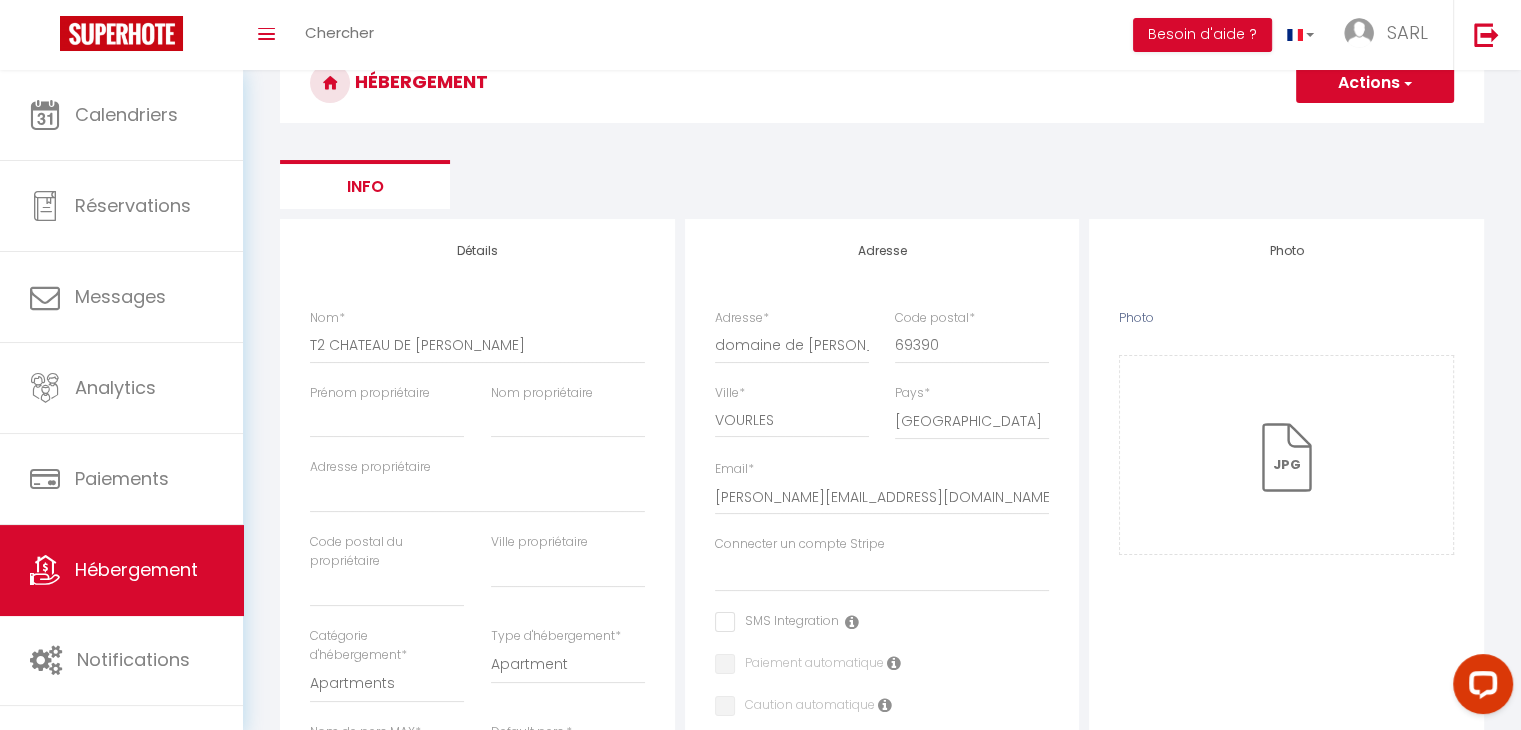 scroll, scrollTop: 0, scrollLeft: 0, axis: both 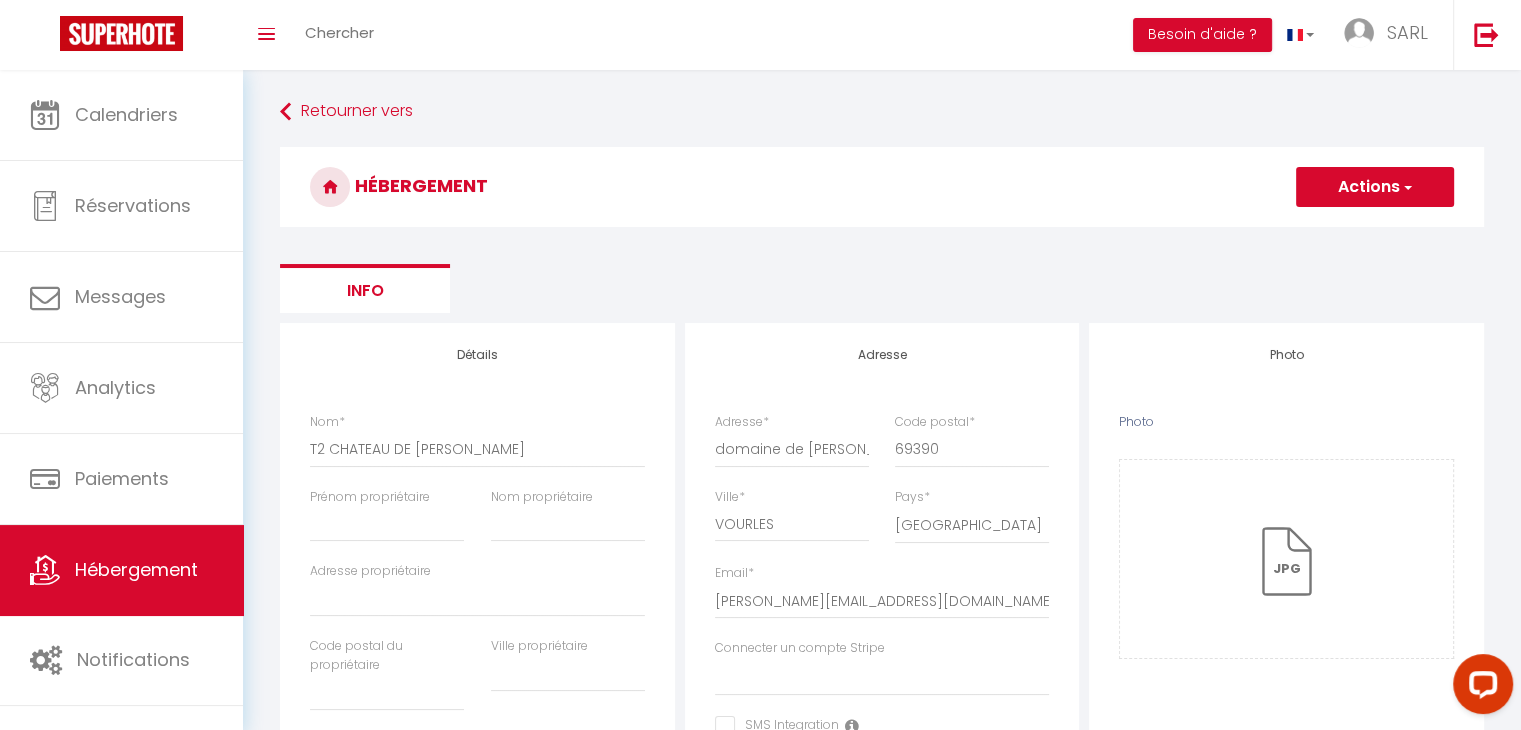 click on "Actions" at bounding box center (1375, 187) 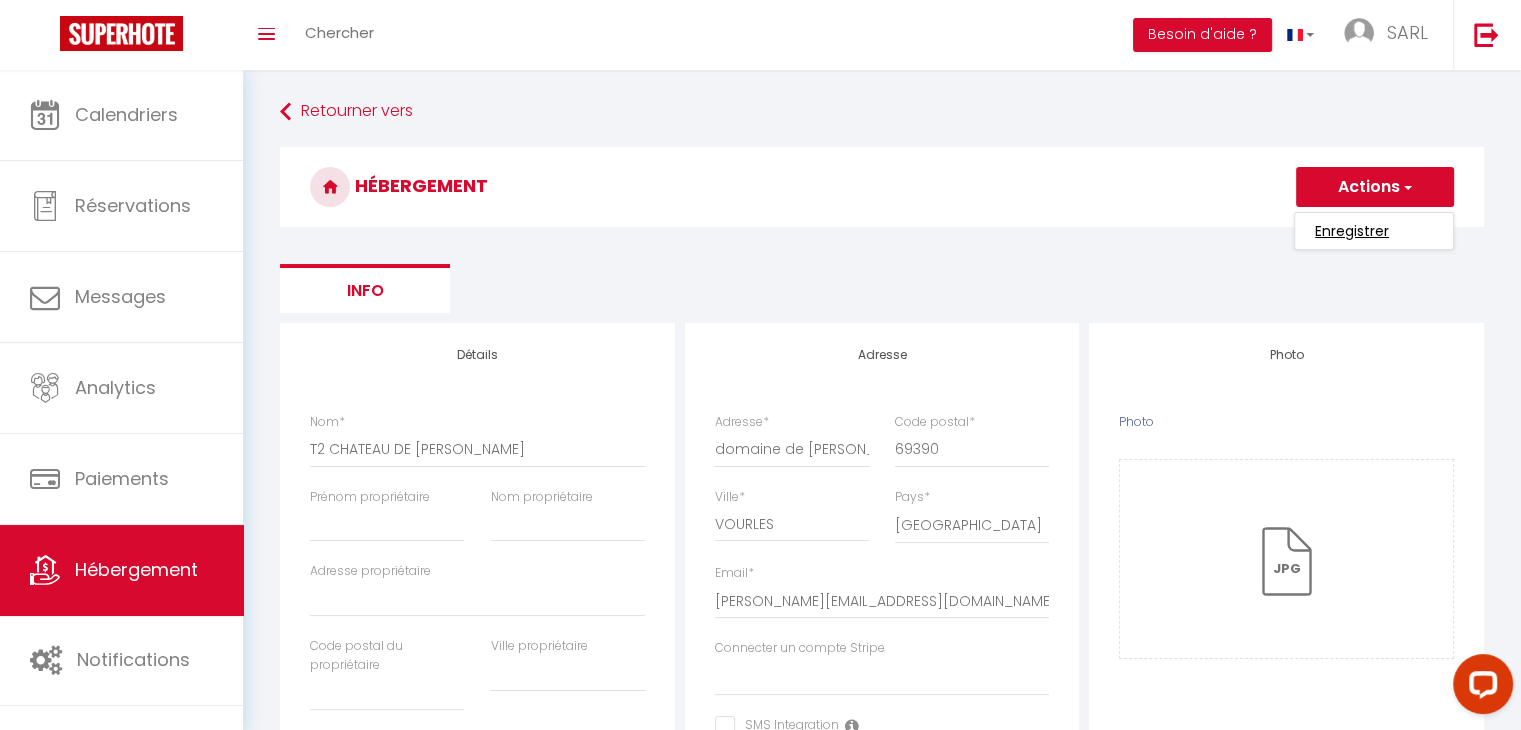 click on "Enregistrer" at bounding box center [1352, 231] 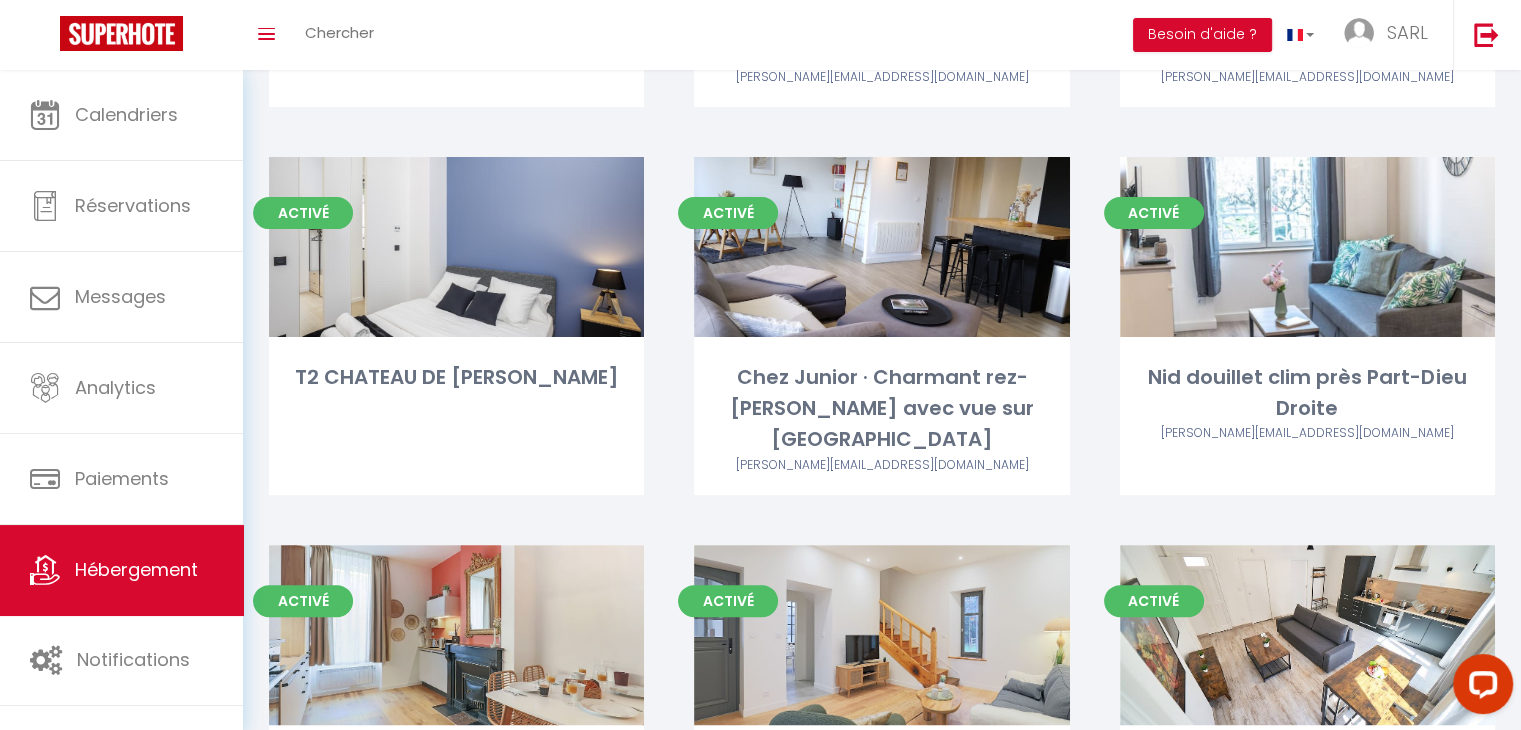 scroll, scrollTop: 376, scrollLeft: 0, axis: vertical 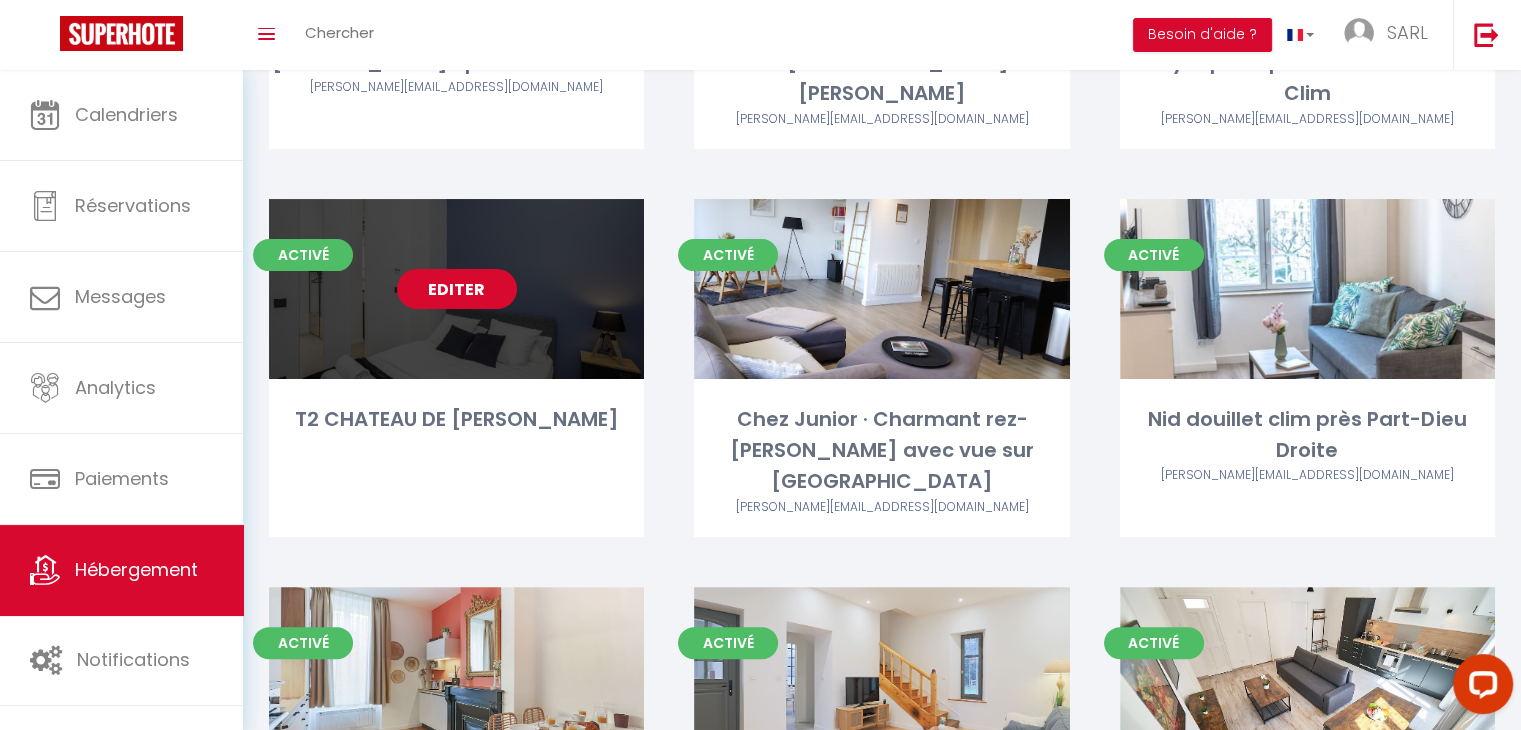 click on "Editer" at bounding box center (457, 289) 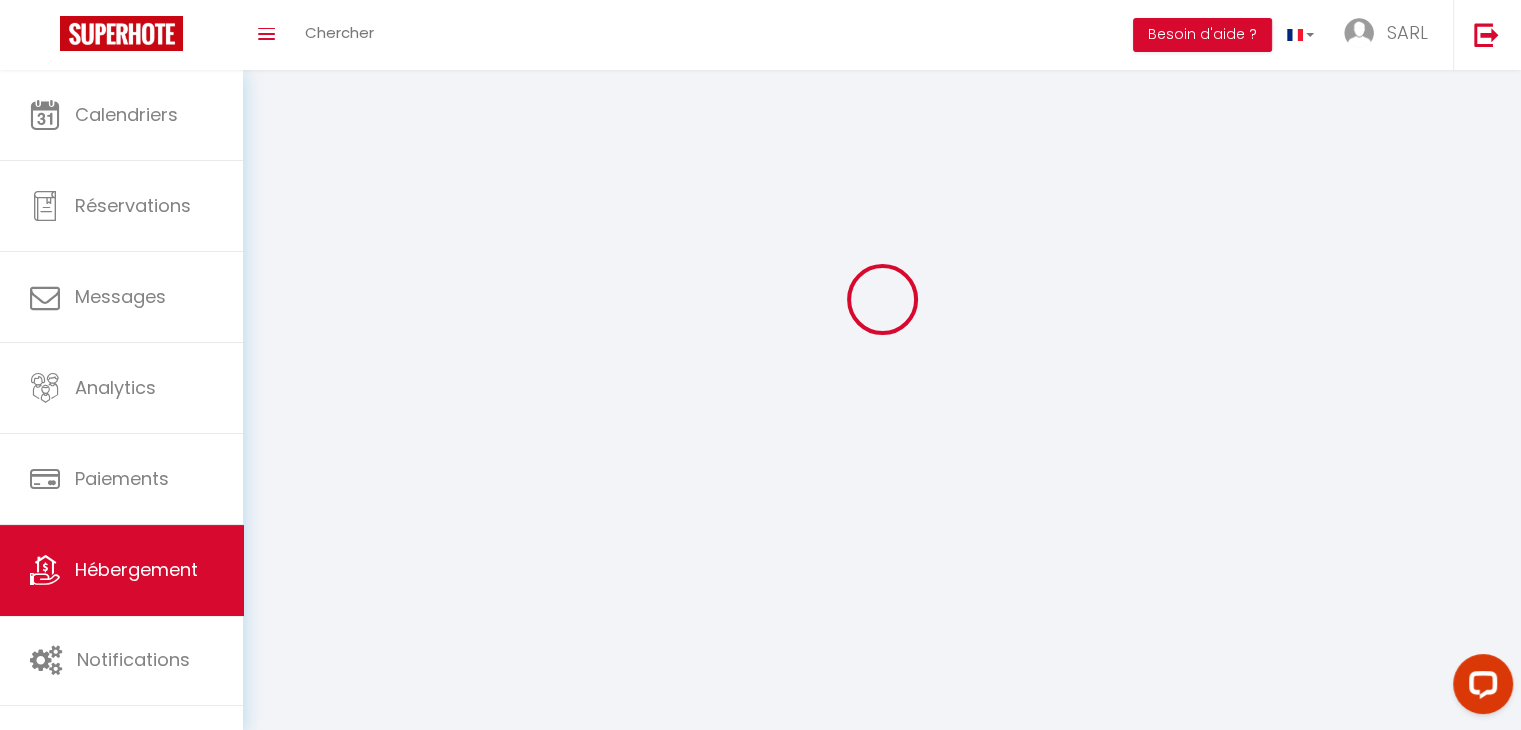 scroll, scrollTop: 0, scrollLeft: 0, axis: both 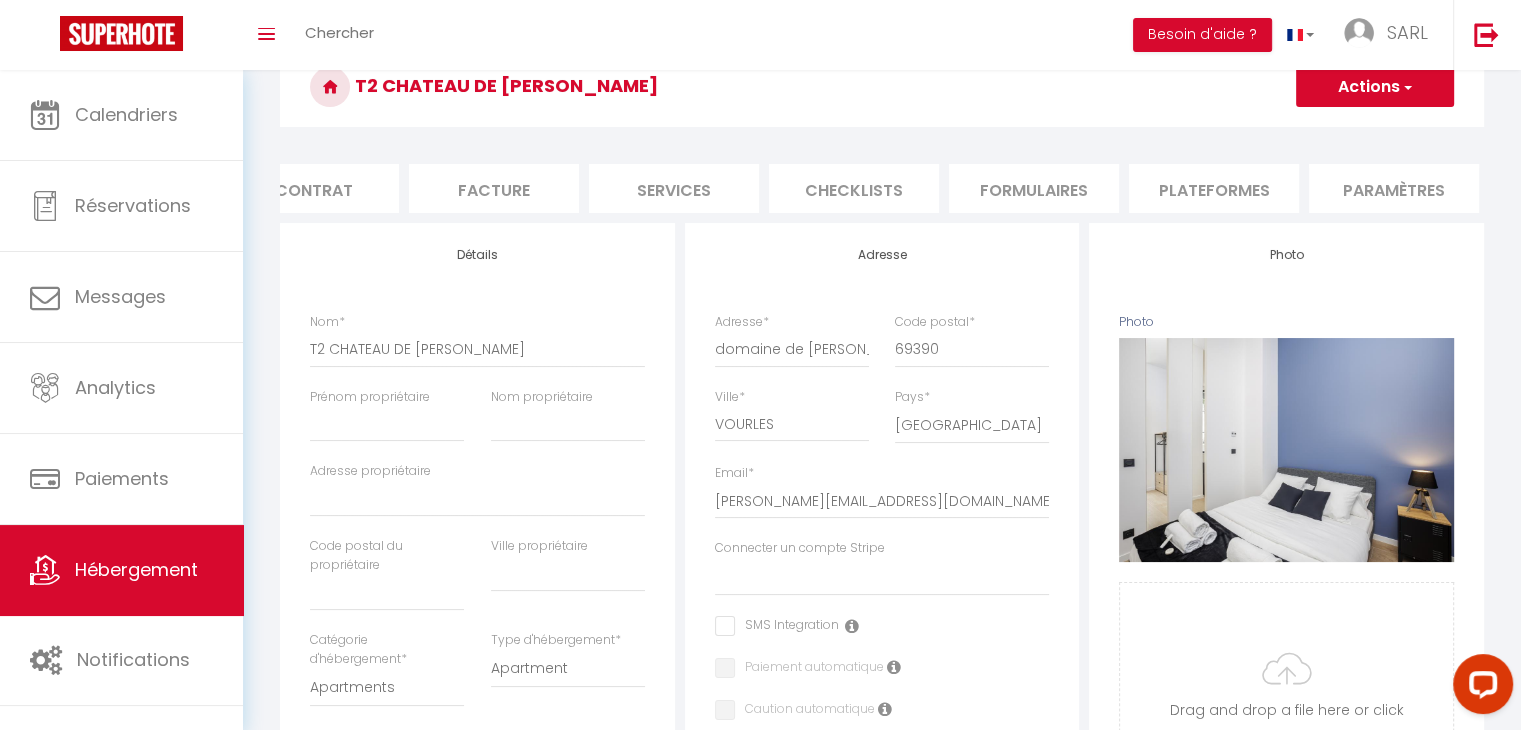 click on "Plateformes" at bounding box center (1214, 188) 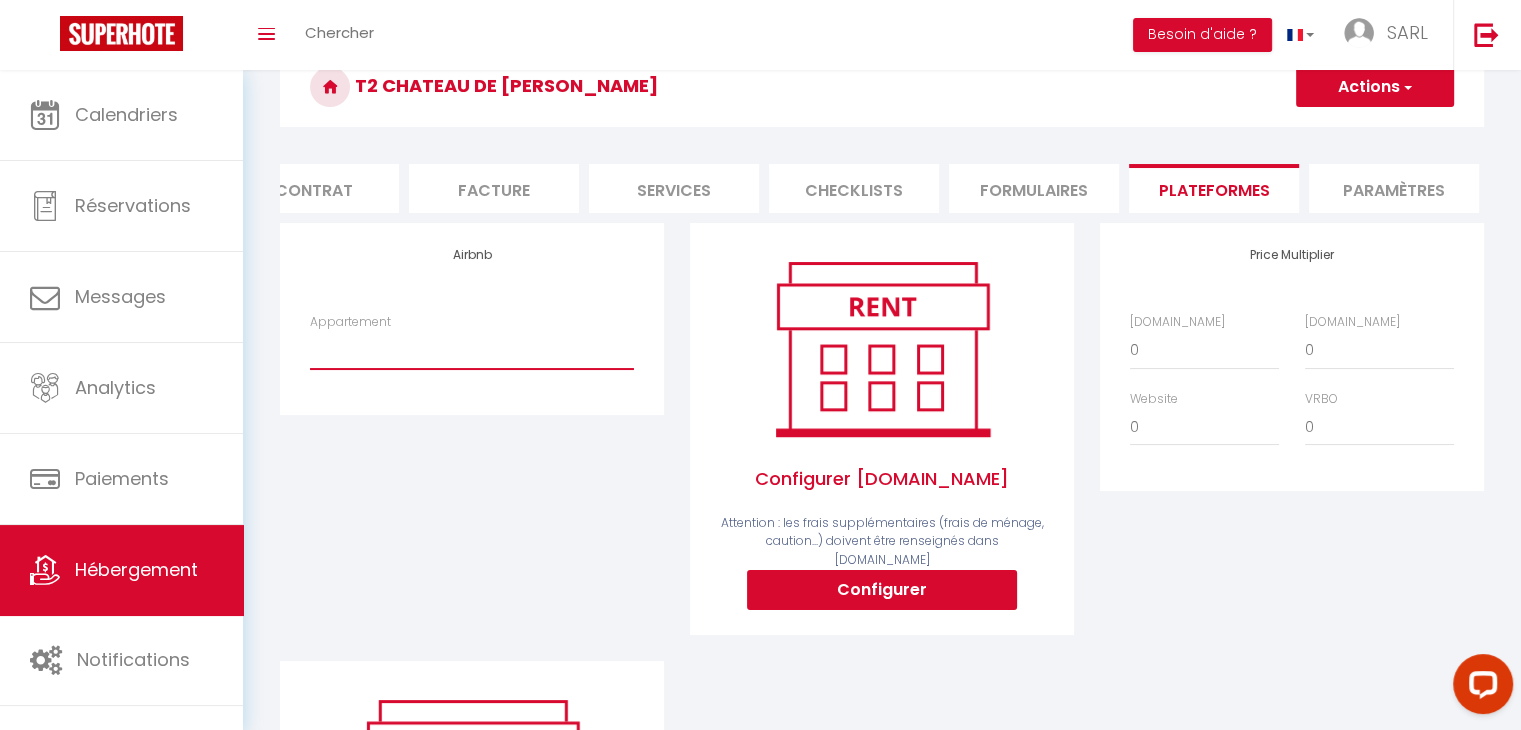 click on "Évasion Lac d'Annecy – Chalet Pieds dans l'Eau - [PERSON_NAME][EMAIL_ADDRESS][DOMAIN_NAME]
Chalet les [GEOGRAPHIC_DATA] · Chalet d'exception face Mont-Blanc- Sauna&Spa&Ciné - [PERSON_NAME][EMAIL_ADDRESS][DOMAIN_NAME]
Séjour chic dans un T2 royal climatisé - [PERSON_NAME][EMAIL_ADDRESS][DOMAIN_NAME]" at bounding box center [472, 350] 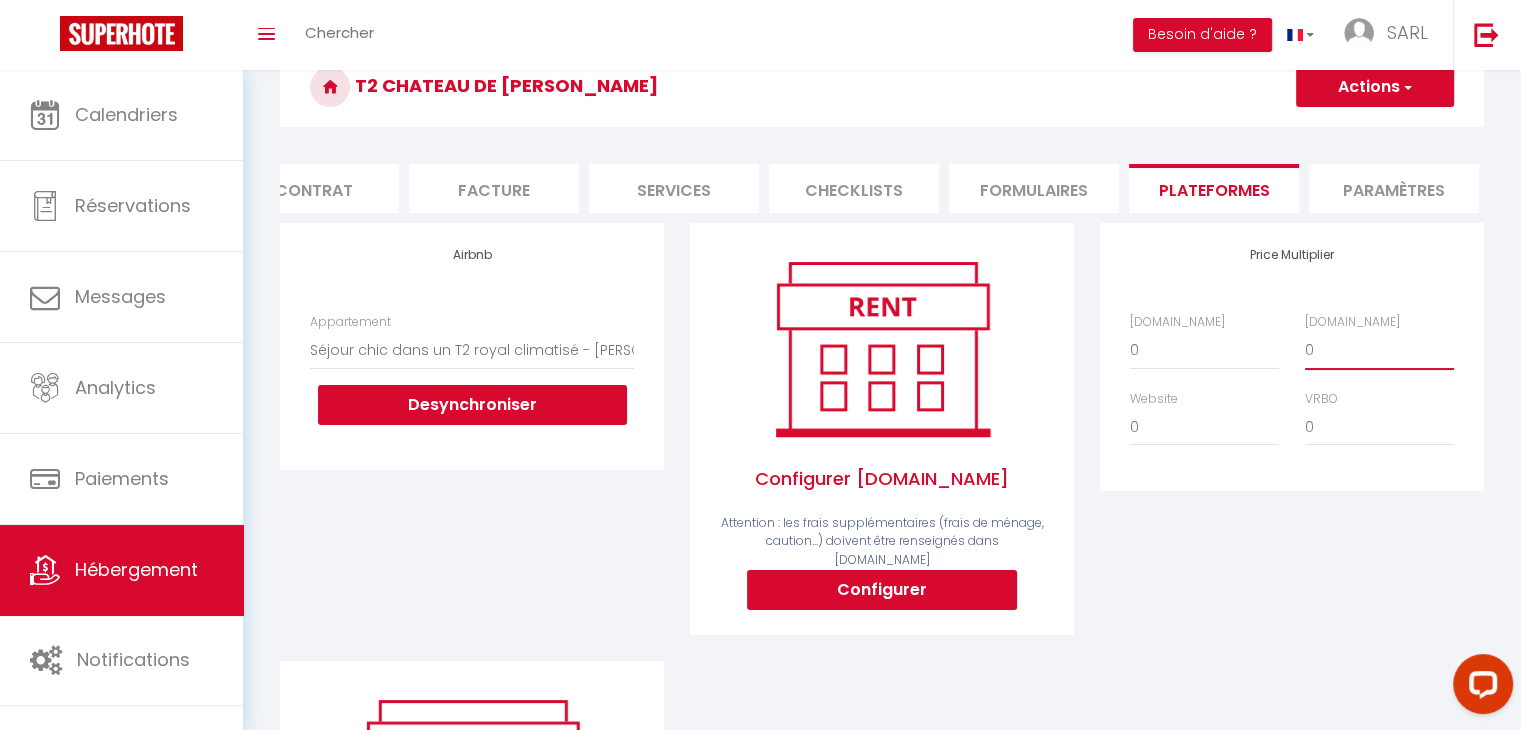 drag, startPoint x: 1321, startPoint y: 363, endPoint x: 1289, endPoint y: 363, distance: 32 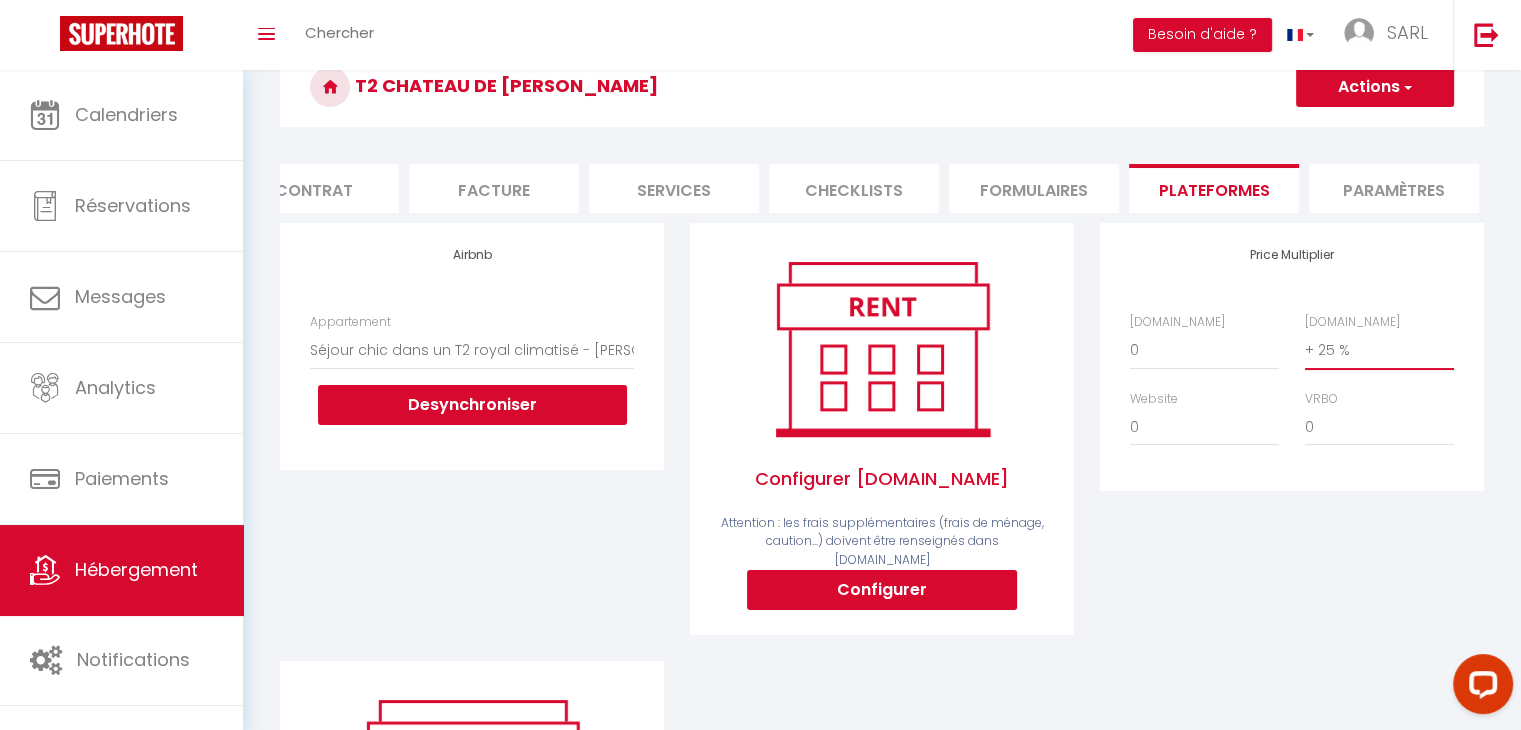 click on "0
+ 1 %
+ 2 %
+ 3 %
+ 4 %
+ 5 %
+ 6 %
+ 7 %
+ 8 %
+ 9 %" at bounding box center (1379, 350) 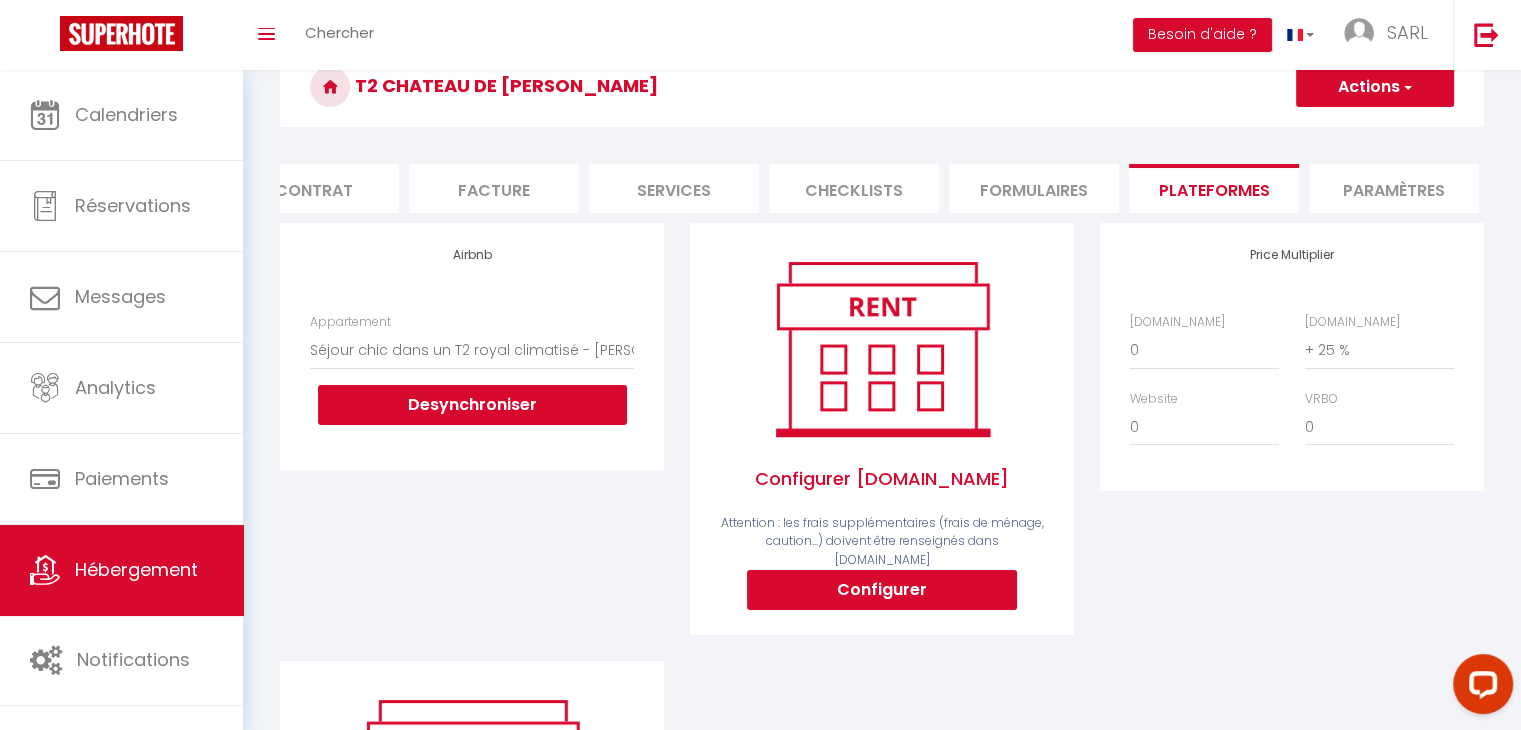 click on "Actions" at bounding box center [1375, 87] 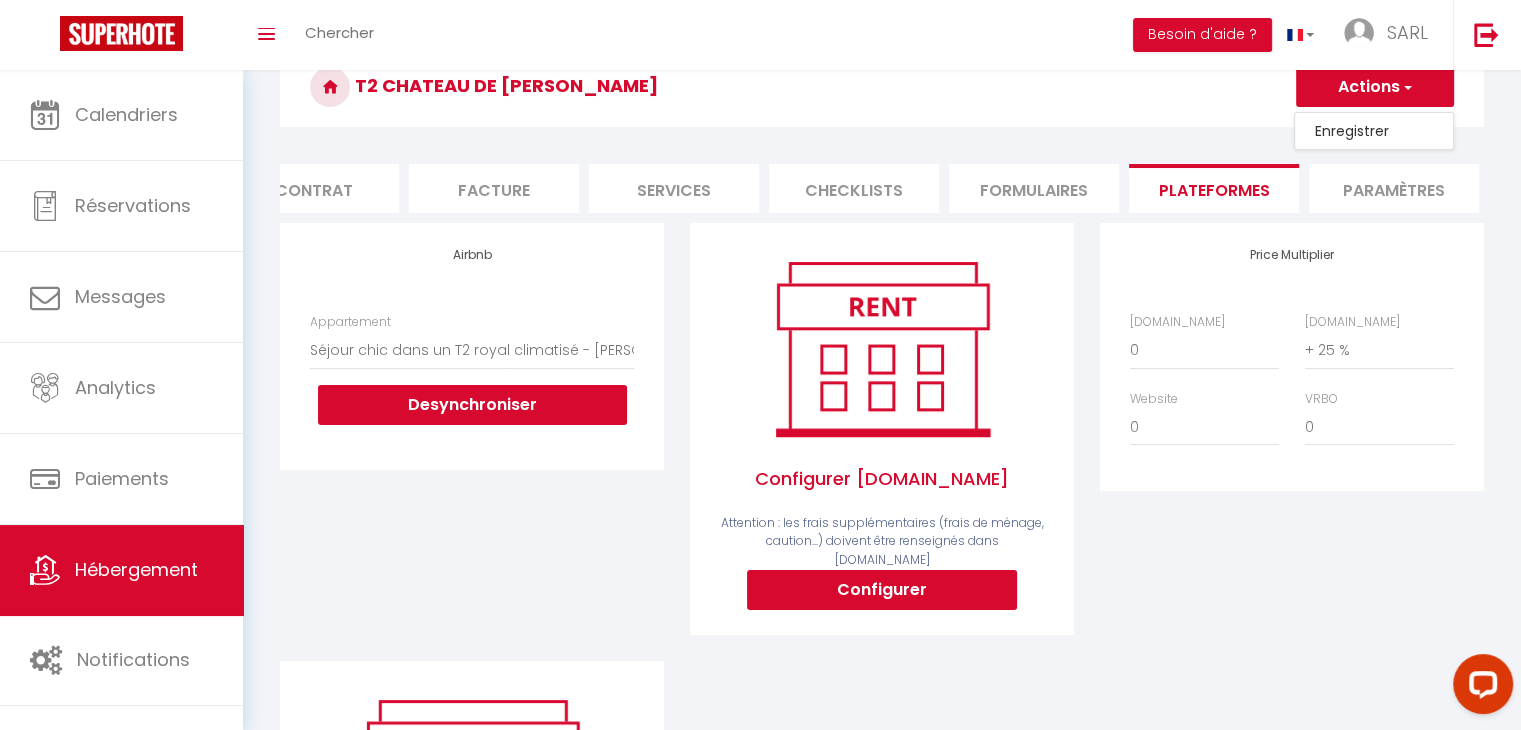 click on "Enregistrer" at bounding box center [1374, 131] 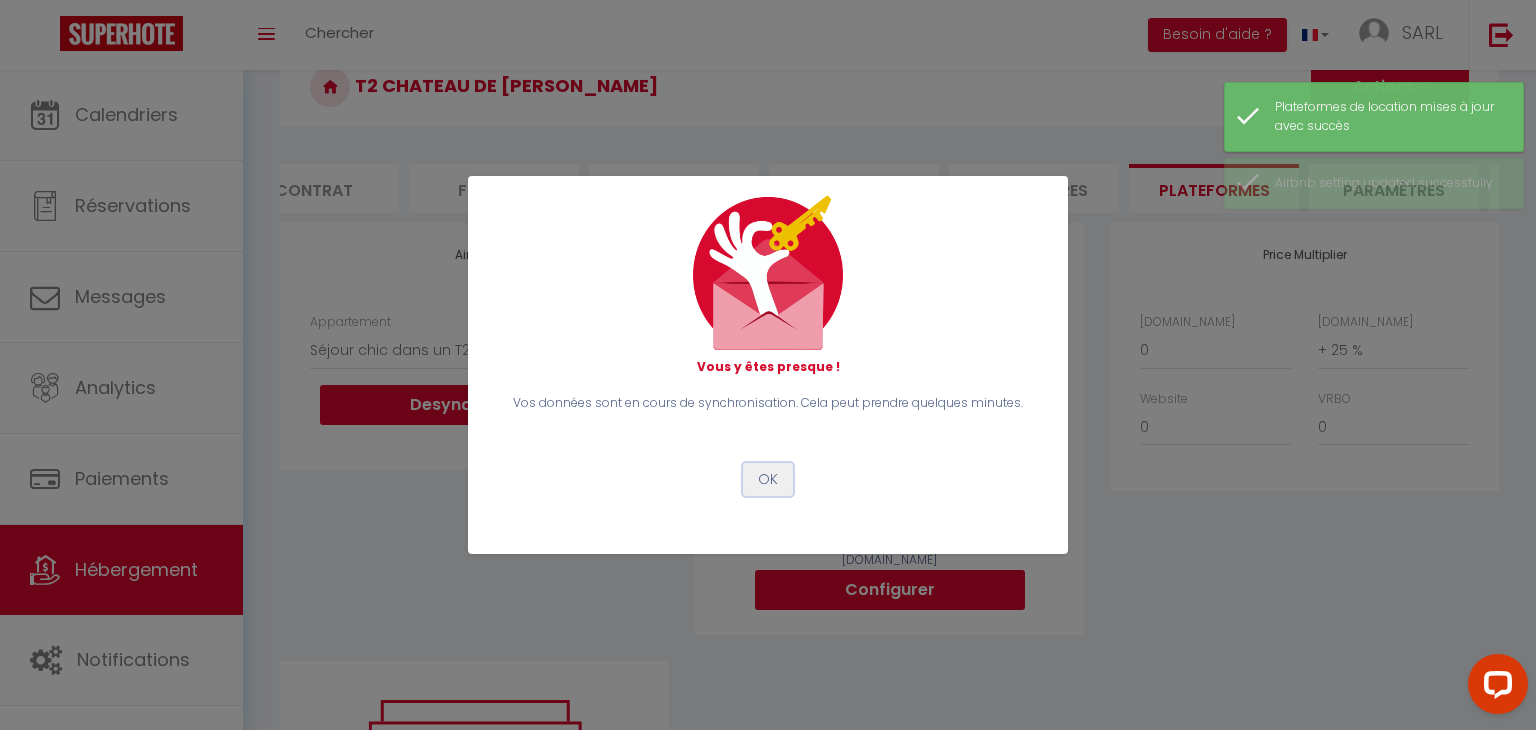 click on "OK" at bounding box center (768, 480) 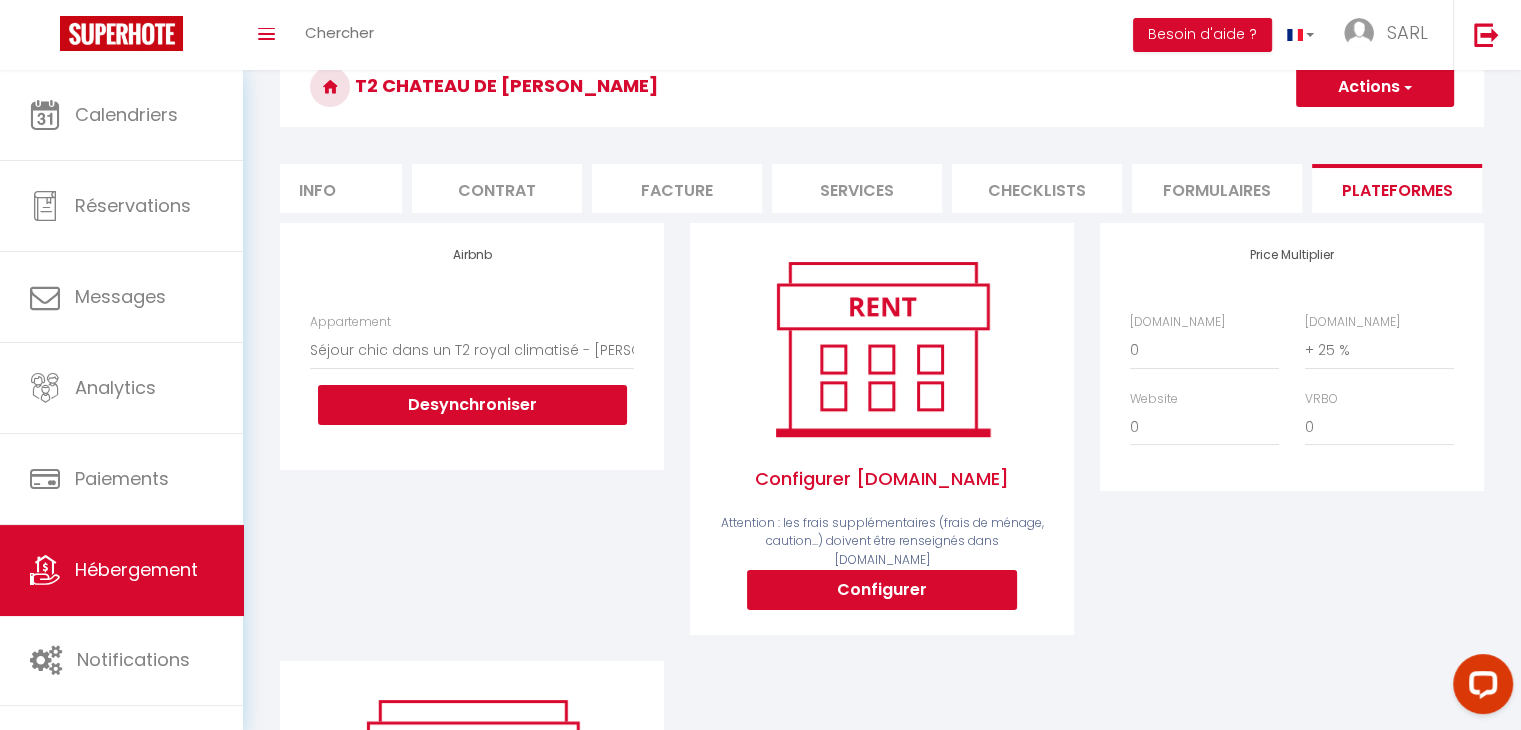 scroll, scrollTop: 0, scrollLeft: 0, axis: both 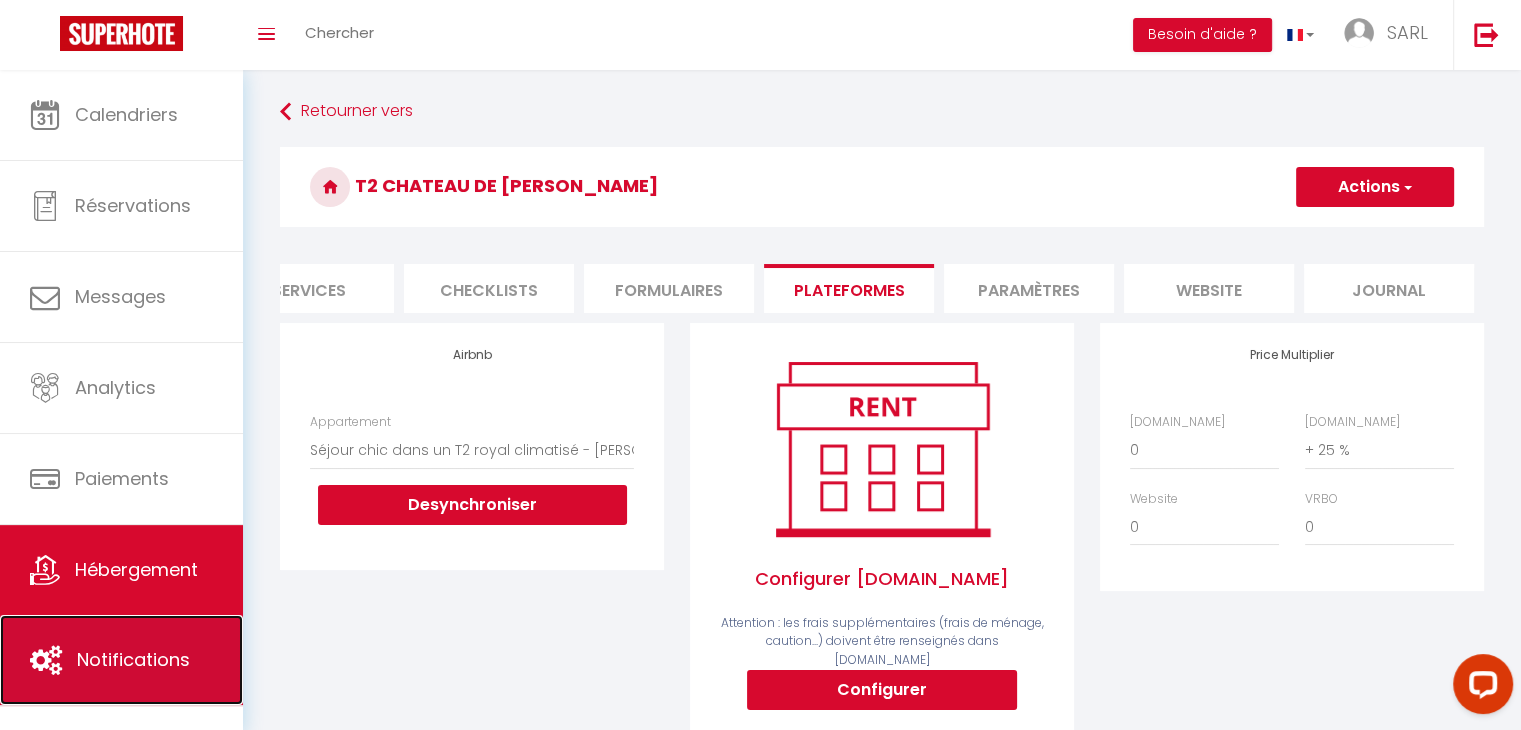 click on "Notifications" at bounding box center (133, 659) 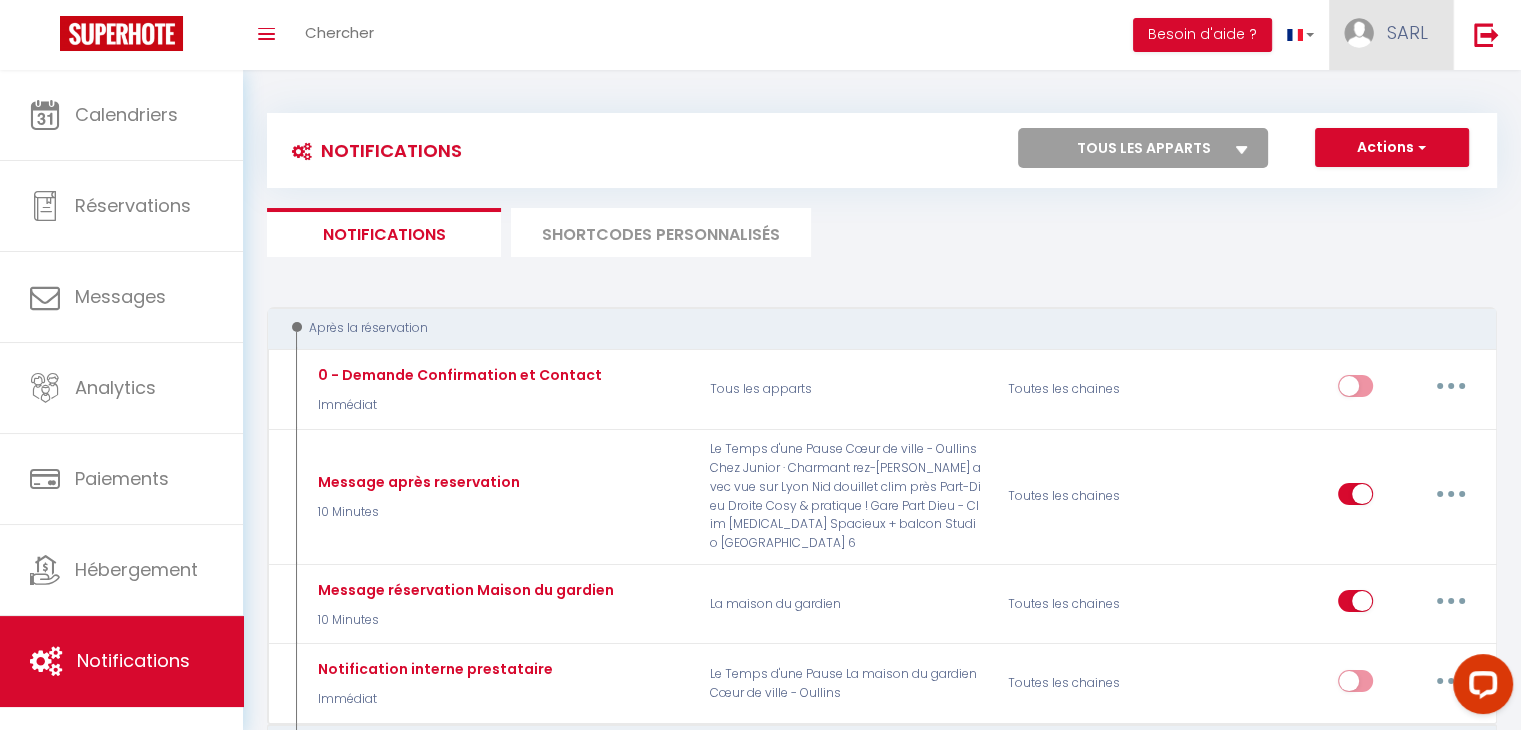 click on "SARL" at bounding box center [1407, 32] 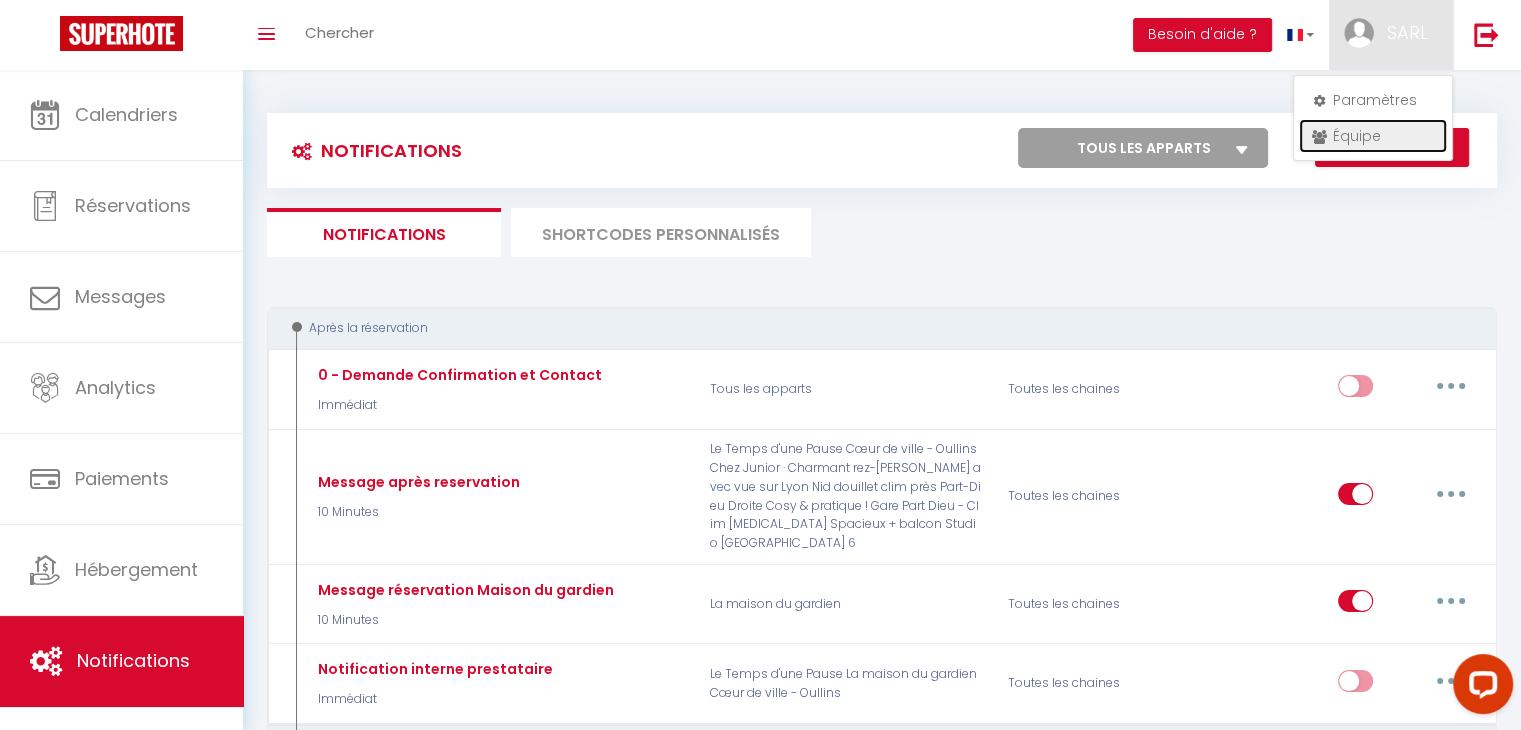 click on "Équipe" at bounding box center [1373, 136] 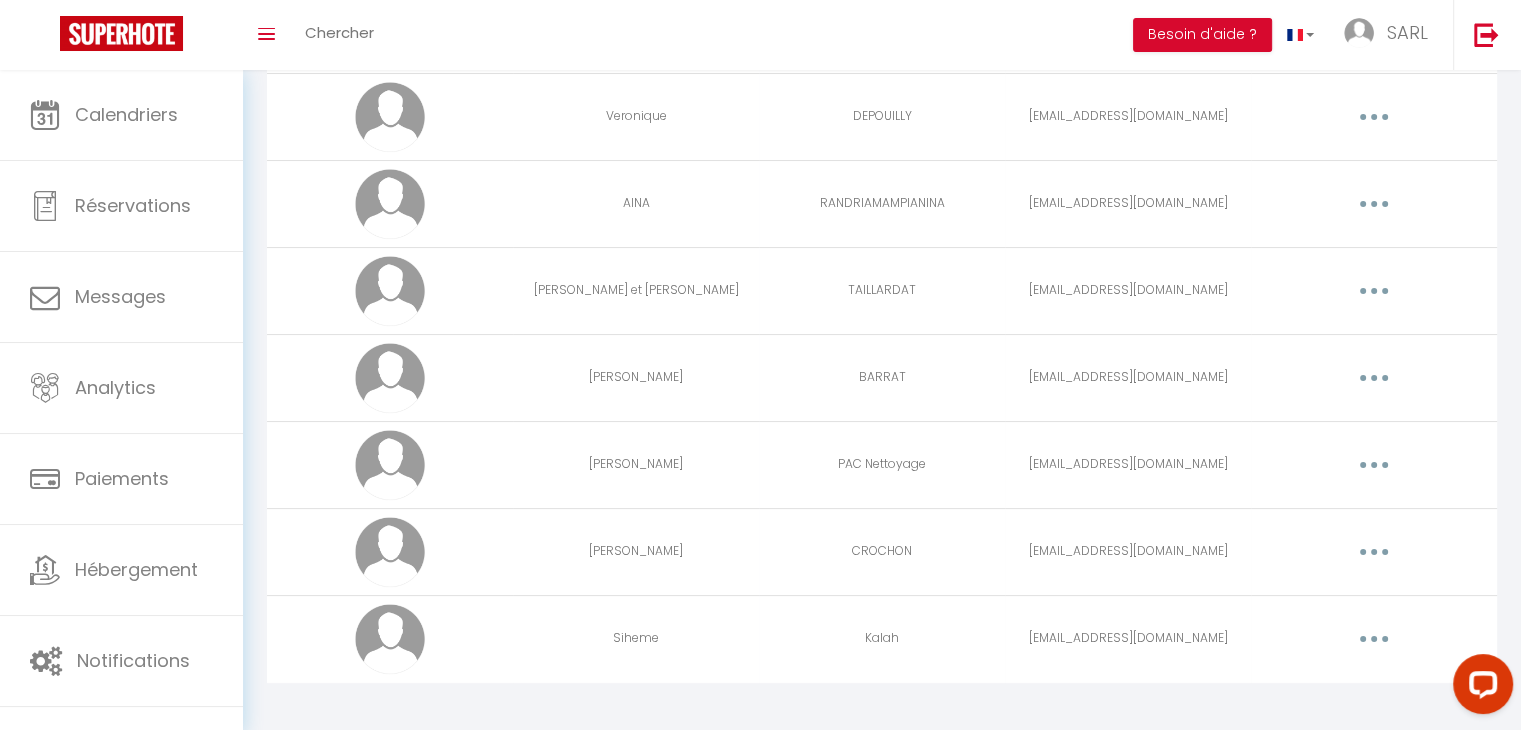 scroll, scrollTop: 266, scrollLeft: 0, axis: vertical 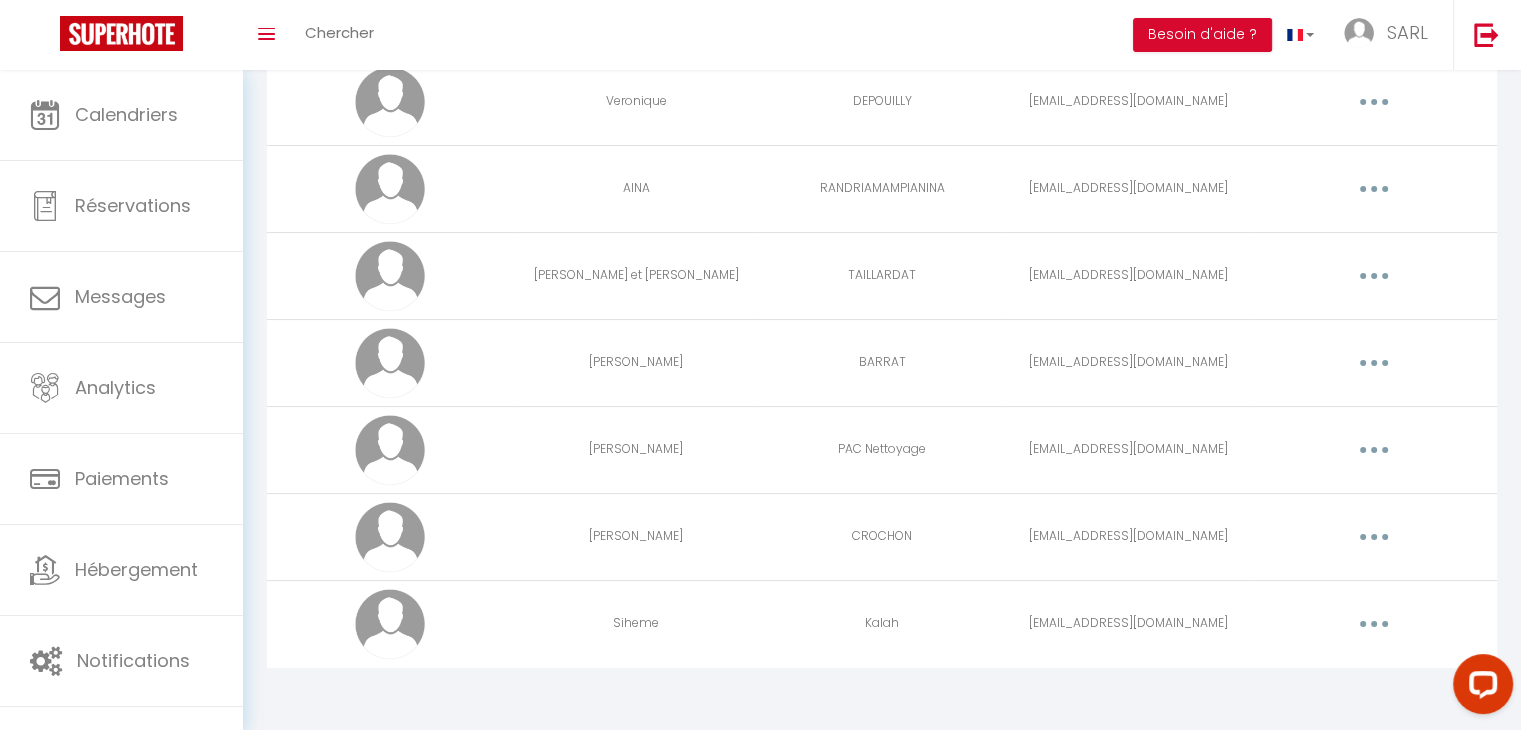 click at bounding box center [1374, 537] 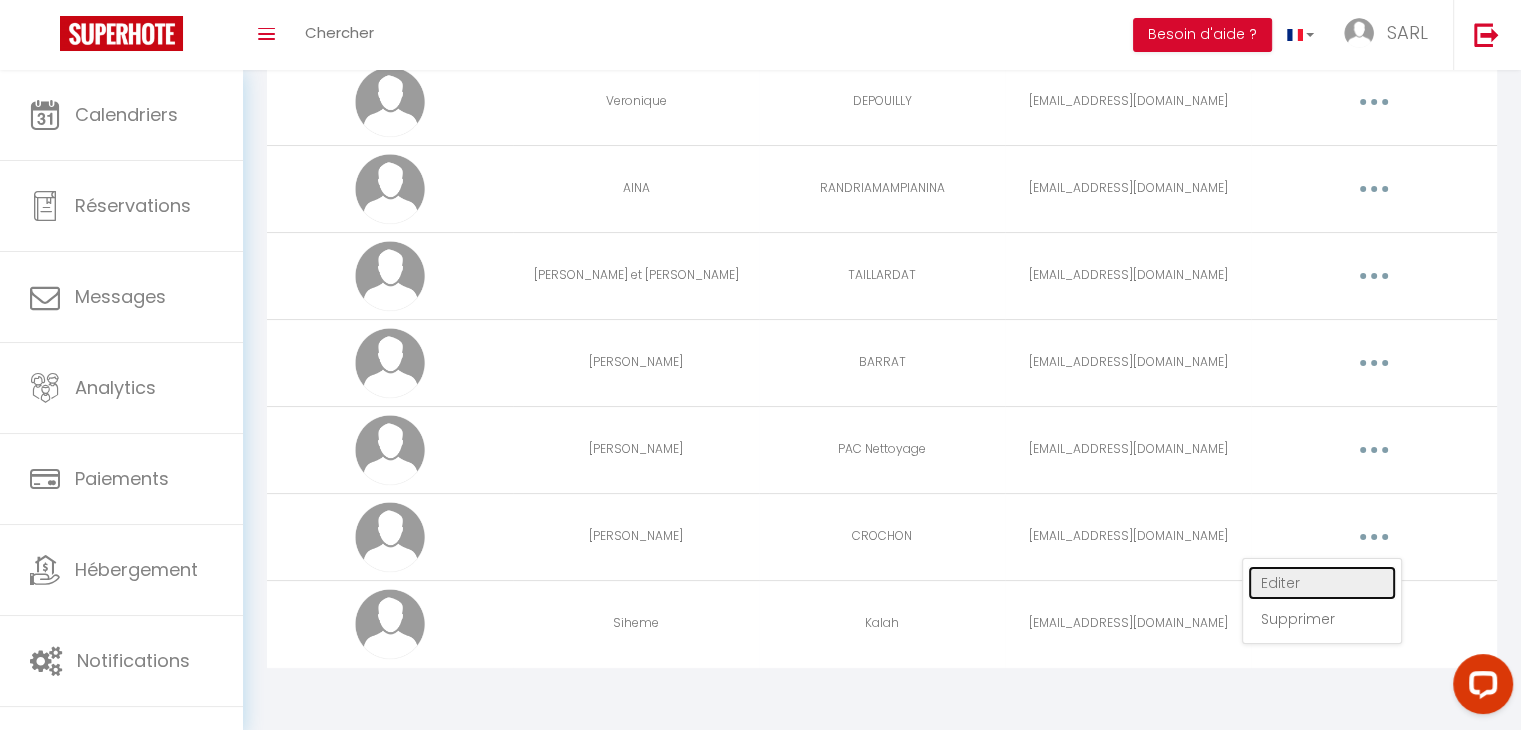 click on "Editer" at bounding box center [1322, 583] 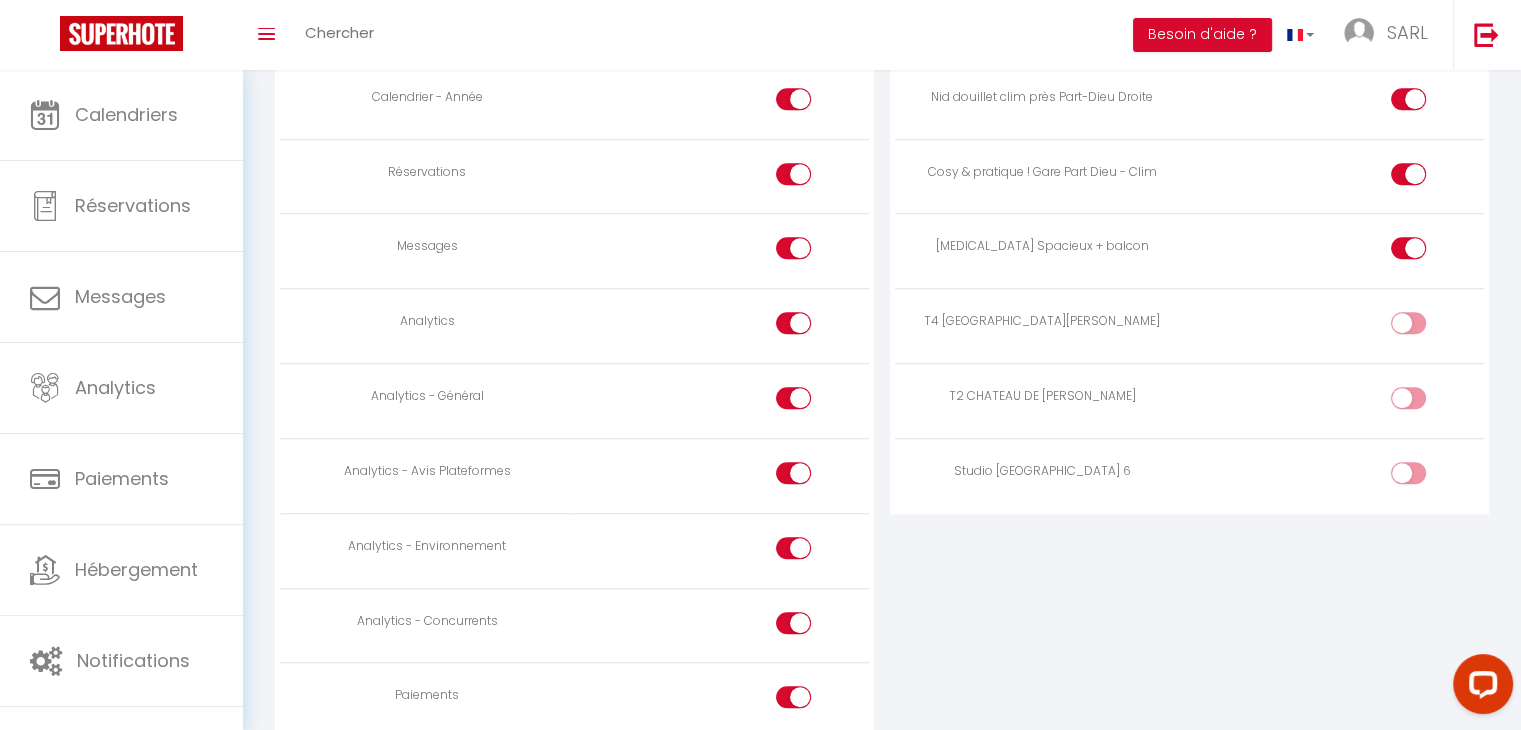 scroll, scrollTop: 1489, scrollLeft: 0, axis: vertical 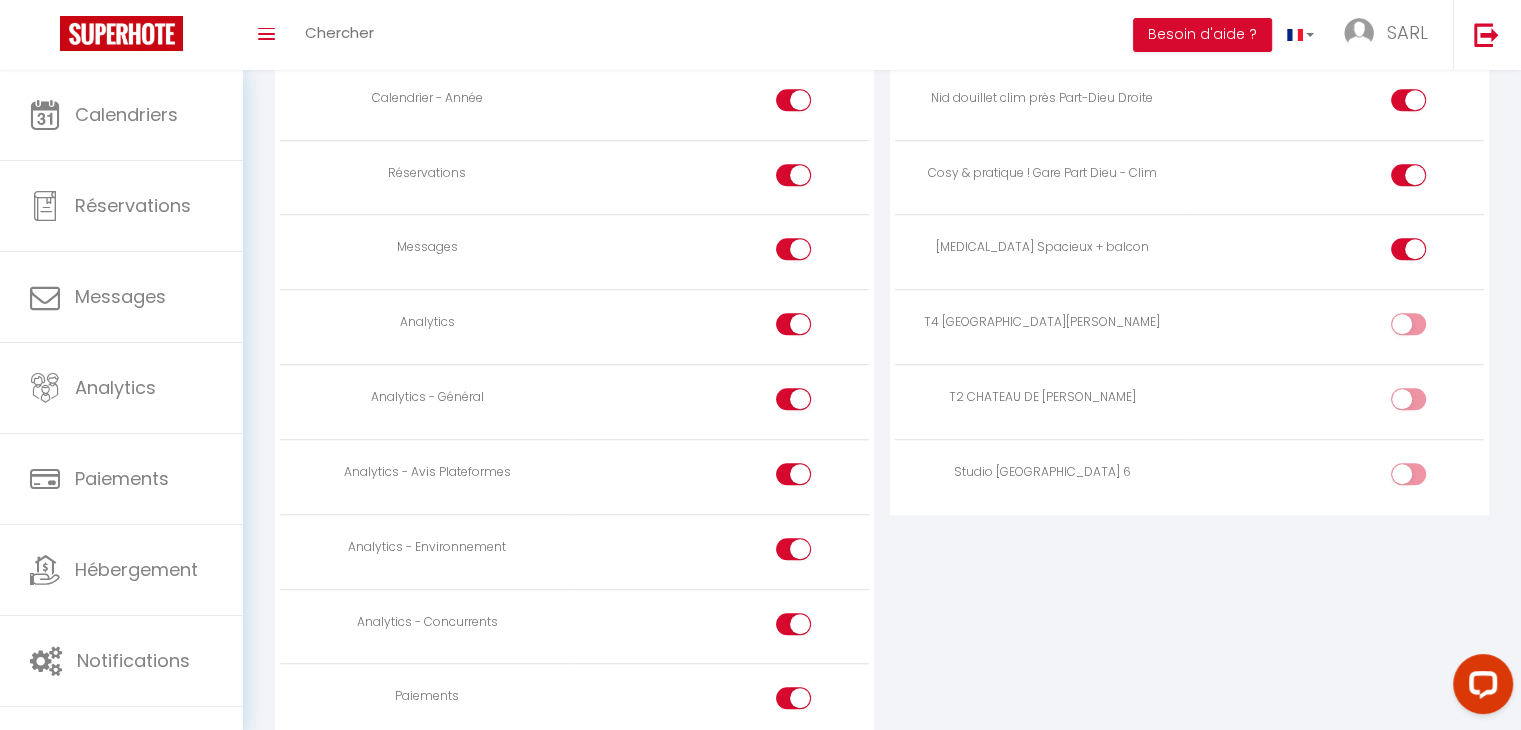 drag, startPoint x: 1396, startPoint y: 472, endPoint x: 1392, endPoint y: 437, distance: 35.22783 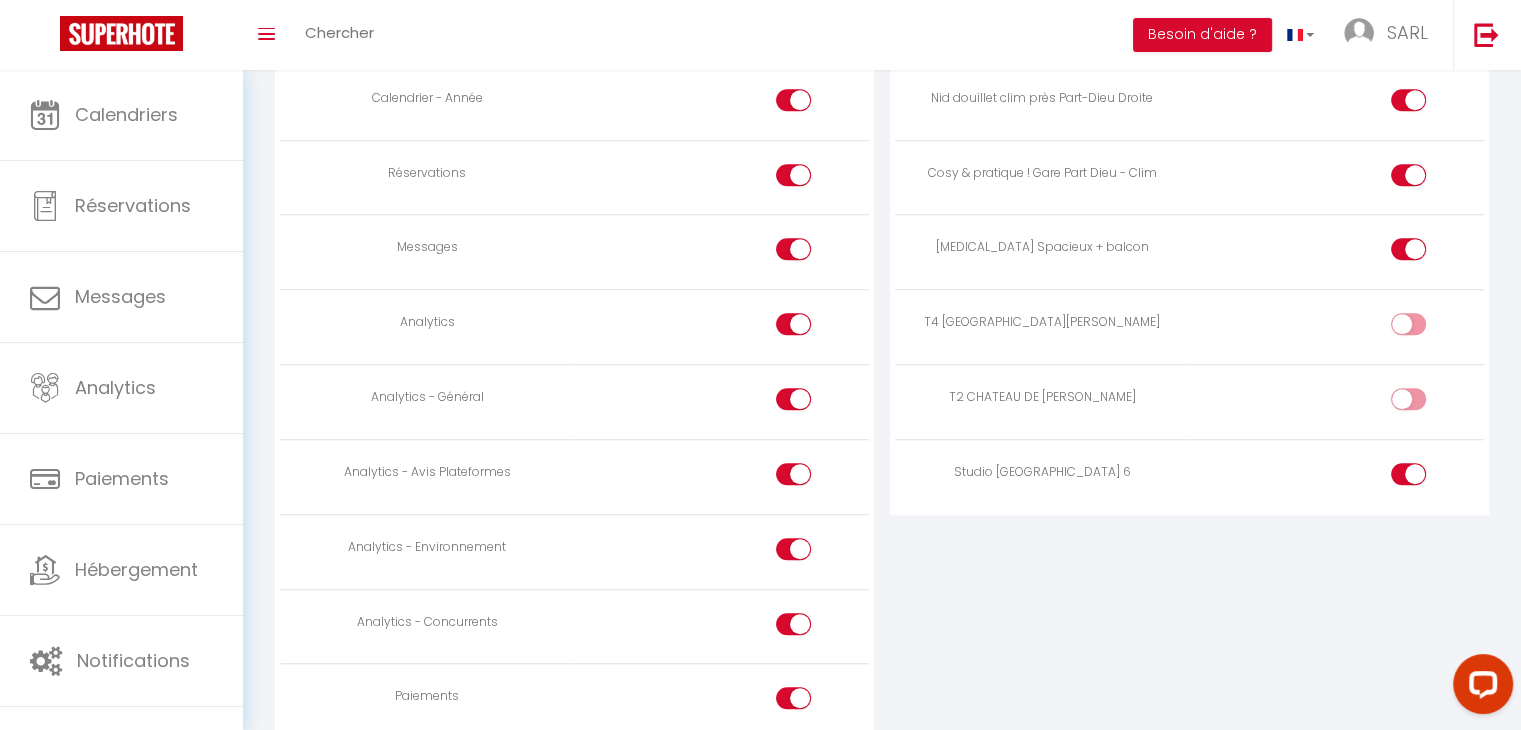 click at bounding box center (1408, 399) 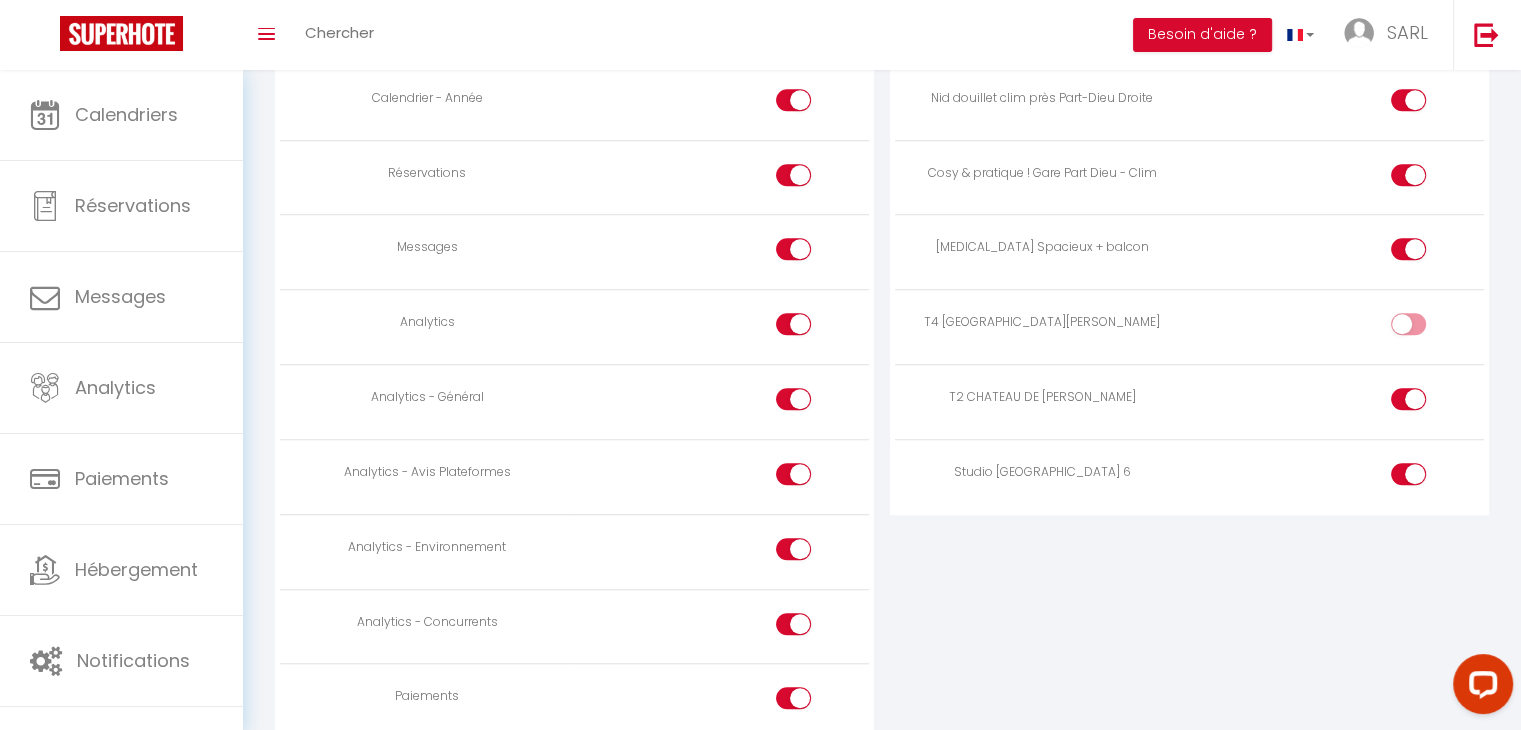click at bounding box center [1425, 328] 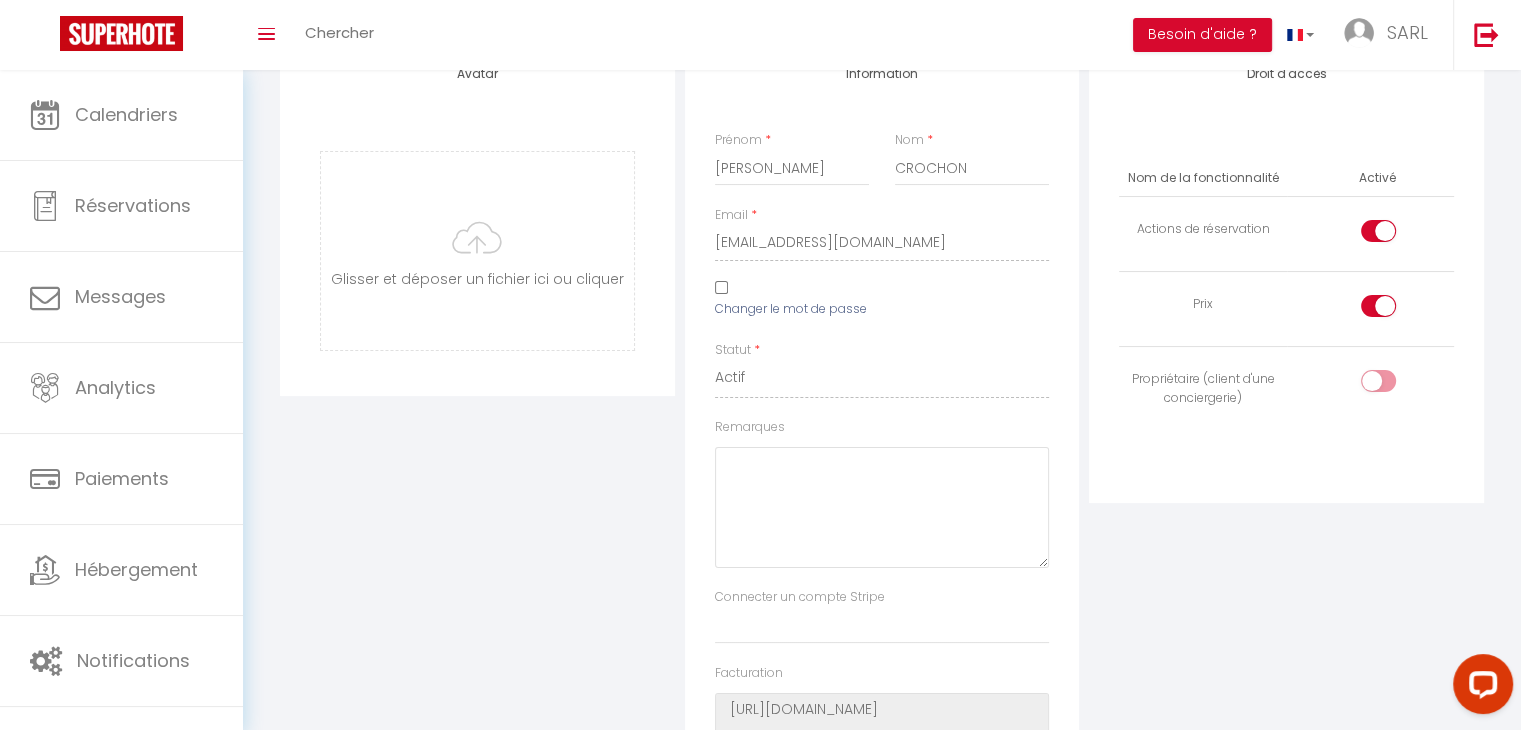 scroll, scrollTop: 0, scrollLeft: 0, axis: both 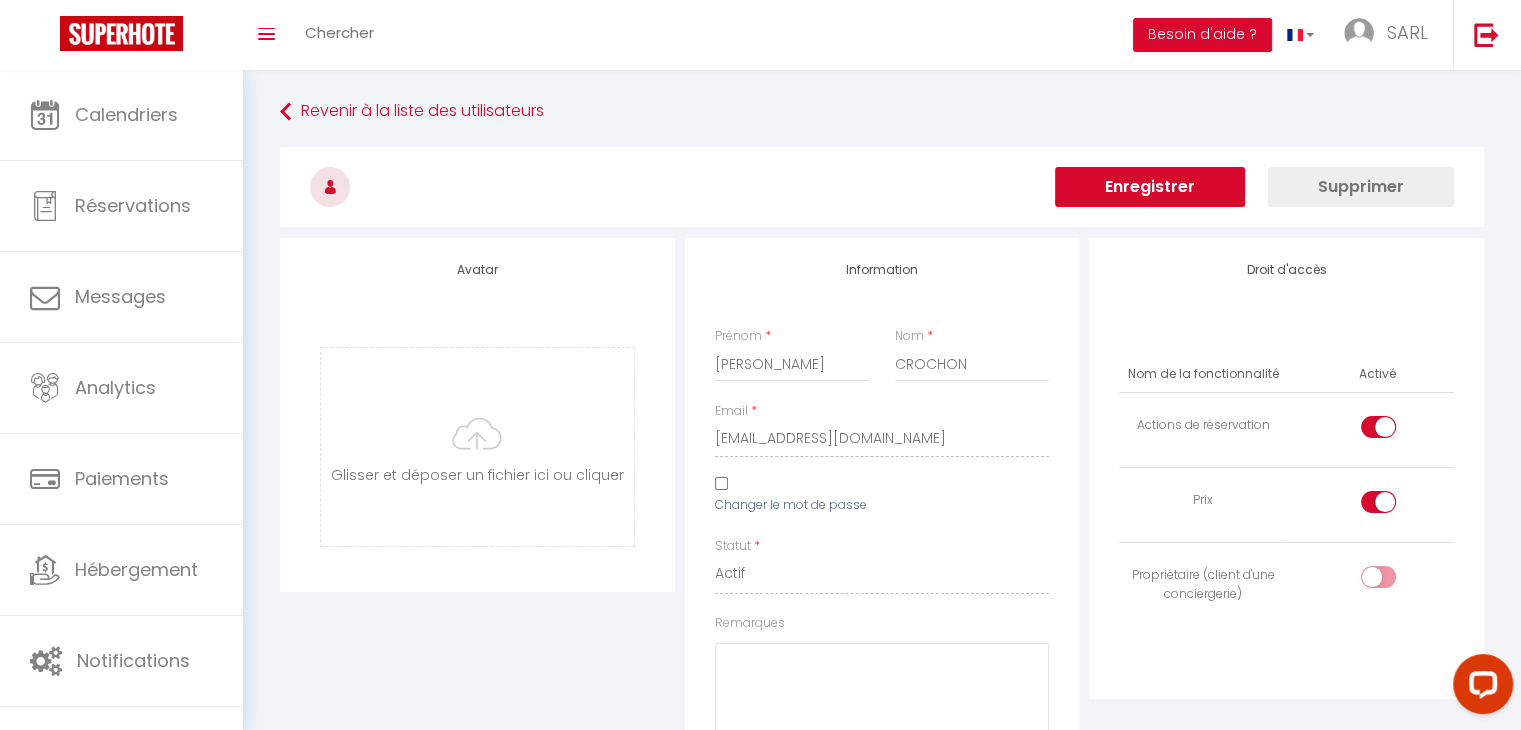click on "Enregistrer" at bounding box center [1150, 187] 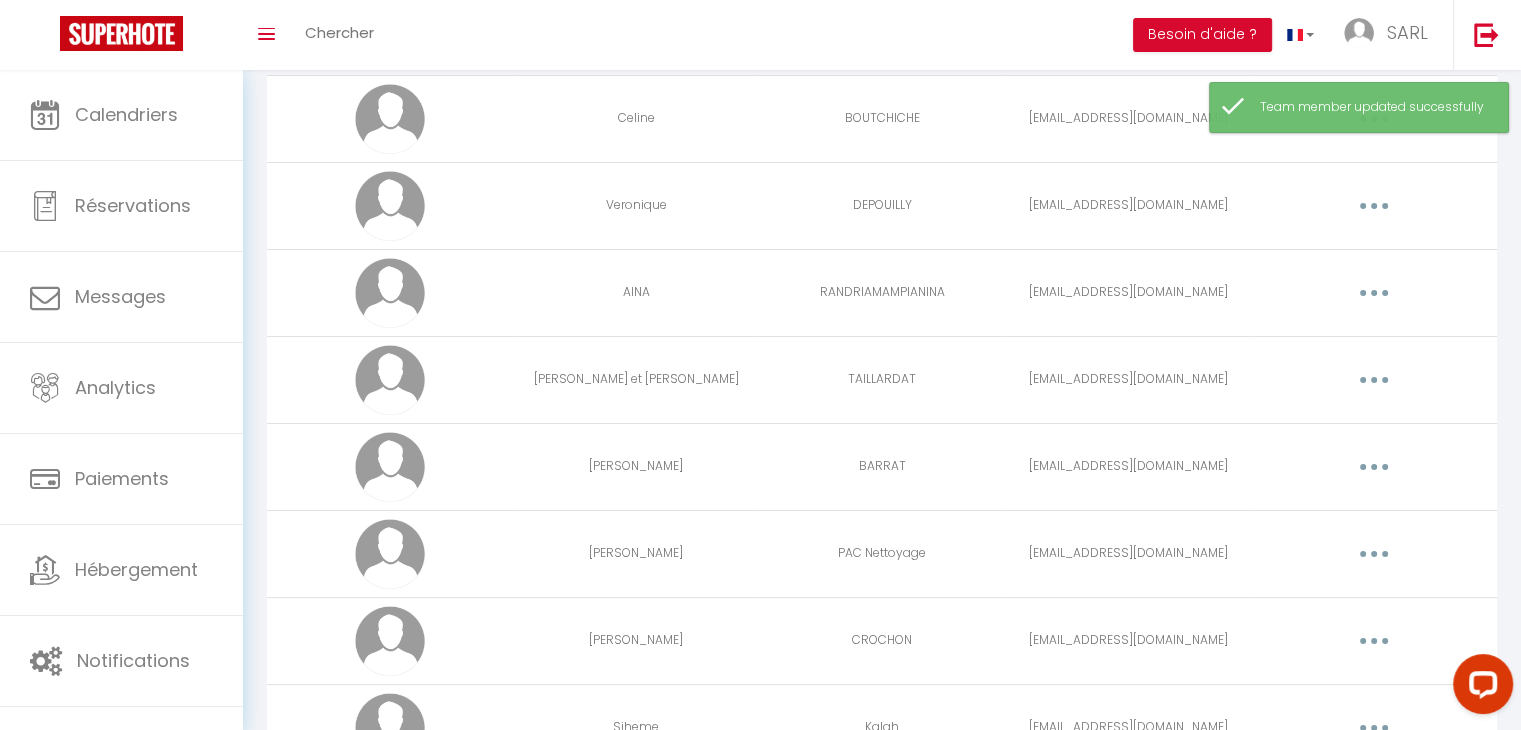 scroll, scrollTop: 266, scrollLeft: 0, axis: vertical 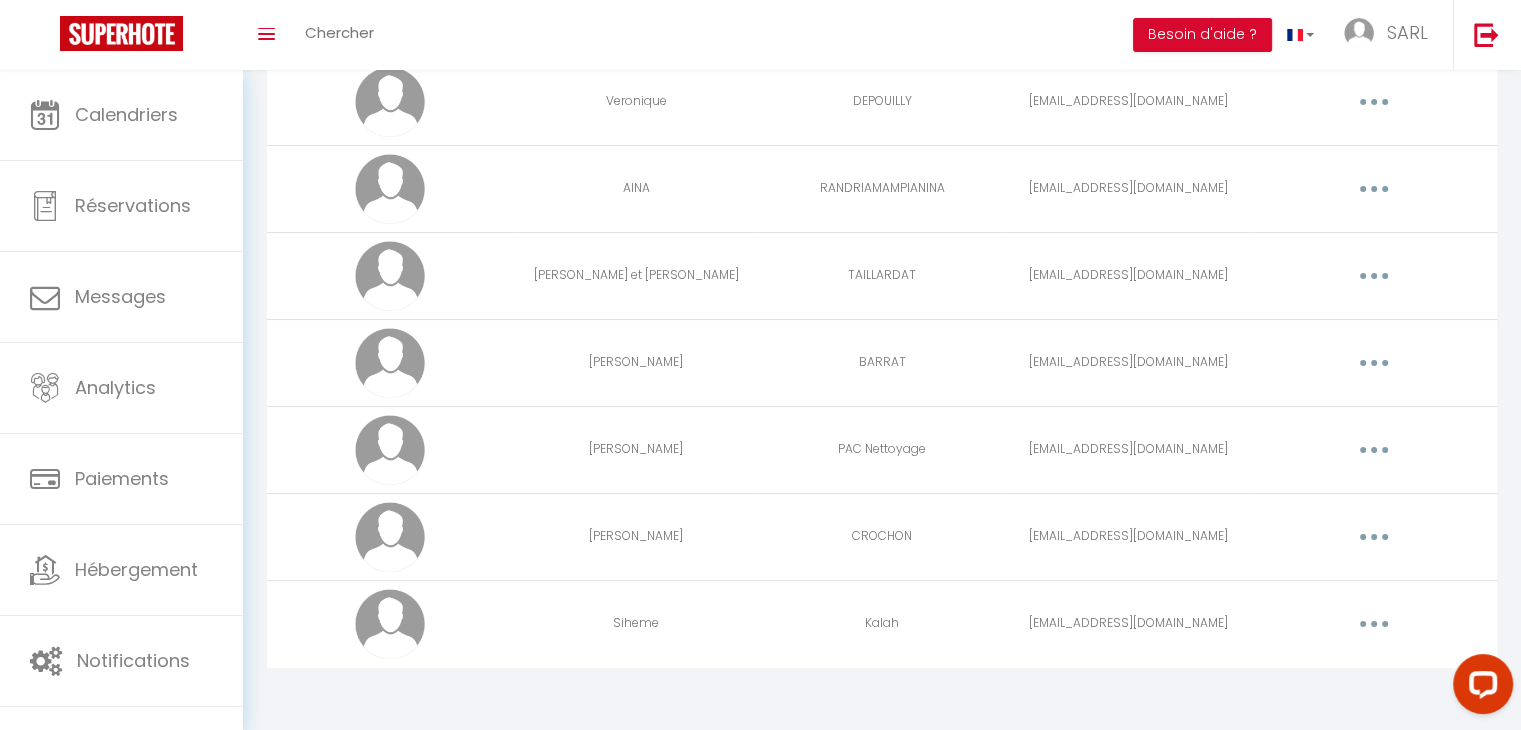 click at bounding box center [1374, 450] 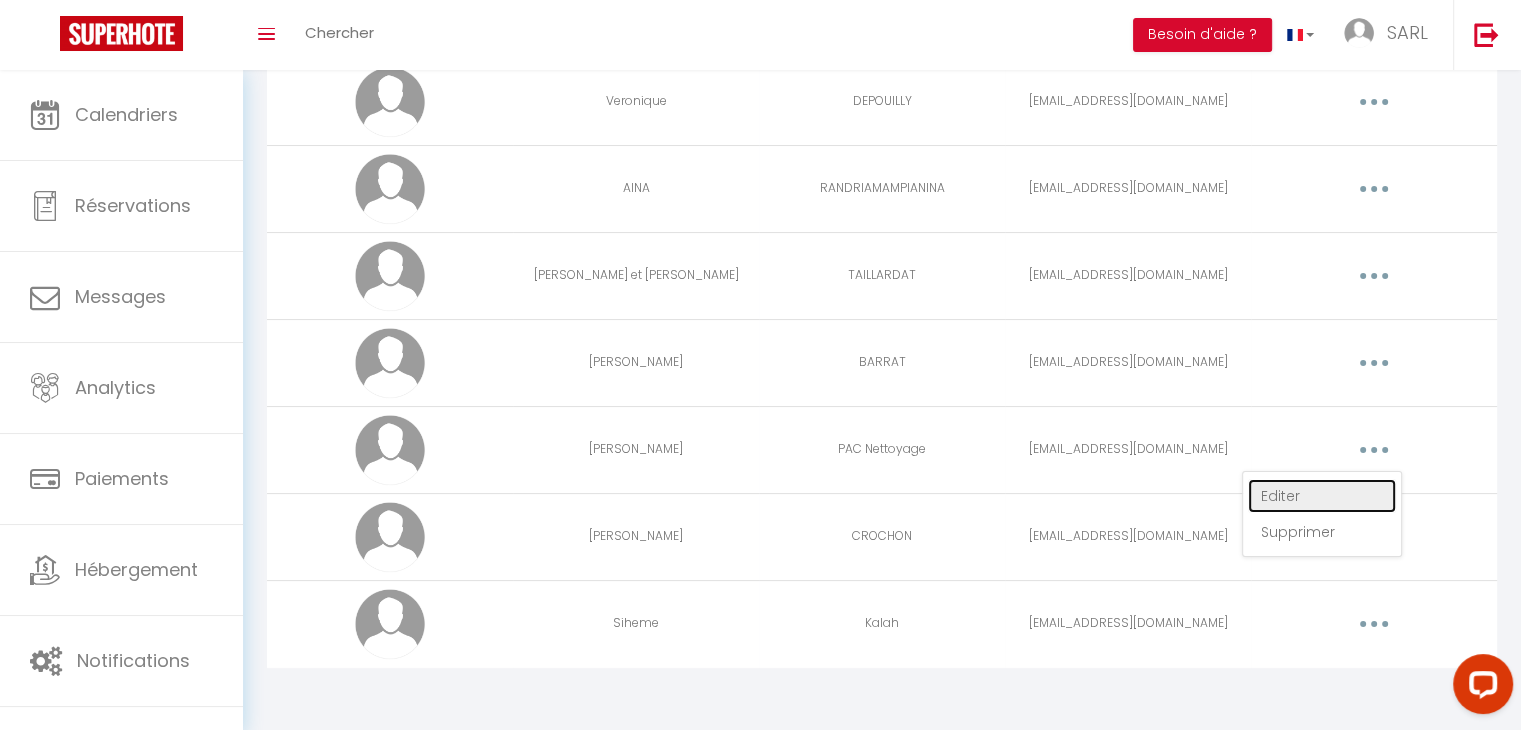 click on "Editer" at bounding box center [1322, 496] 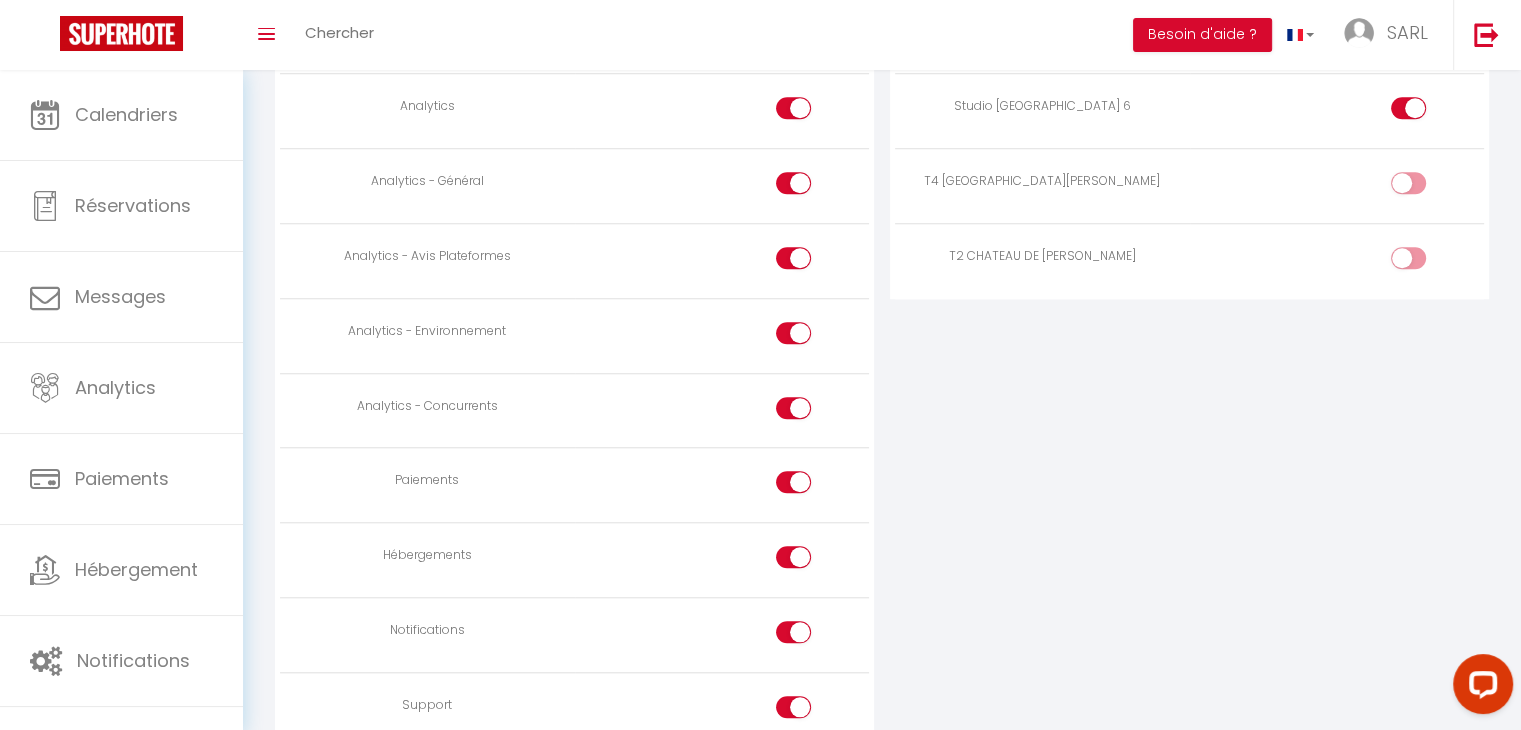 scroll, scrollTop: 1489, scrollLeft: 0, axis: vertical 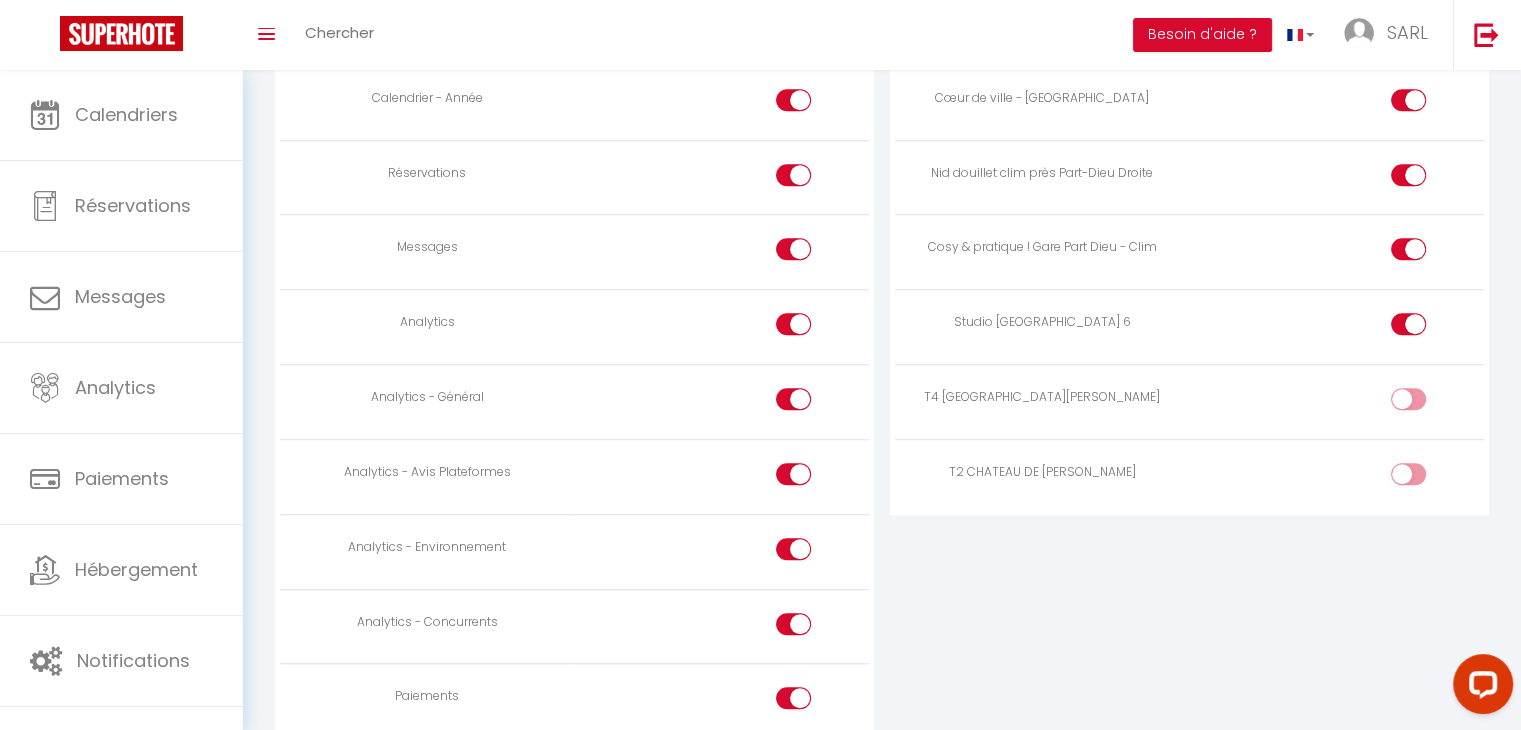 click at bounding box center (1408, 399) 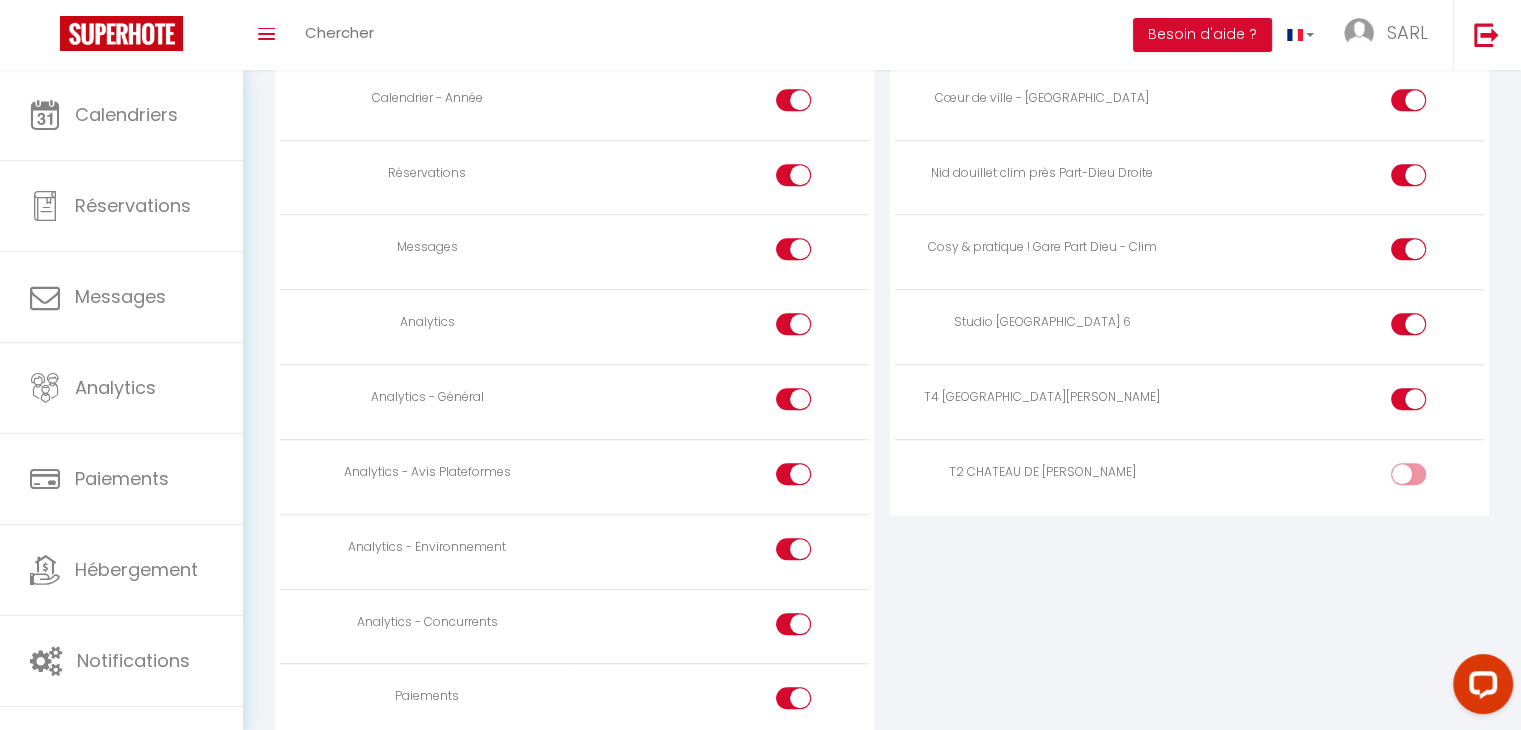 click at bounding box center [1408, 474] 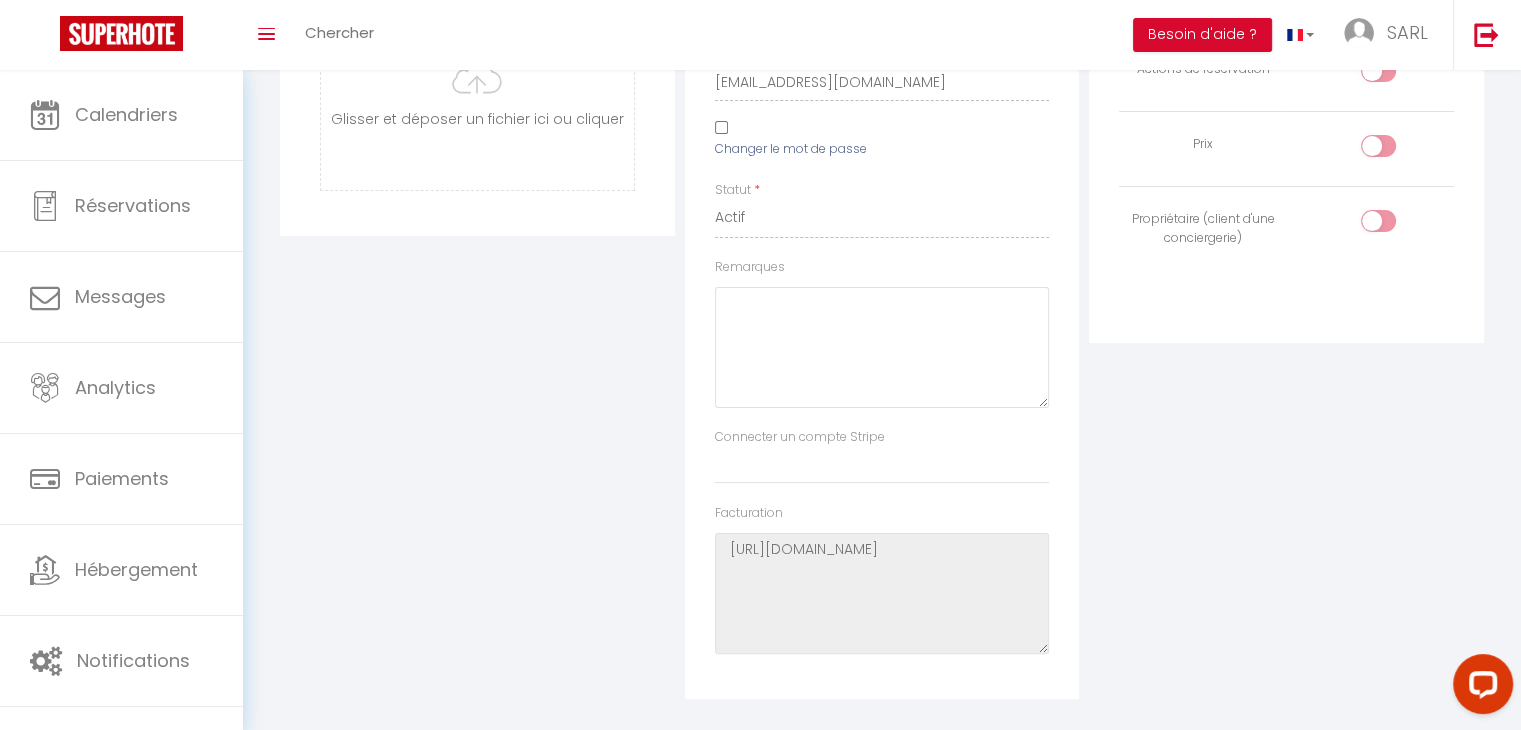 scroll, scrollTop: 0, scrollLeft: 0, axis: both 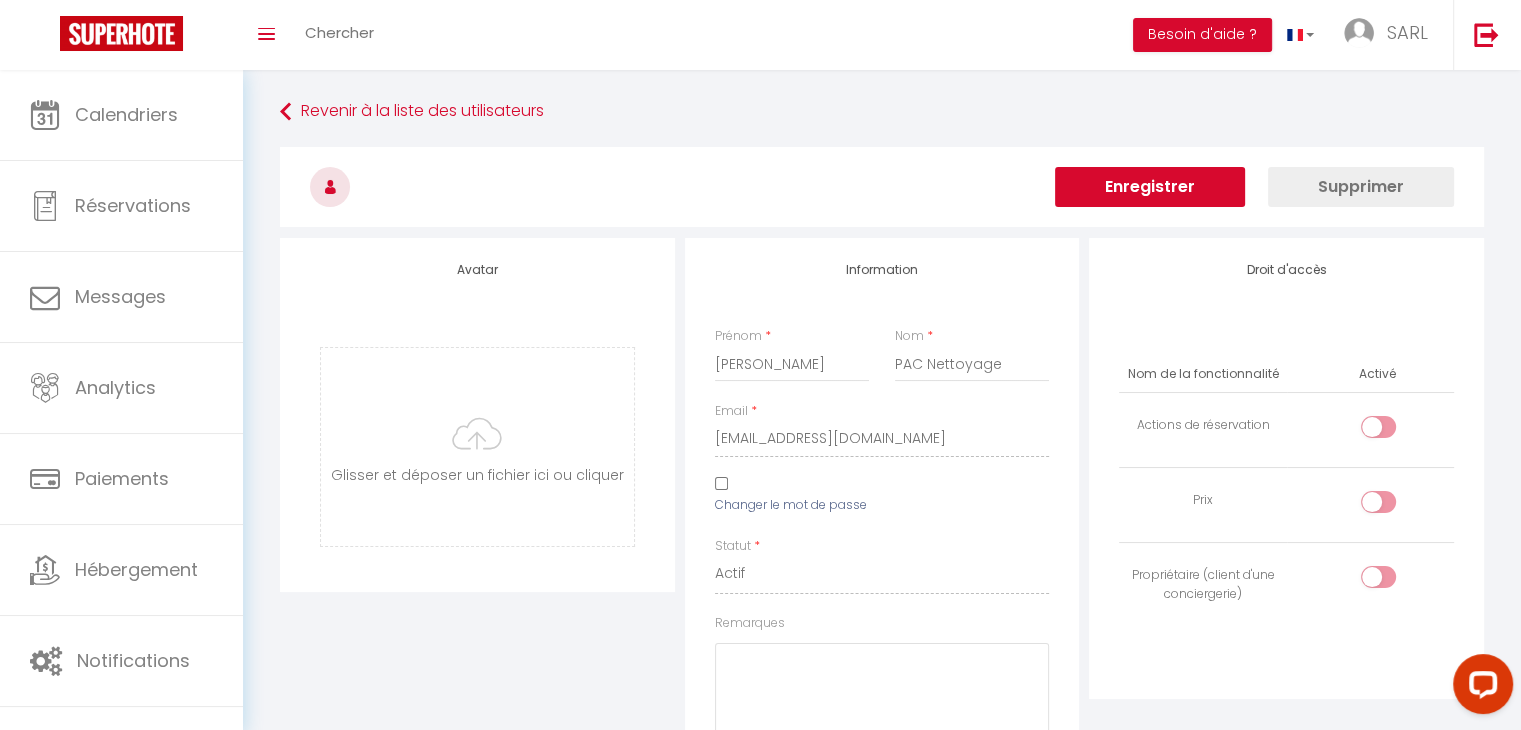 click on "Enregistrer" at bounding box center (1150, 187) 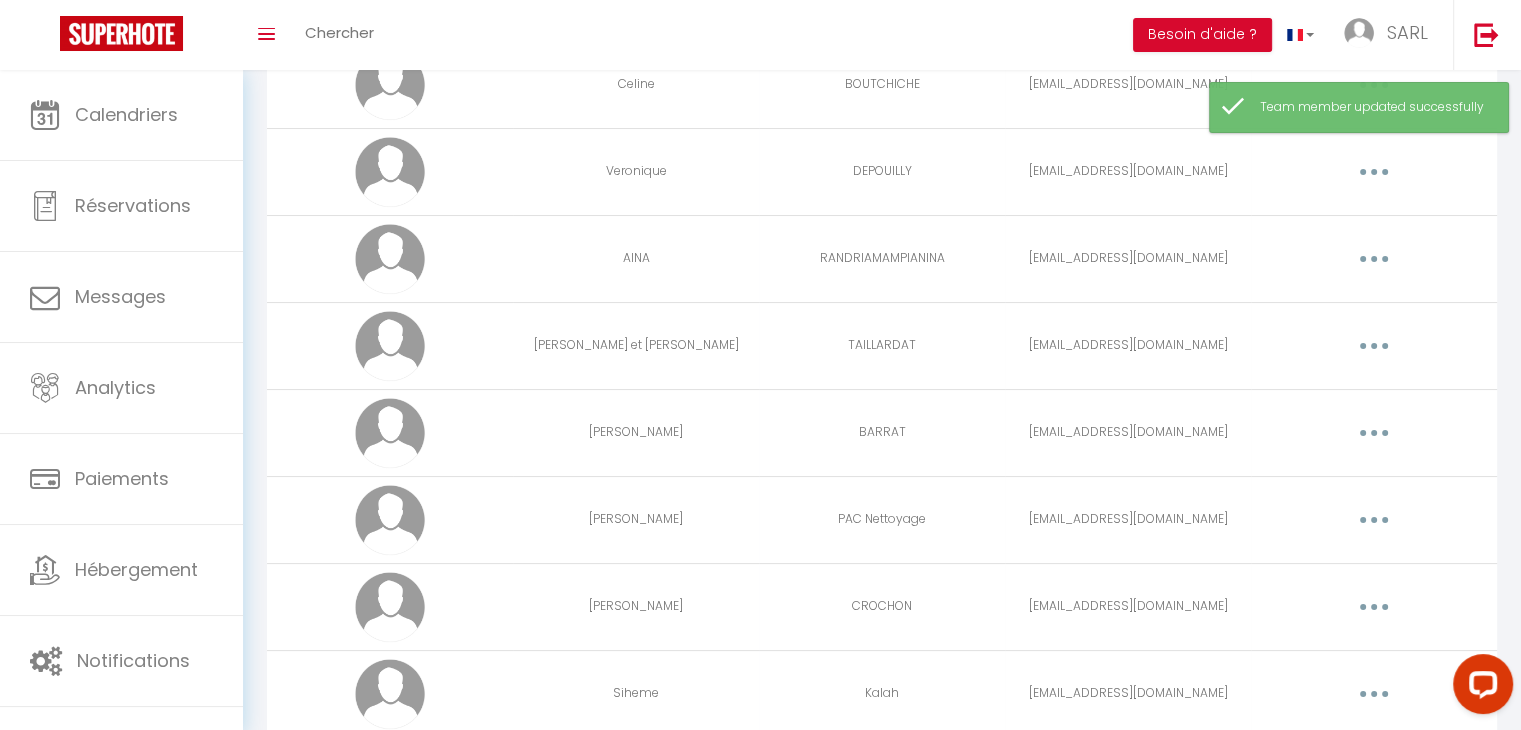 scroll, scrollTop: 266, scrollLeft: 0, axis: vertical 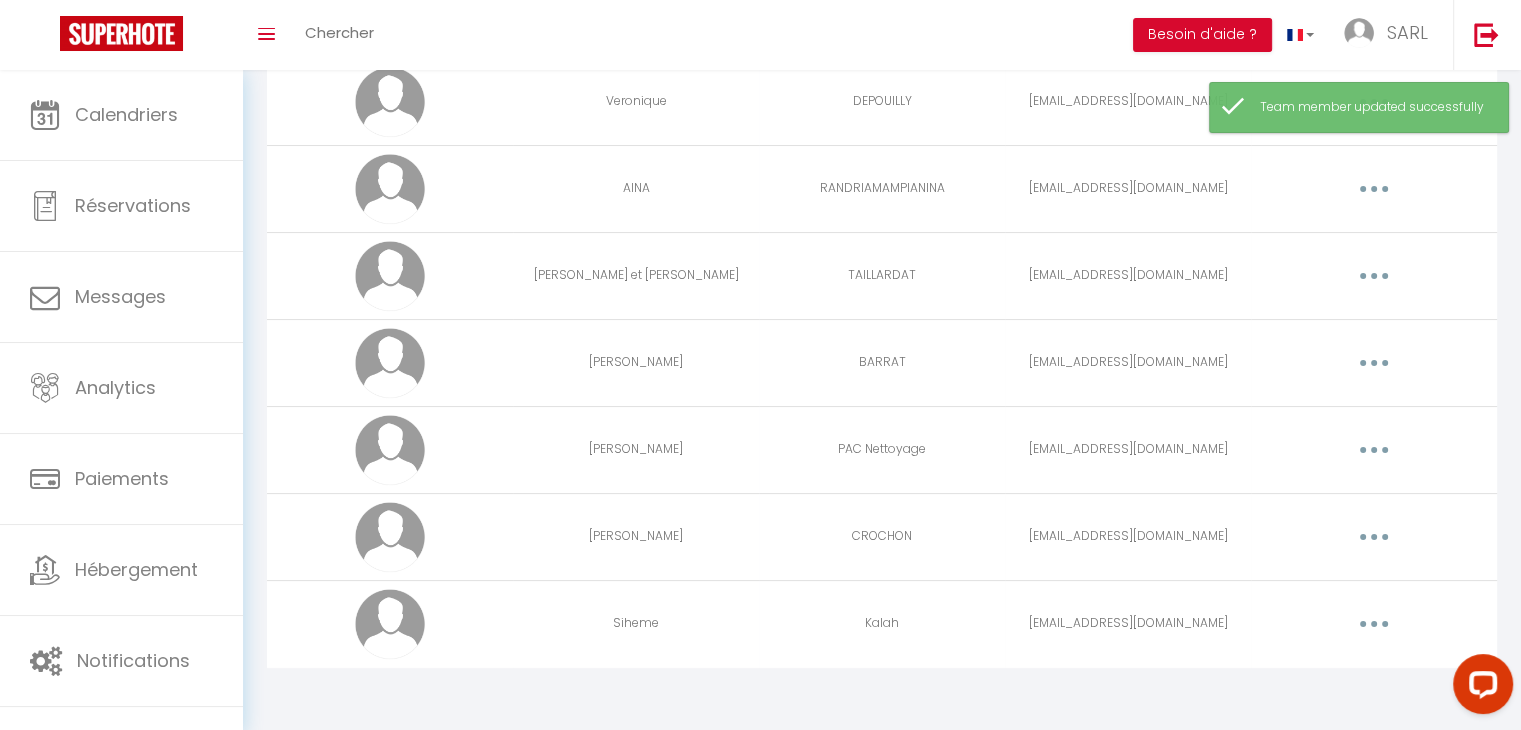 click at bounding box center [1374, 363] 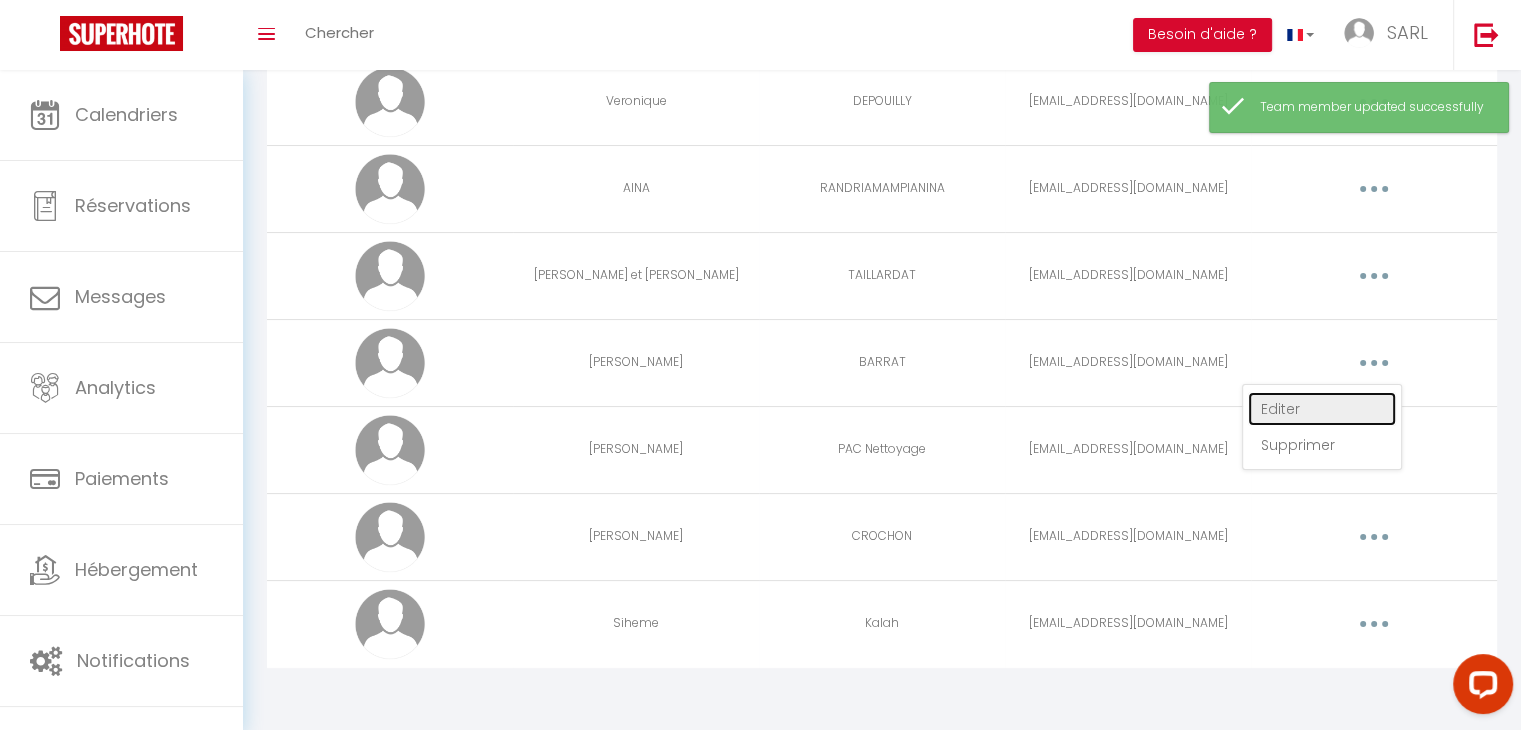 click on "Editer" at bounding box center [1322, 409] 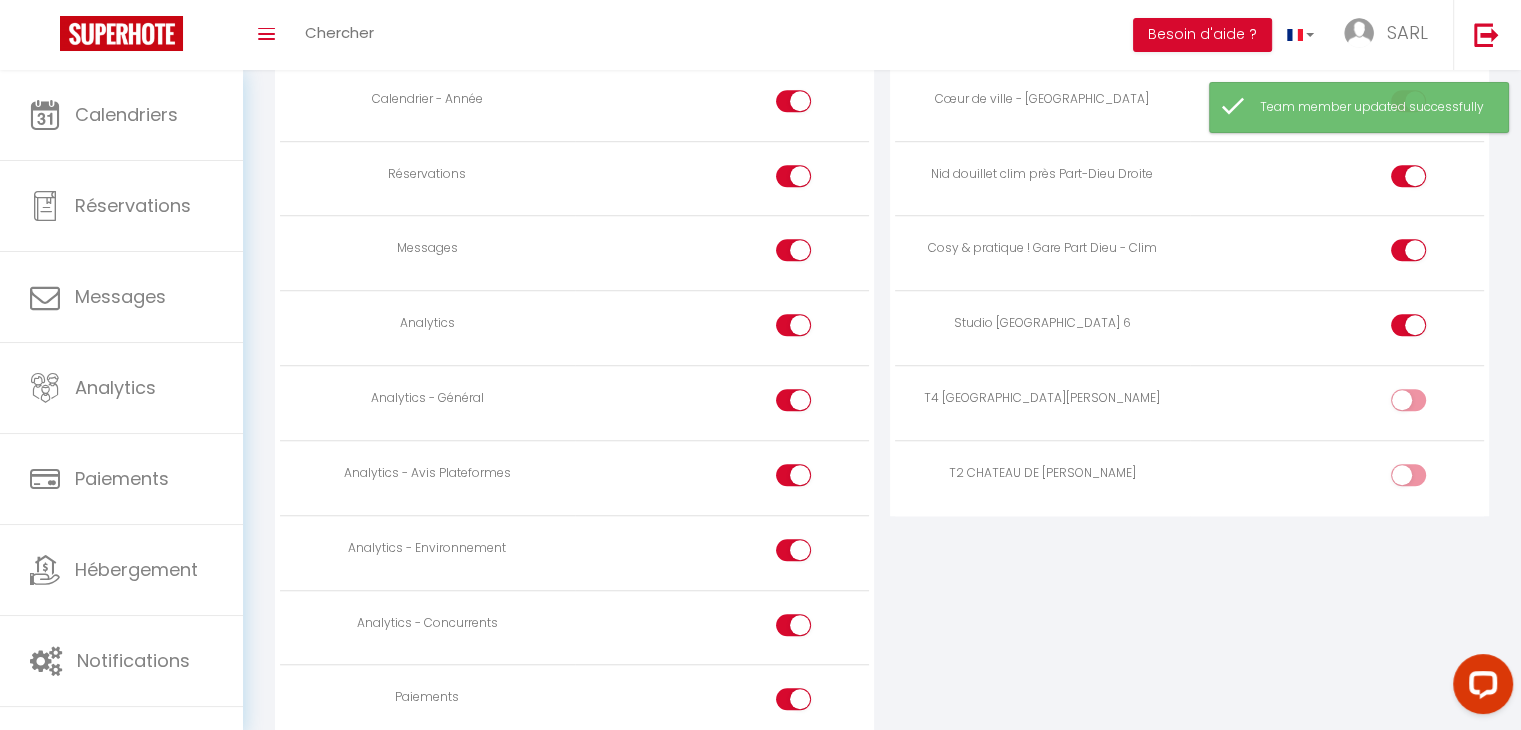 scroll, scrollTop: 1489, scrollLeft: 0, axis: vertical 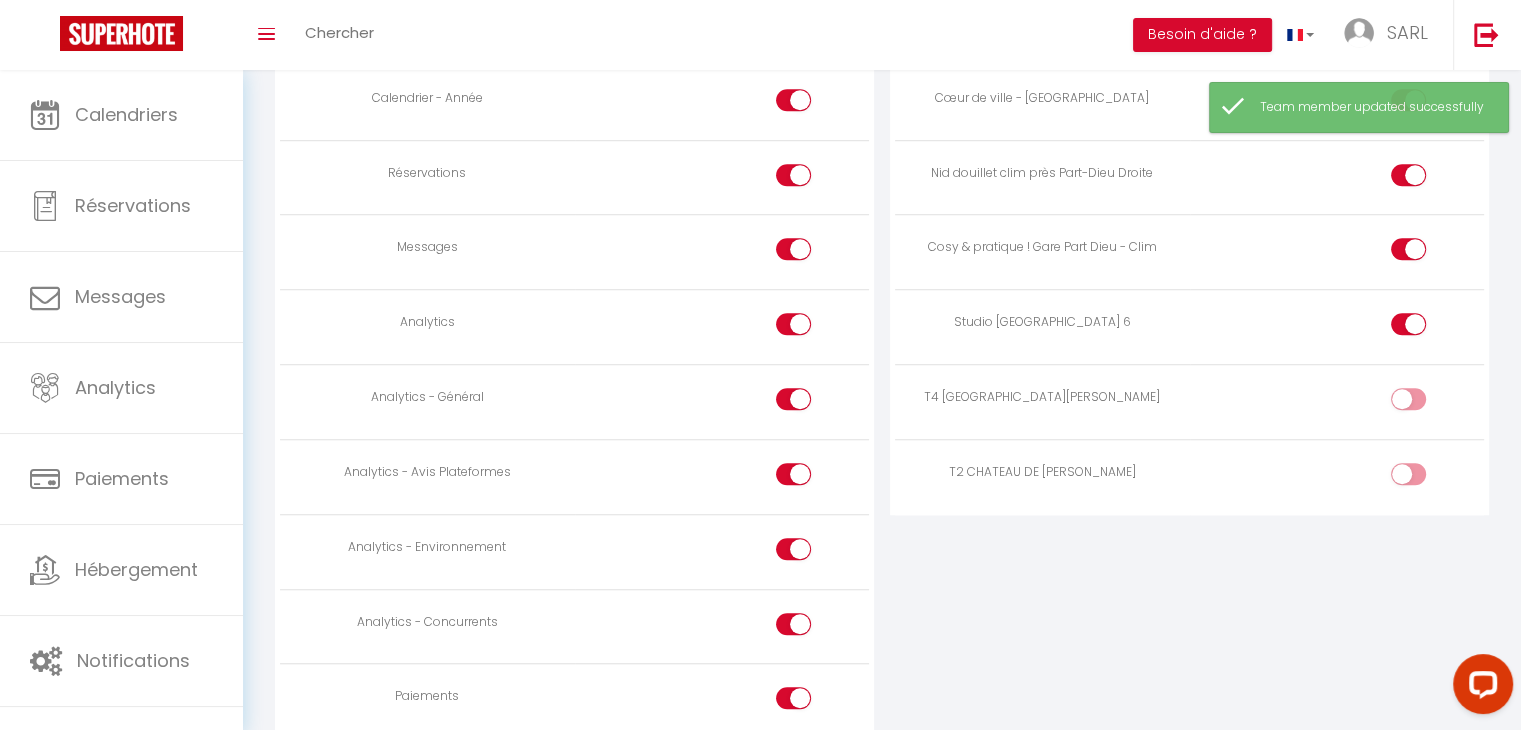 click at bounding box center [1425, 403] 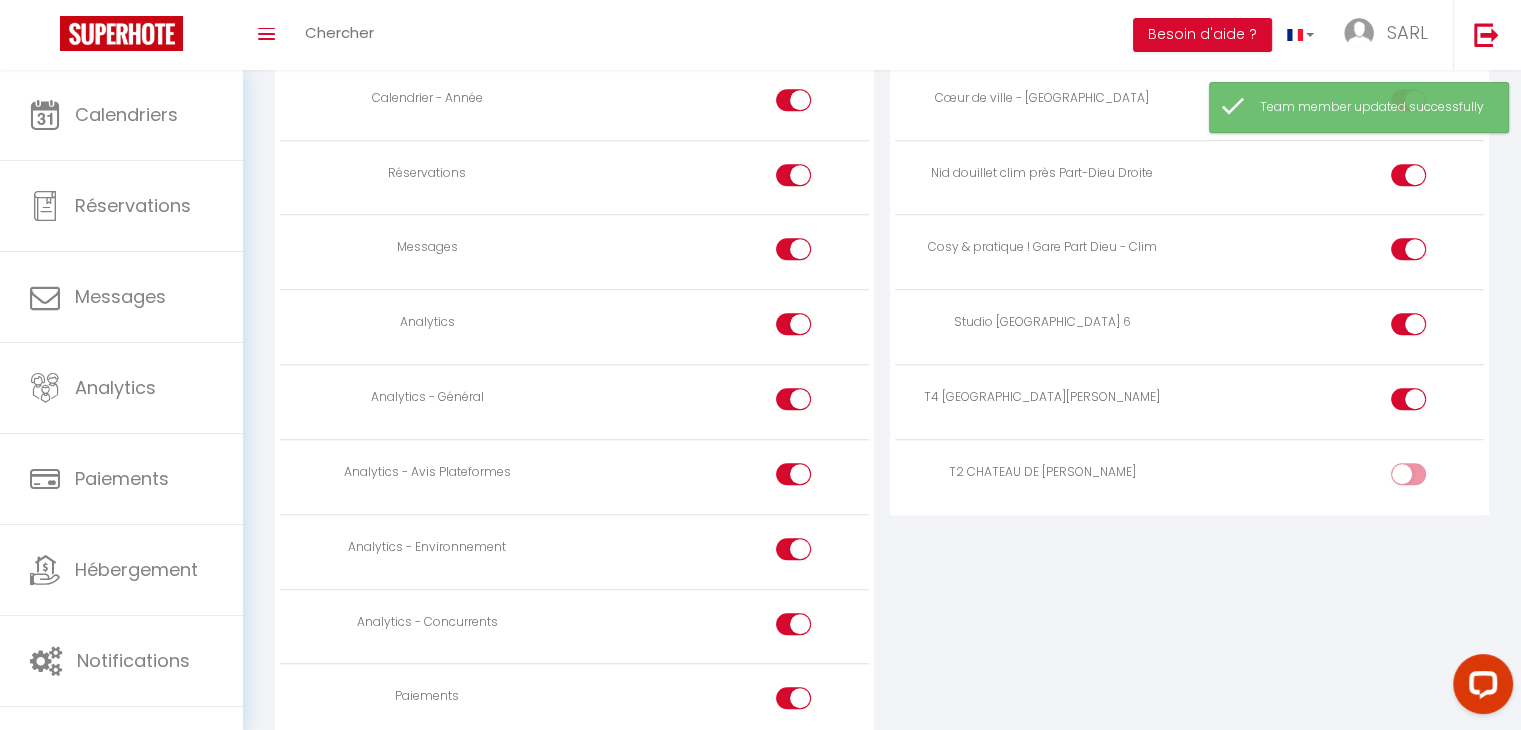 click at bounding box center (1408, 474) 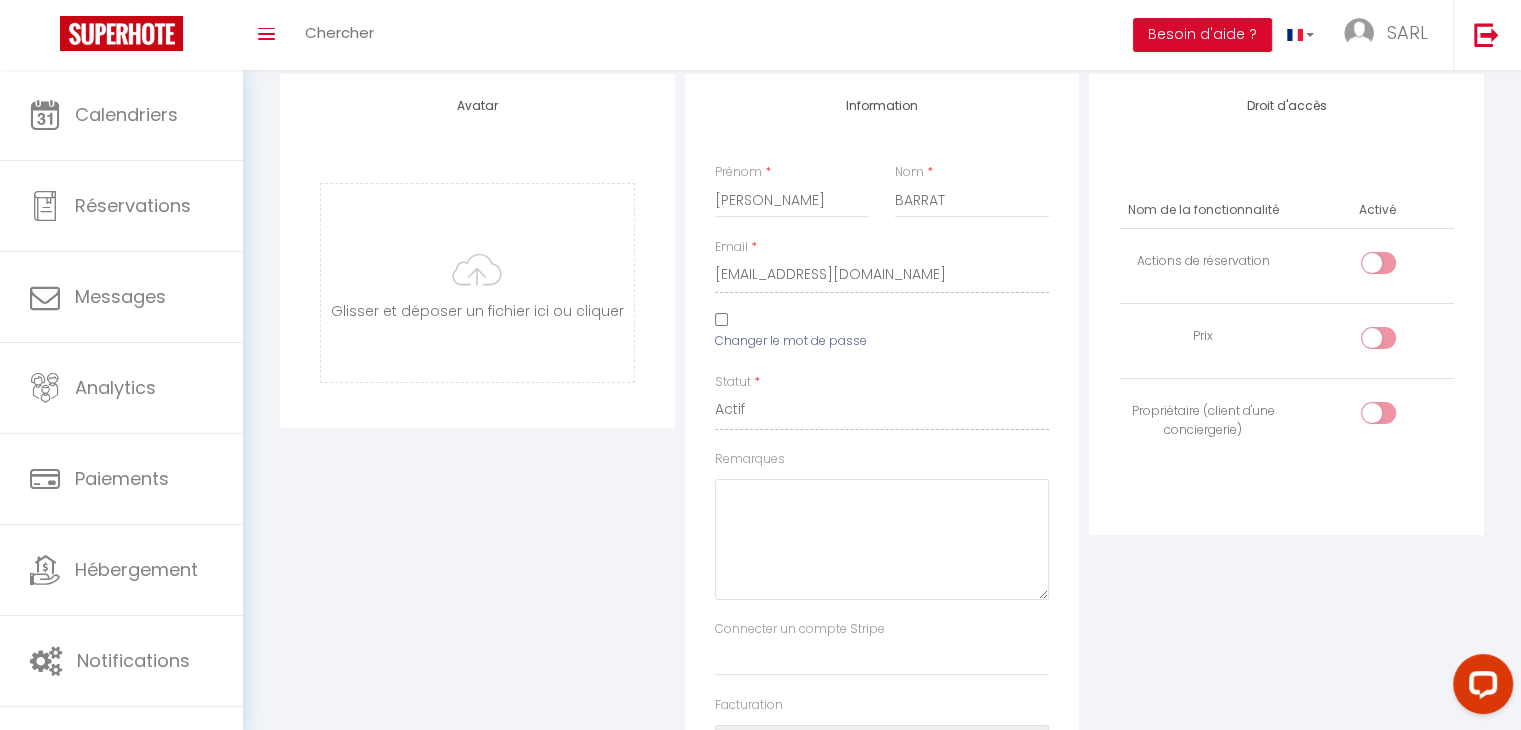 scroll, scrollTop: 0, scrollLeft: 0, axis: both 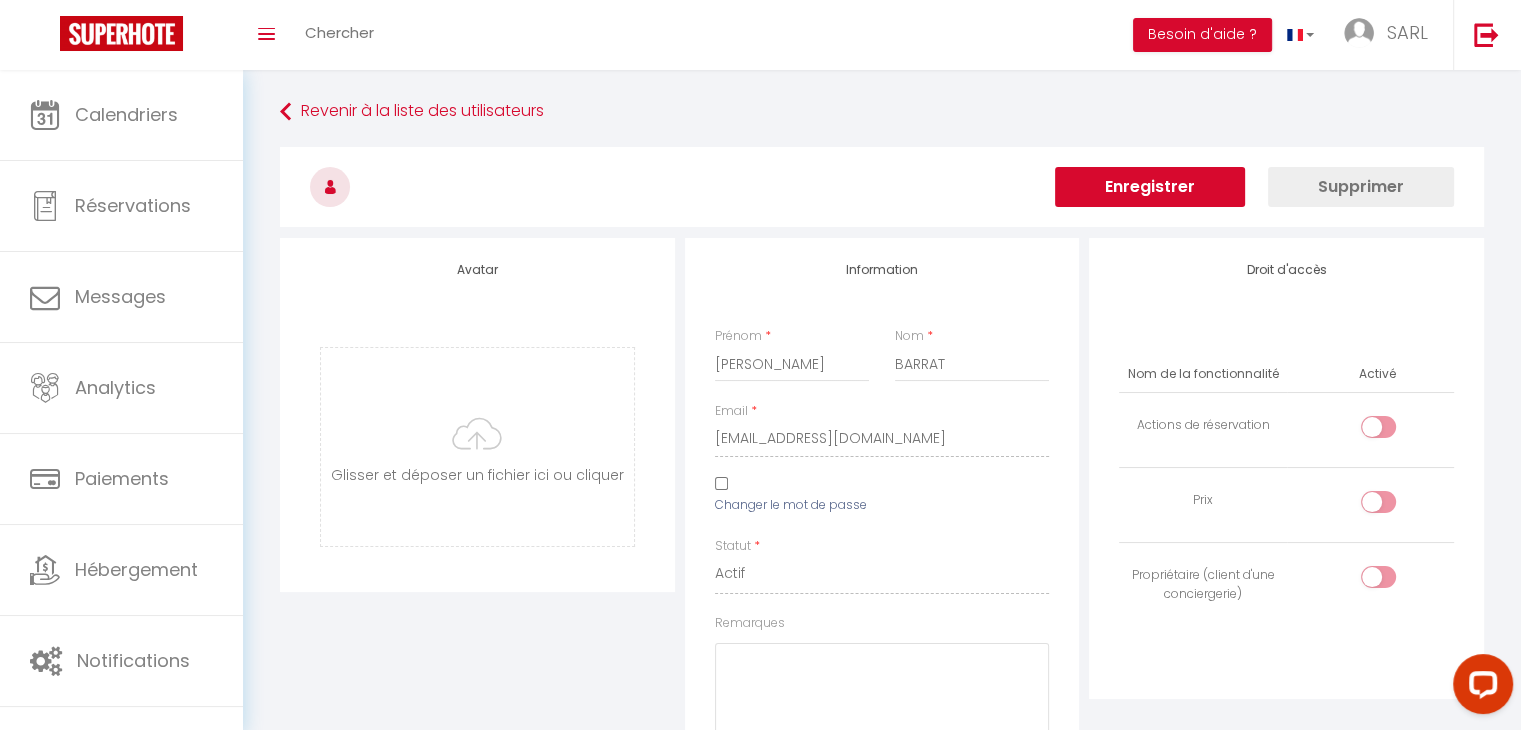 click on "Enregistrer" at bounding box center [1150, 187] 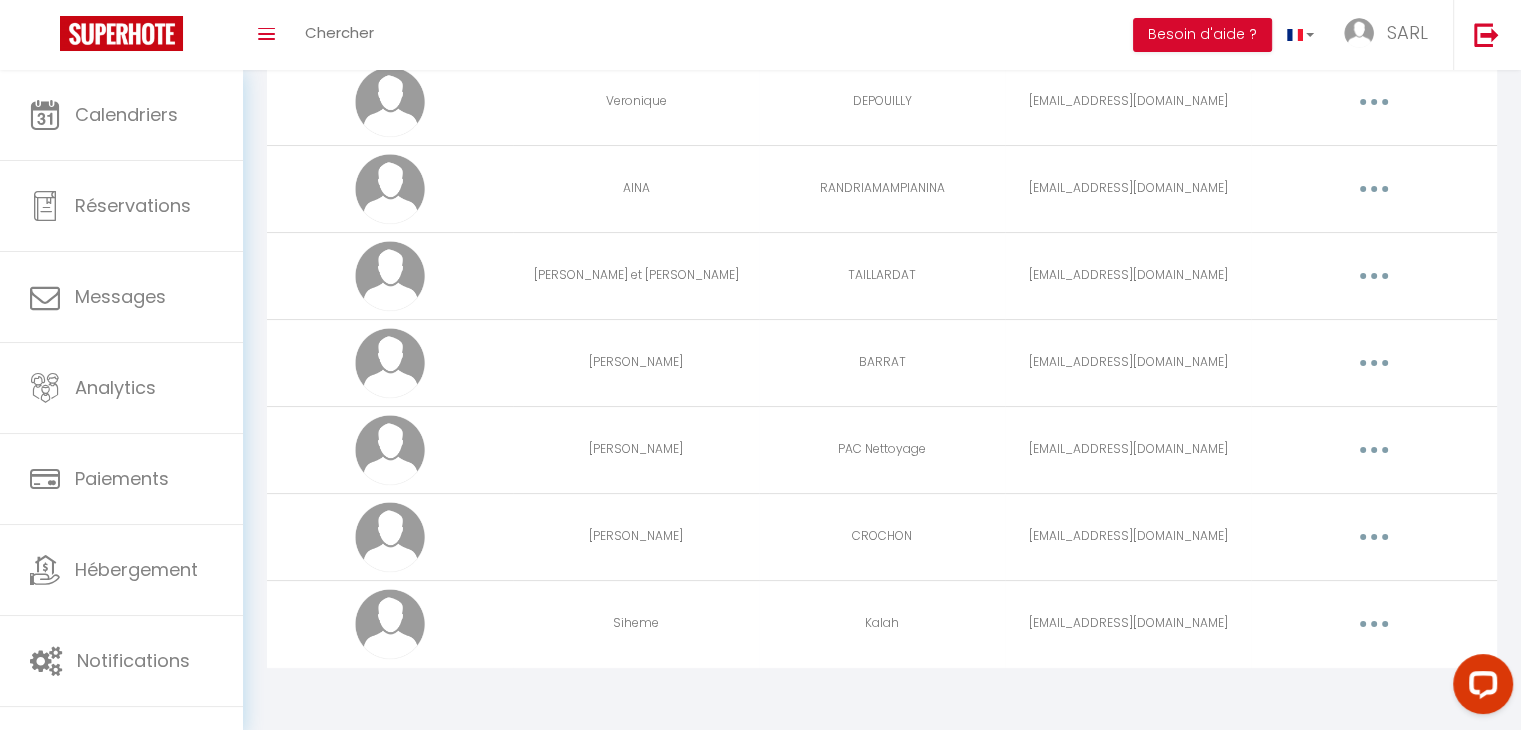 scroll, scrollTop: 0, scrollLeft: 0, axis: both 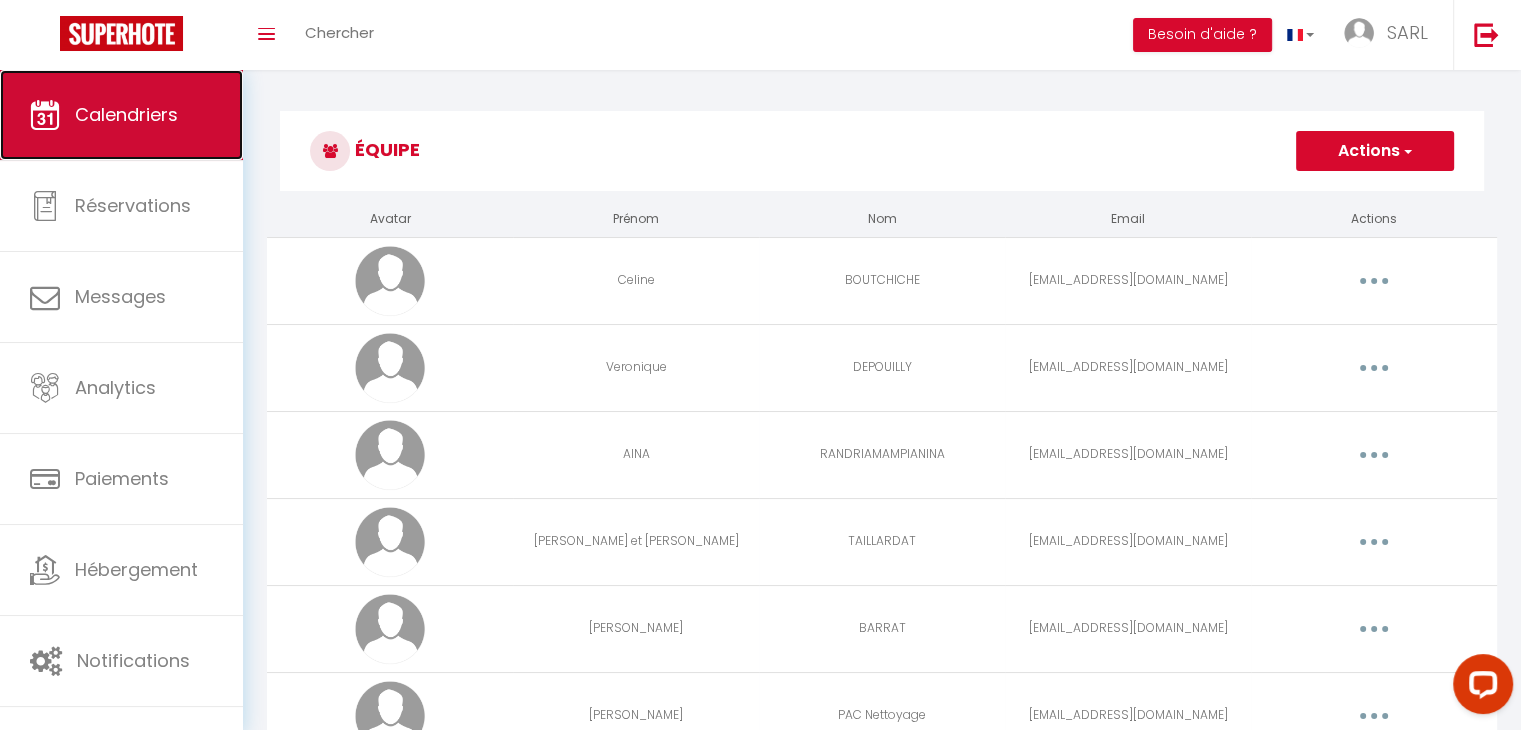 click on "Calendriers" at bounding box center [121, 115] 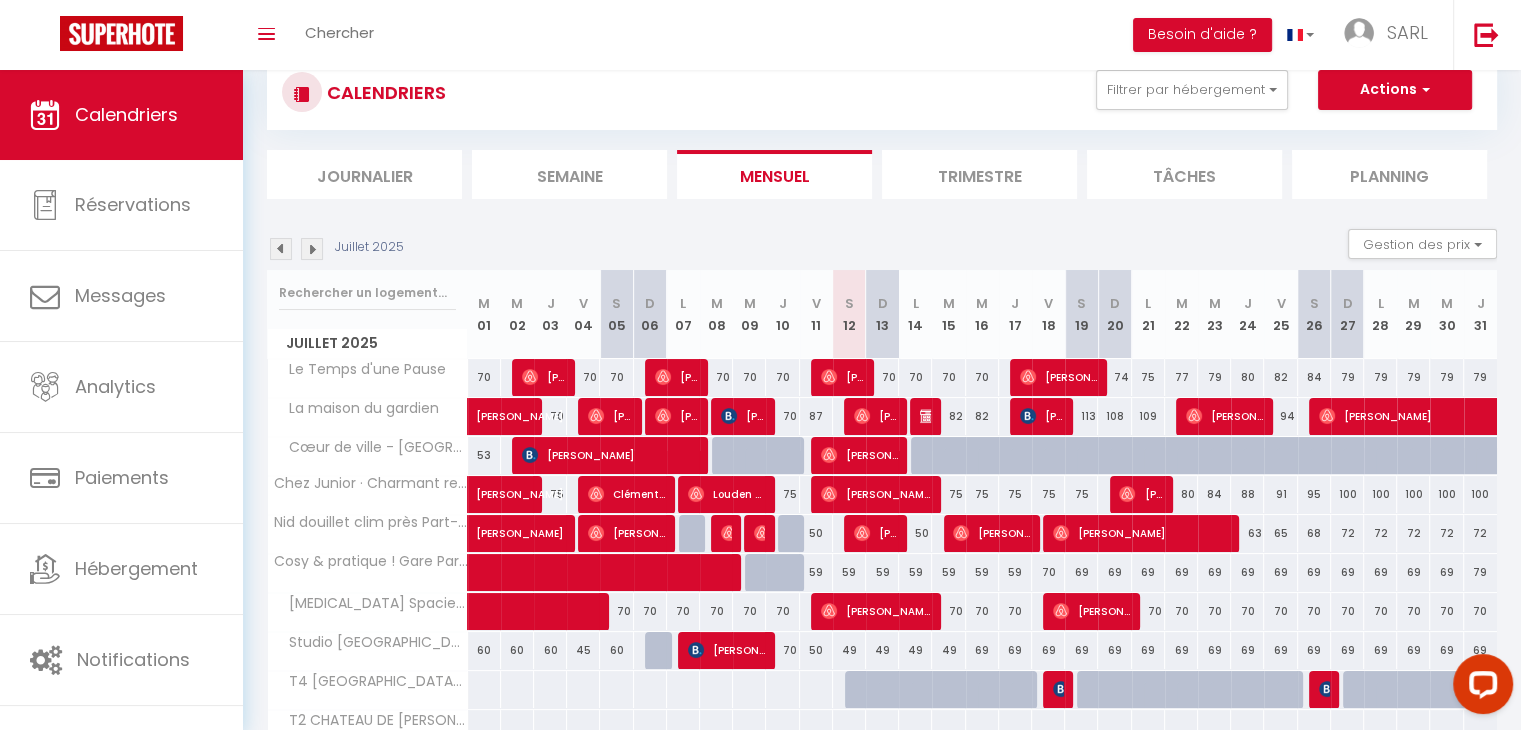 scroll, scrollTop: 156, scrollLeft: 0, axis: vertical 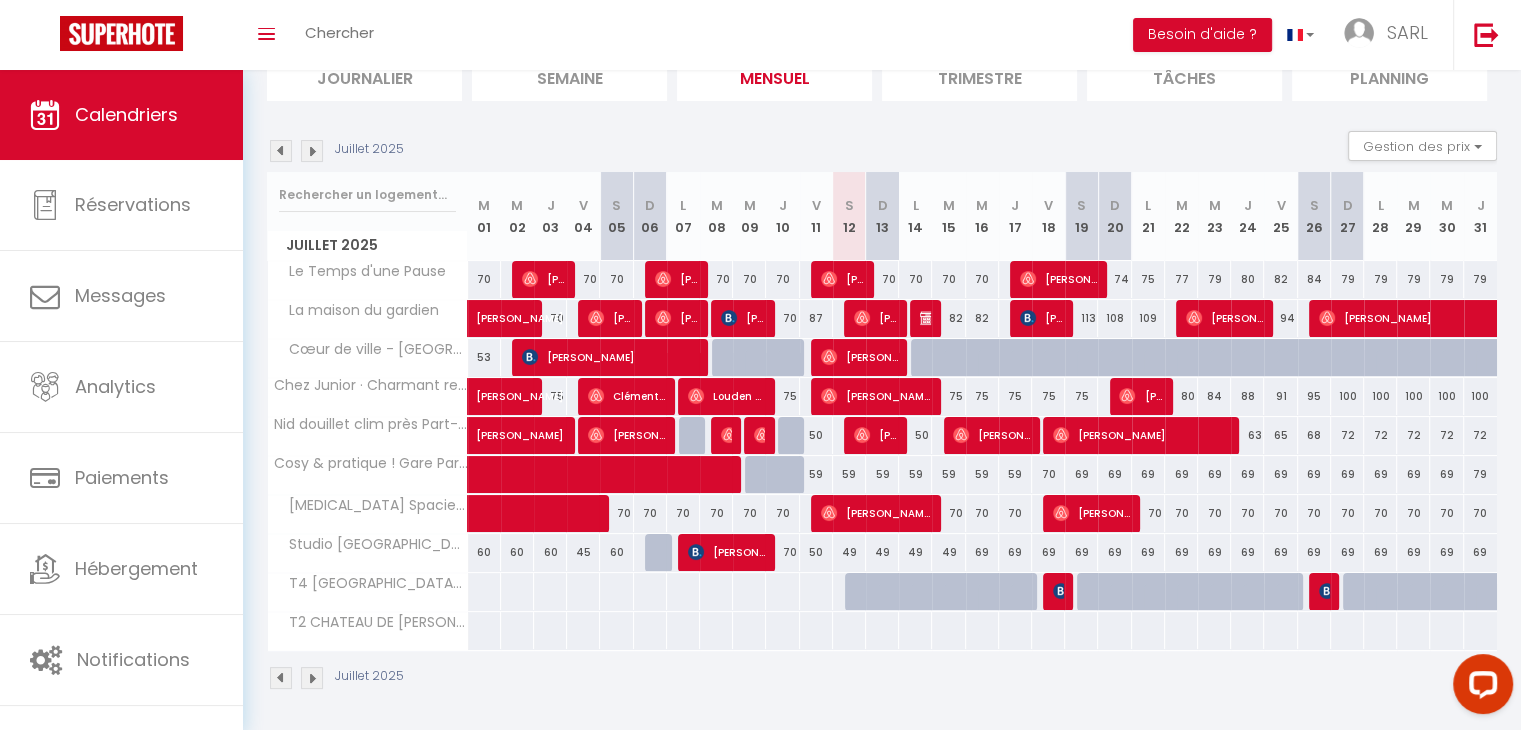 click at bounding box center [312, 678] 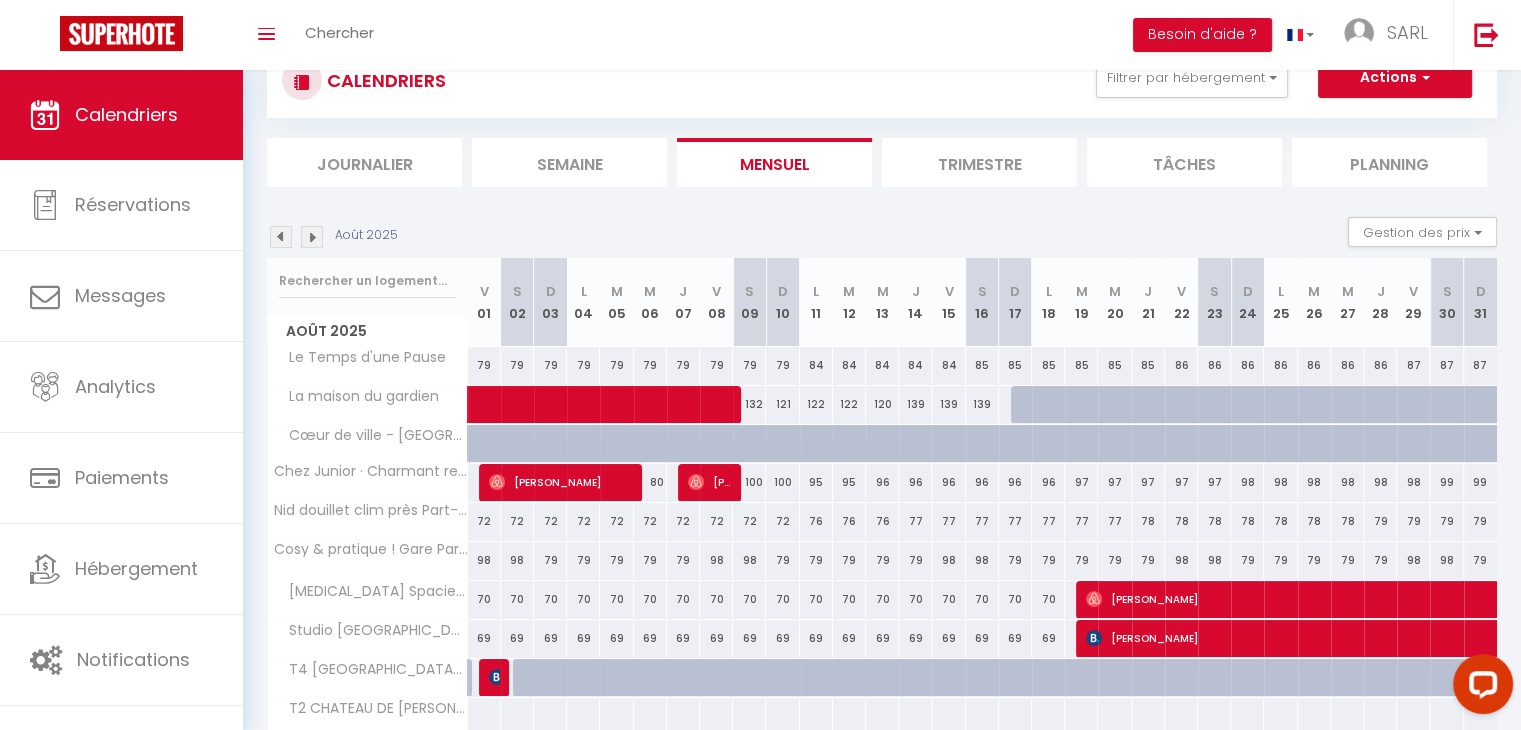 scroll, scrollTop: 156, scrollLeft: 0, axis: vertical 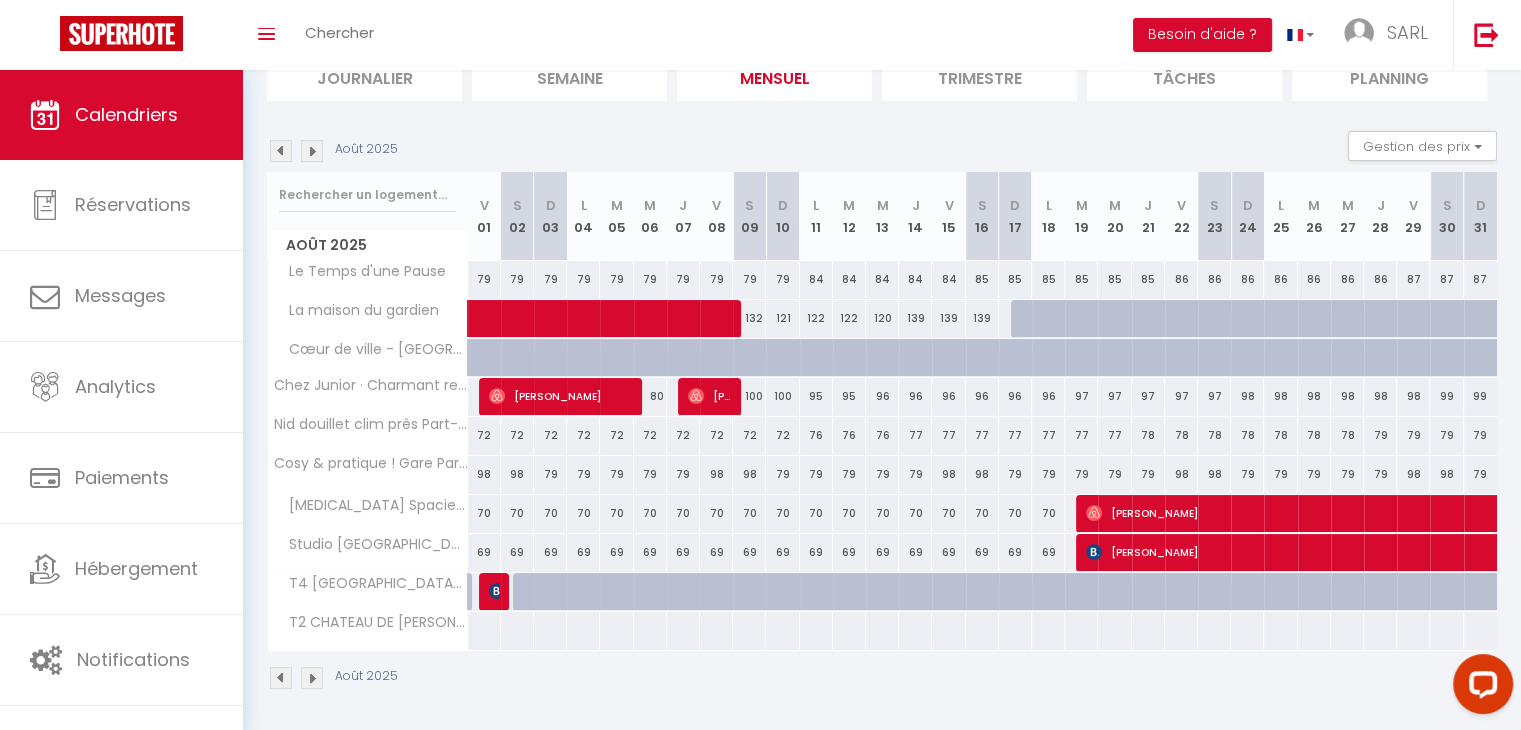 click at bounding box center [281, 678] 